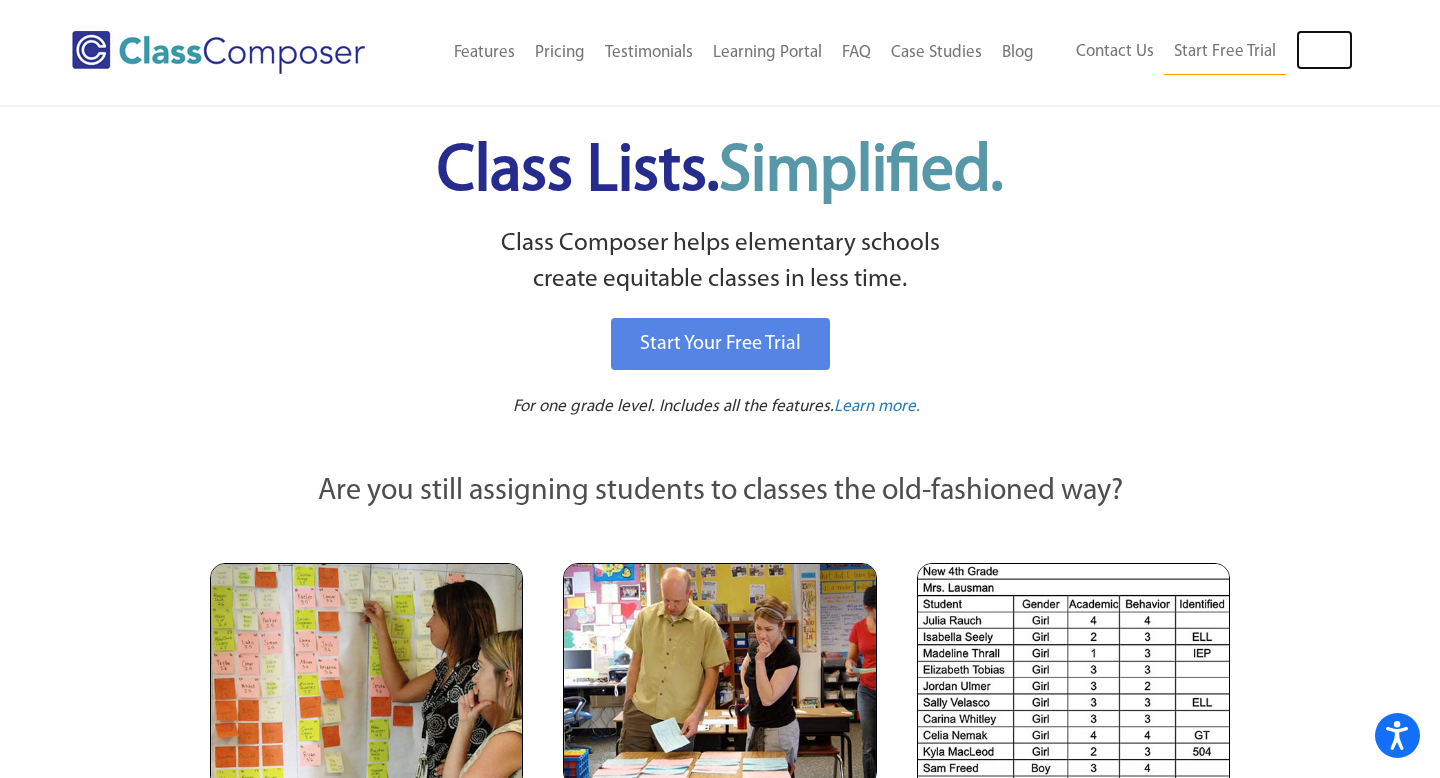 scroll, scrollTop: 0, scrollLeft: 0, axis: both 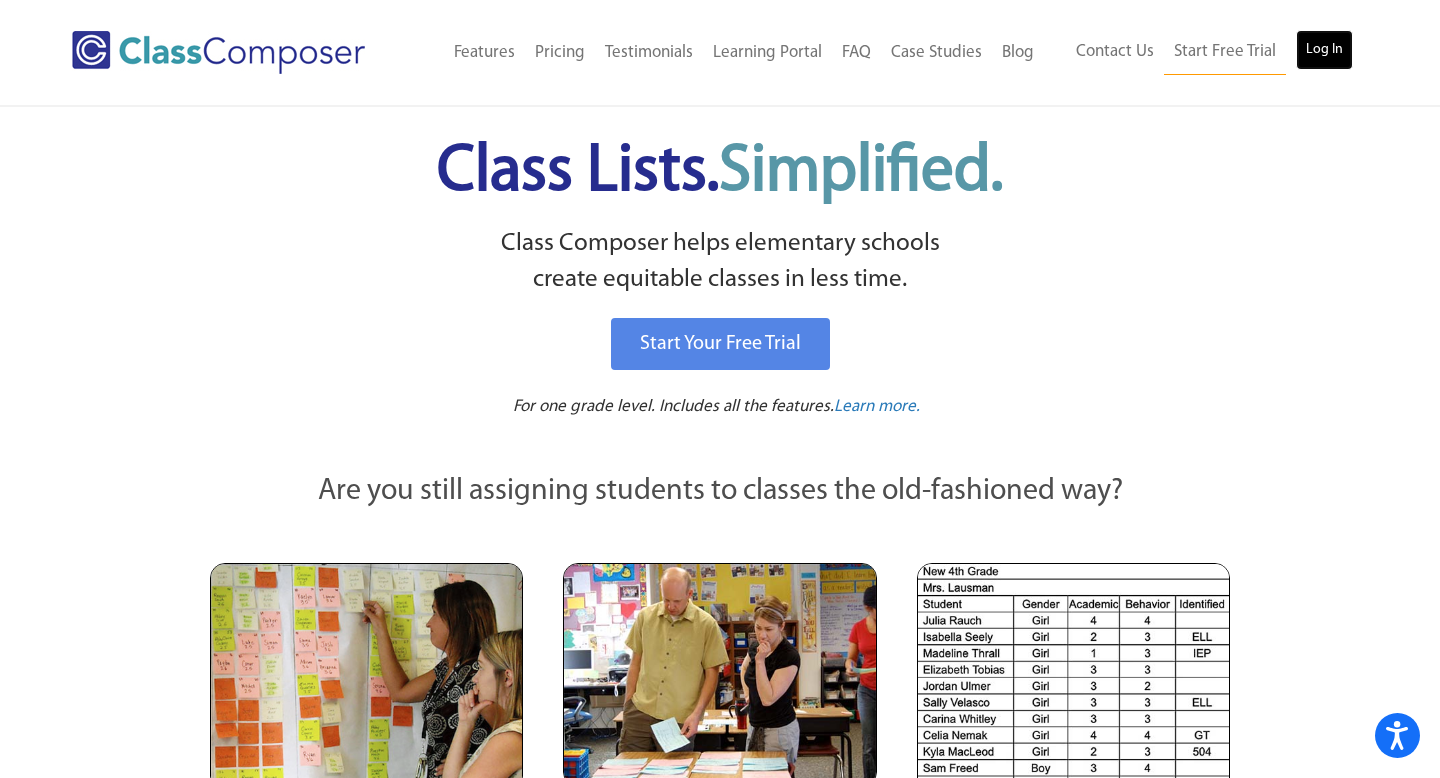 click on "Log In" at bounding box center (1324, 50) 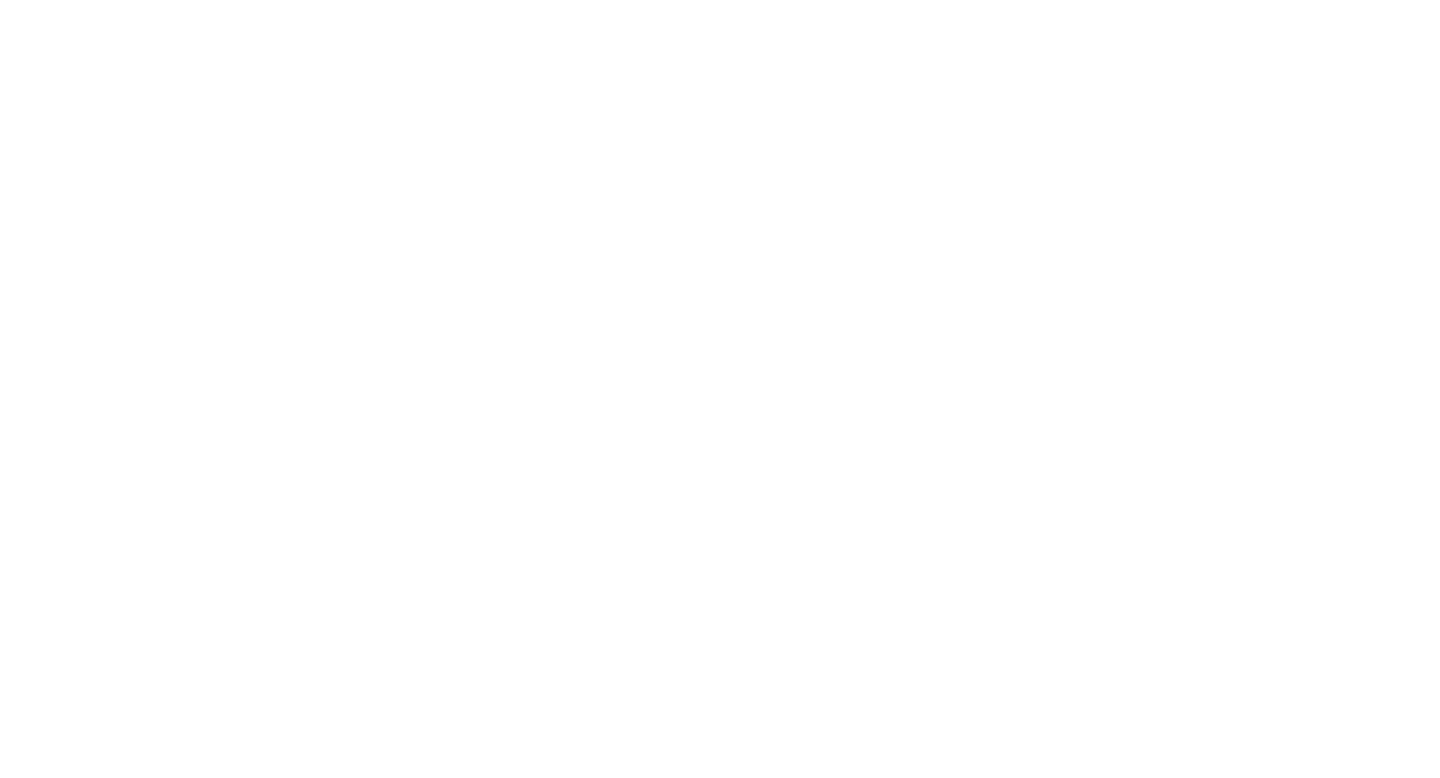 scroll, scrollTop: 0, scrollLeft: 0, axis: both 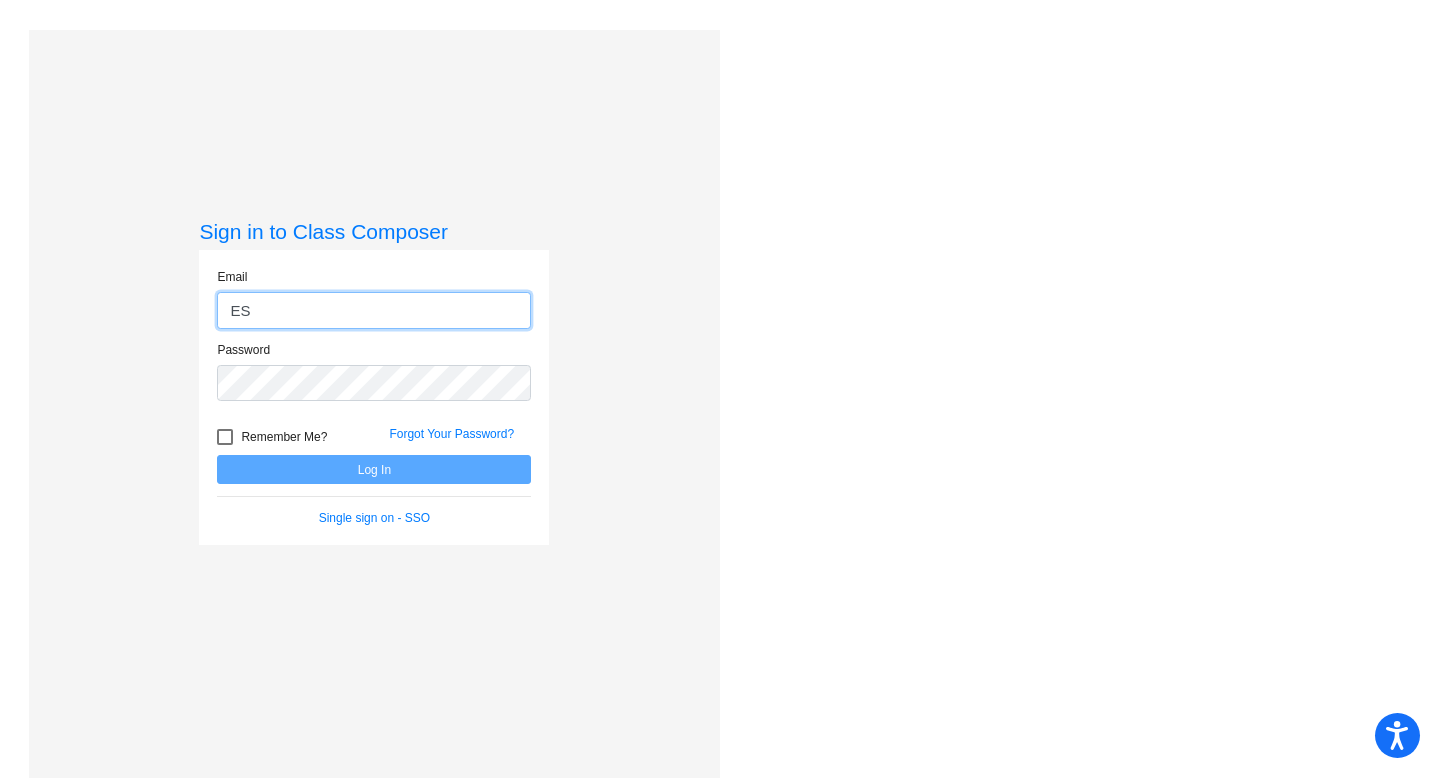 type on "E" 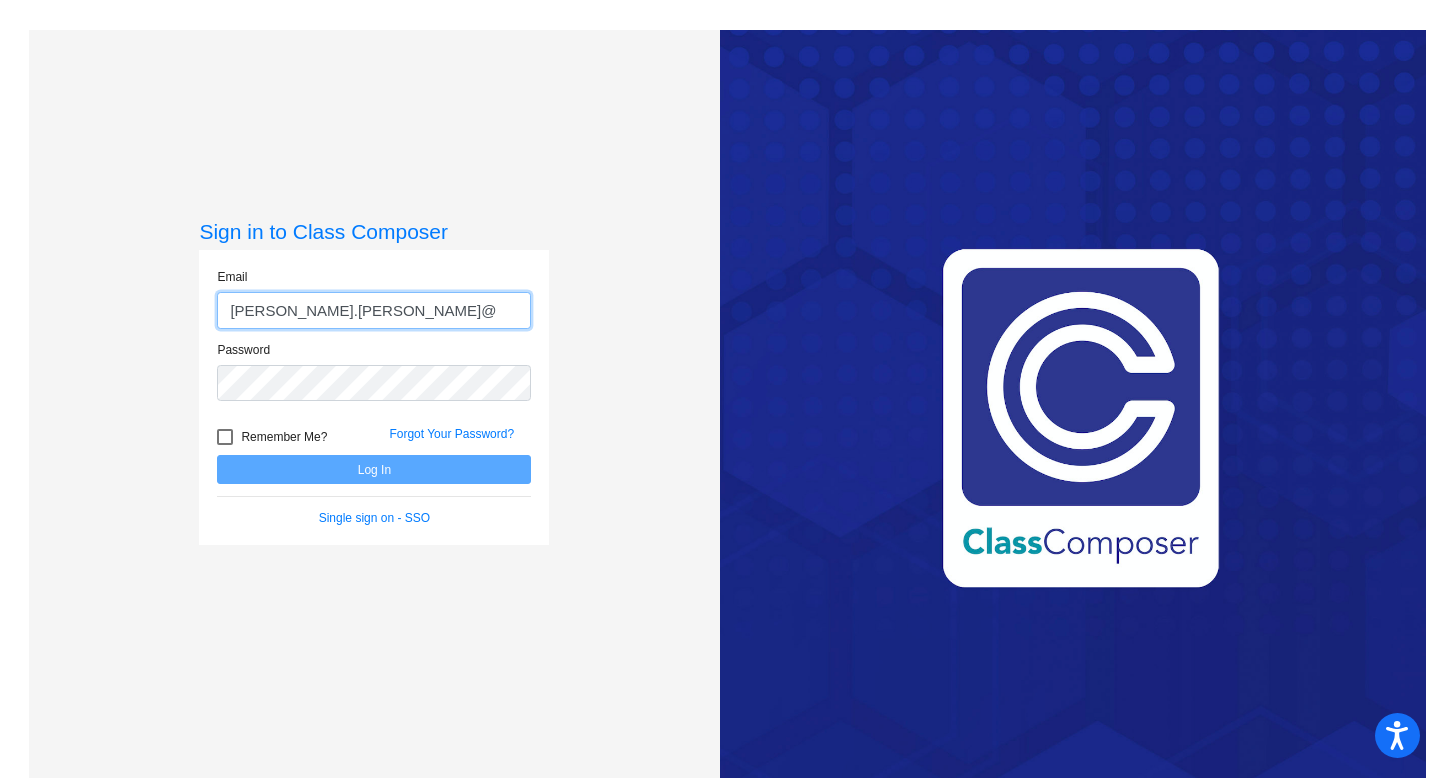 type on "esmeralda.sanchez@rrps.net" 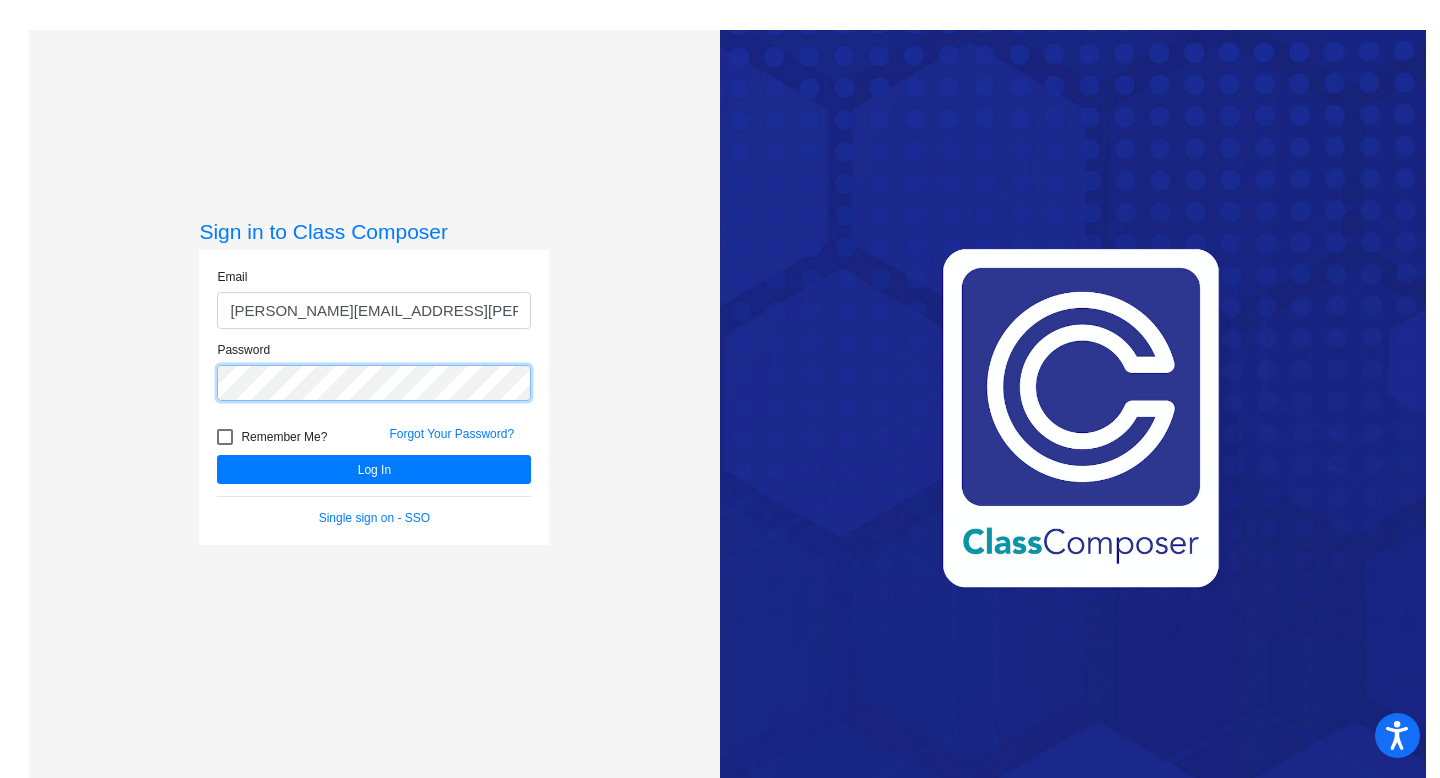 click on "Log In" 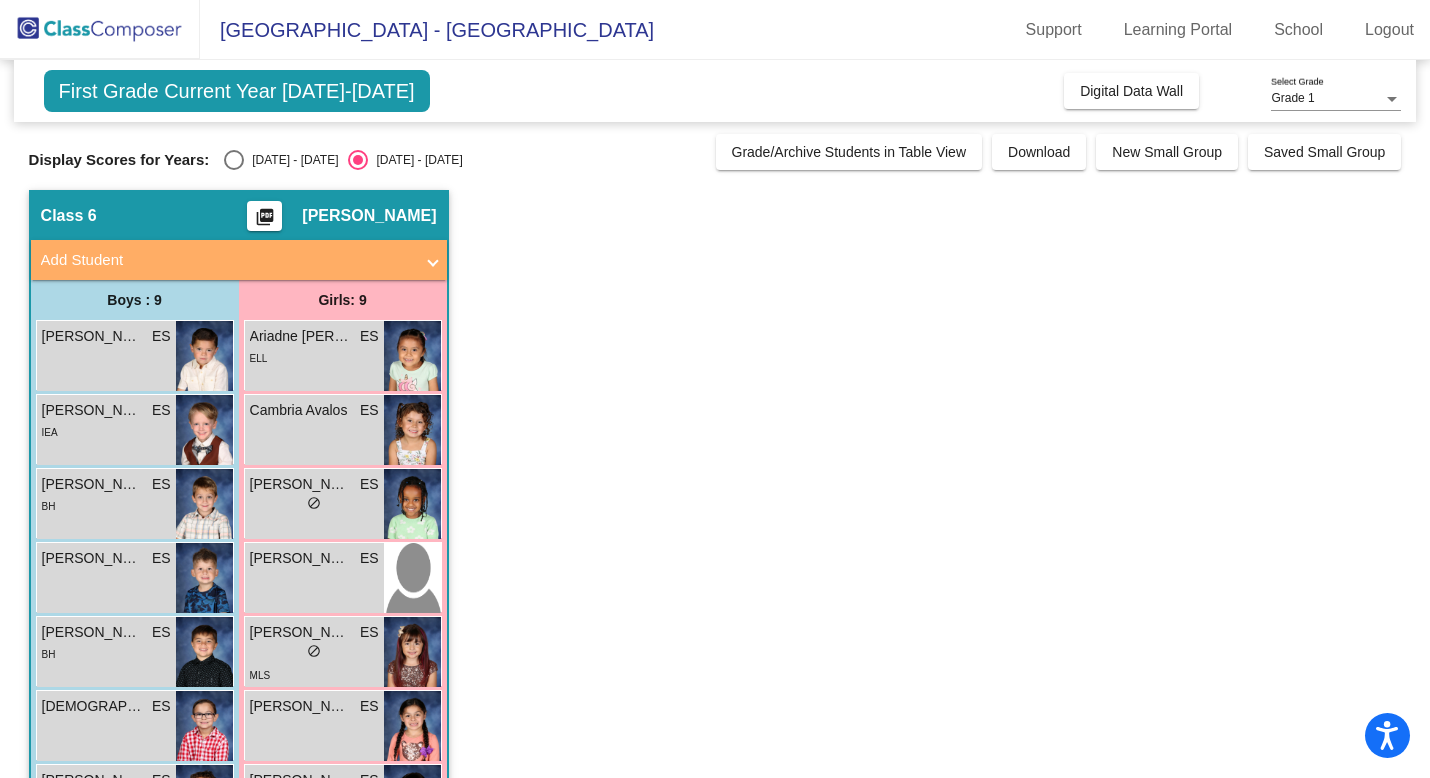 click on "Class 6    picture_as_pdf [PERSON_NAME]  Add Student  First Name Last Name Student Id  (Recommended)   Boy   Girl   [DEMOGRAPHIC_DATA] Add Close  Boys : 9  [PERSON_NAME] ES lock do_not_disturb_alt [PERSON_NAME] ES lock do_not_disturb_alt [PERSON_NAME] ES lock do_not_disturb_alt [PERSON_NAME] [PERSON_NAME] lock do_not_disturb_alt [PERSON_NAME] ES lock do_not_disturb_alt BH [PERSON_NAME] ES lock do_not_disturb_alt [PERSON_NAME] ES lock do_not_disturb_alt [PERSON_NAME] [PERSON_NAME] lock do_not_disturb_alt [PERSON_NAME] ES lock do_not_disturb_alt 504 Girls: 9 Ariadne [PERSON_NAME] [PERSON_NAME] lock do_not_disturb_alt ELL Cambria [PERSON_NAME] lock do_not_disturb_alt [PERSON_NAME] ES lock do_not_disturb_alt [PERSON_NAME] ES lock do_not_disturb_alt Khloe [PERSON_NAME] ES lock do_not_disturb_alt MLS [PERSON_NAME] ES lock do_not_disturb_alt [PERSON_NAME] ES lock do_not_disturb_alt ELL [PERSON_NAME] ES lock do_not_disturb_alt [PERSON_NAME] [PERSON_NAME] lock do_not_disturb_alt" 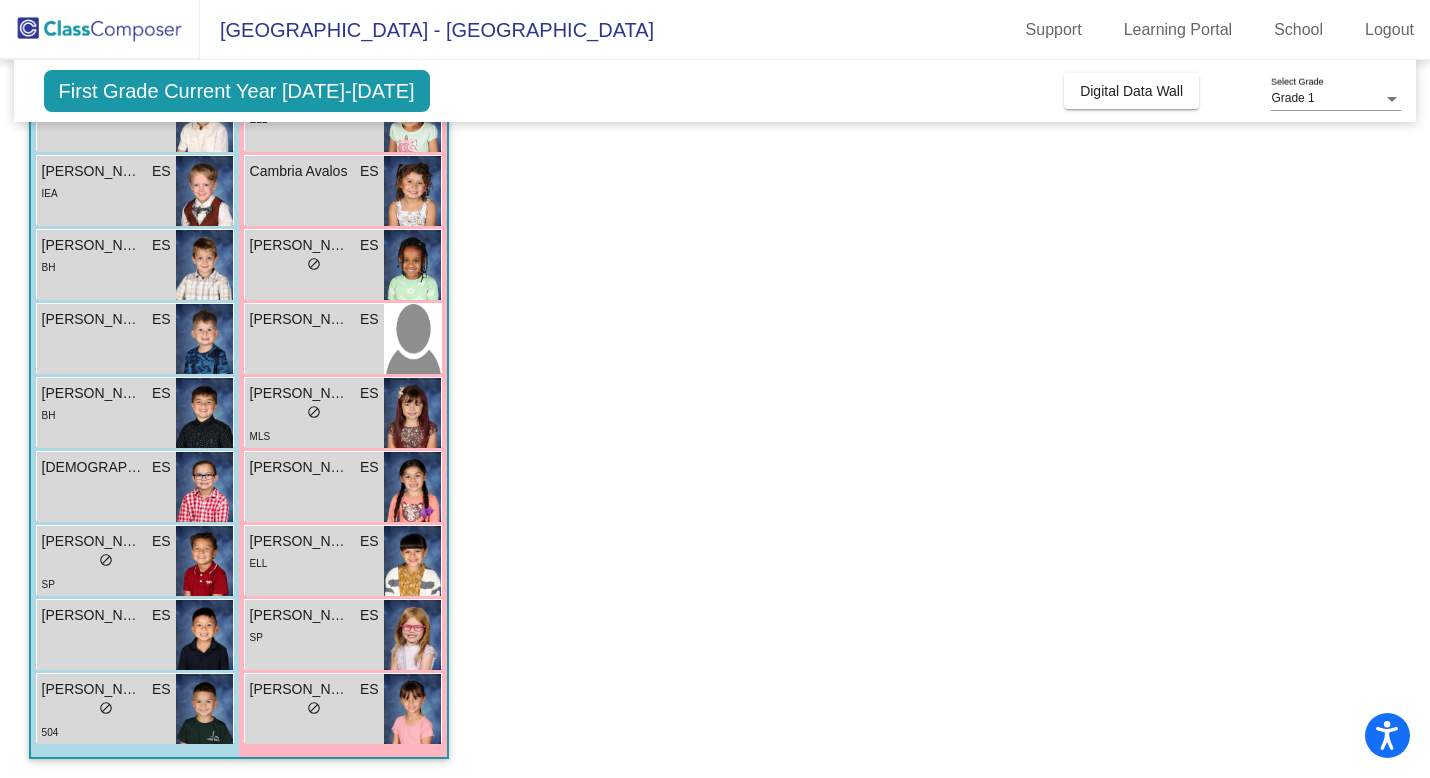 scroll, scrollTop: 240, scrollLeft: 0, axis: vertical 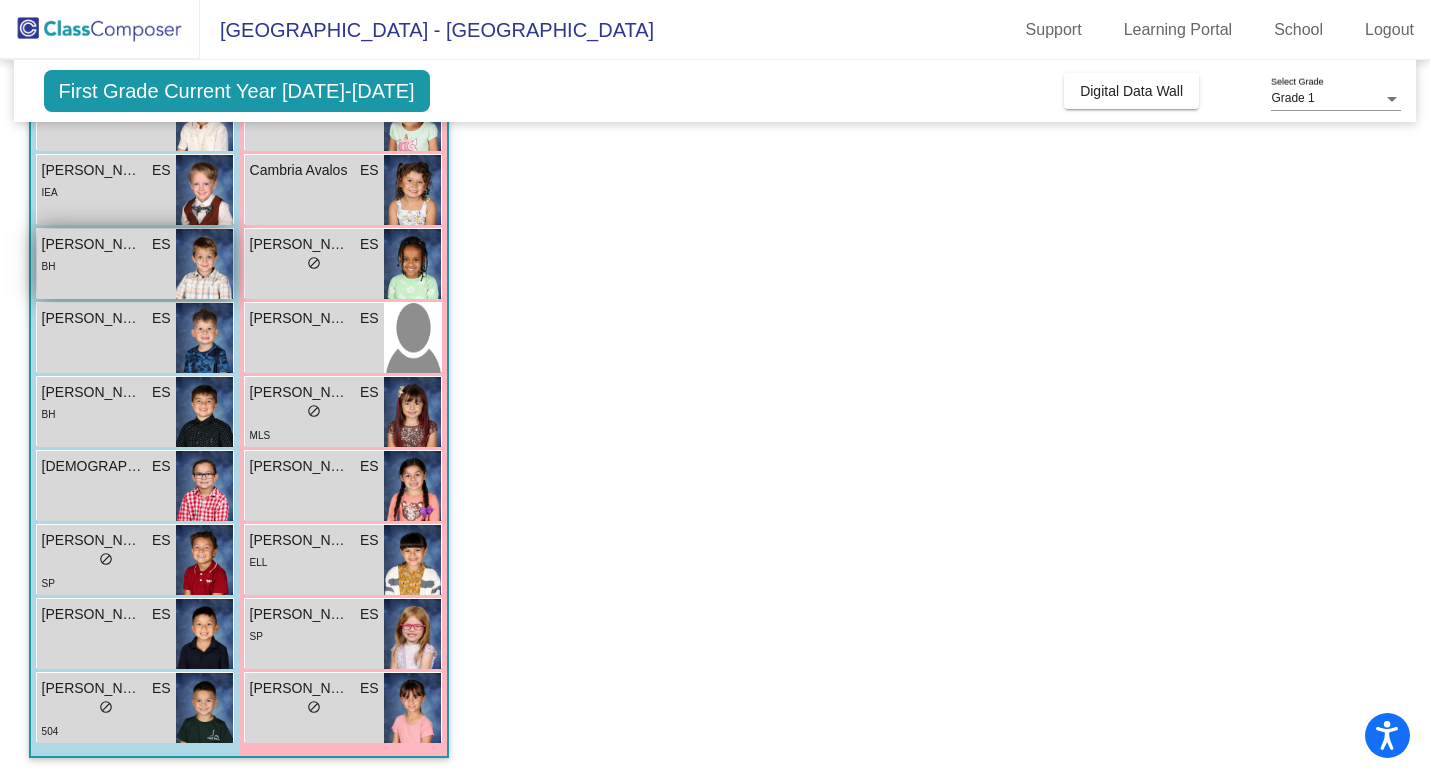 click at bounding box center [204, 264] 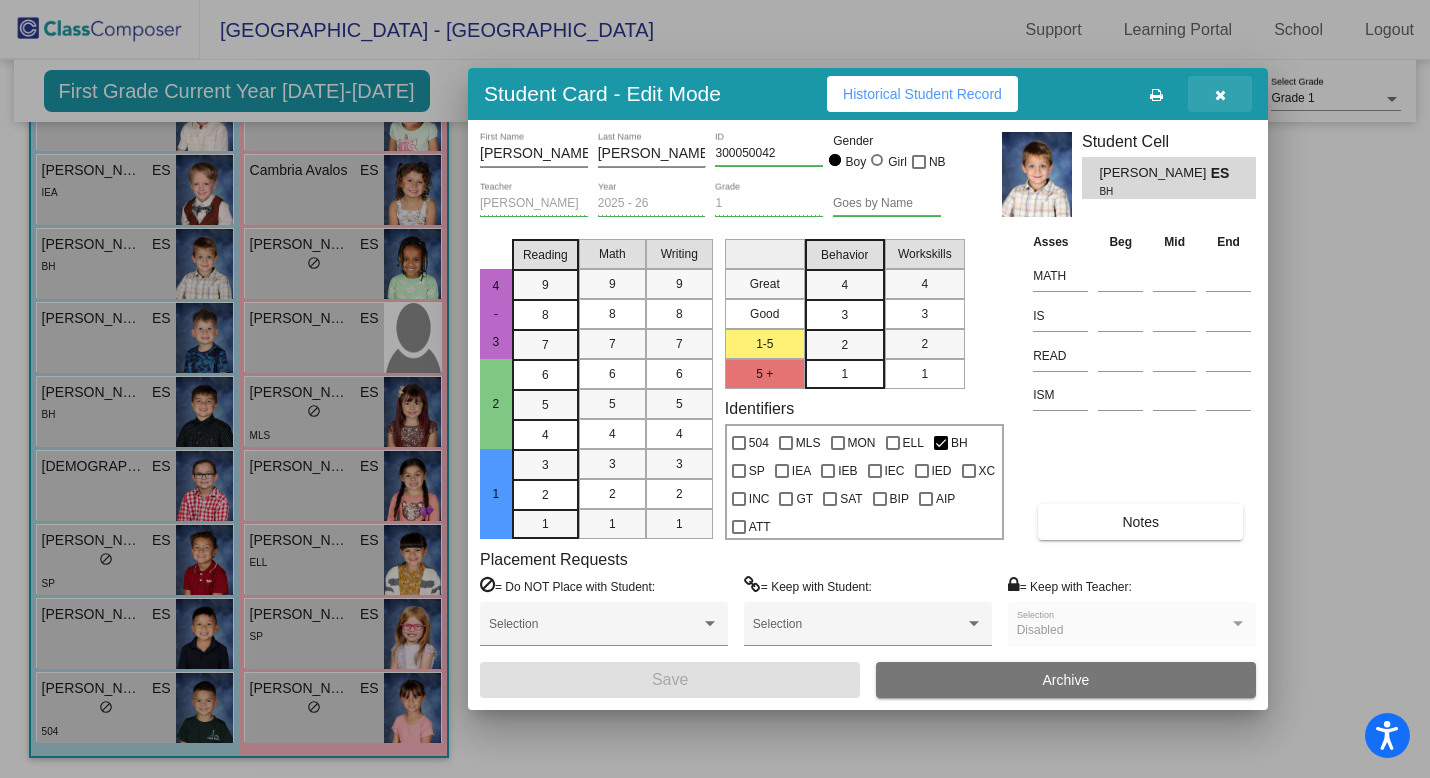 click at bounding box center [1220, 94] 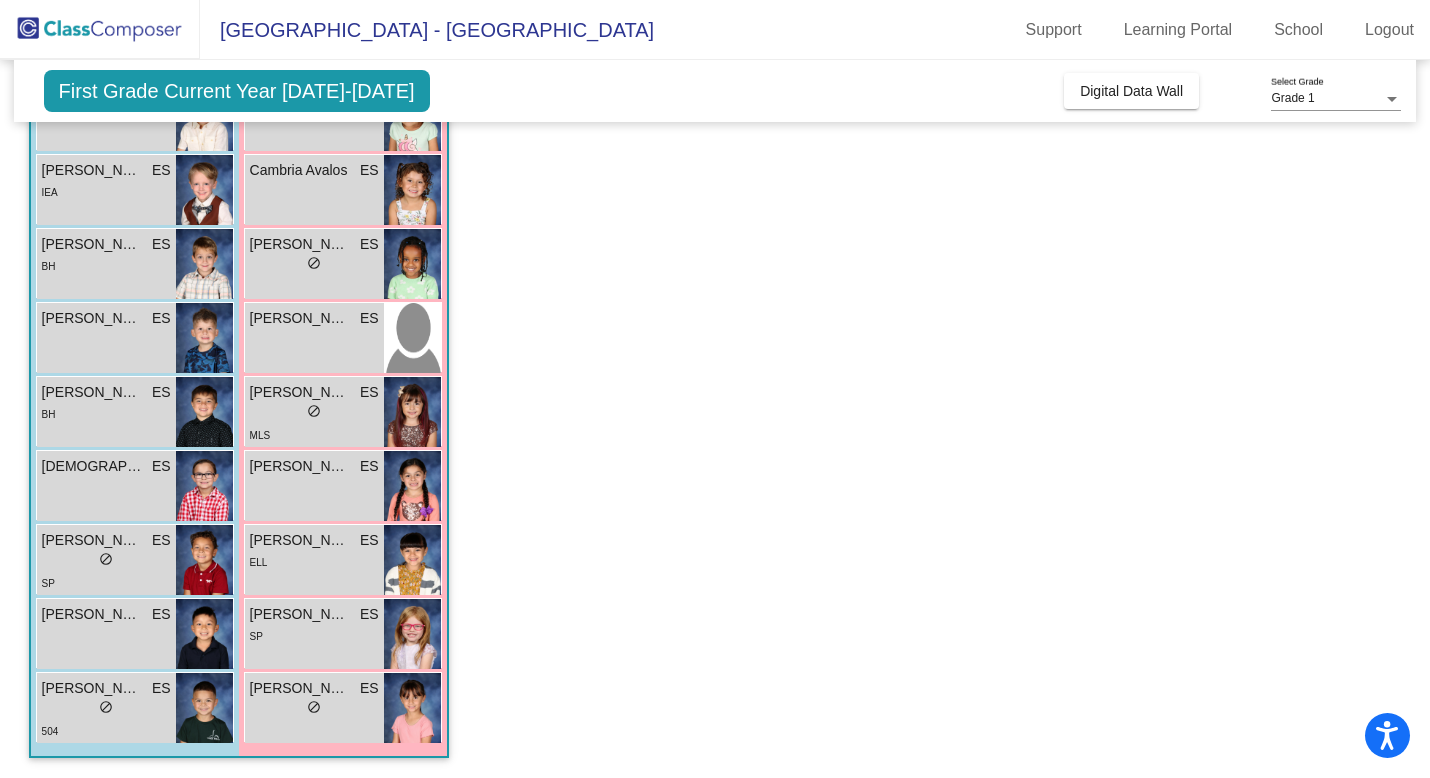 scroll, scrollTop: 0, scrollLeft: 0, axis: both 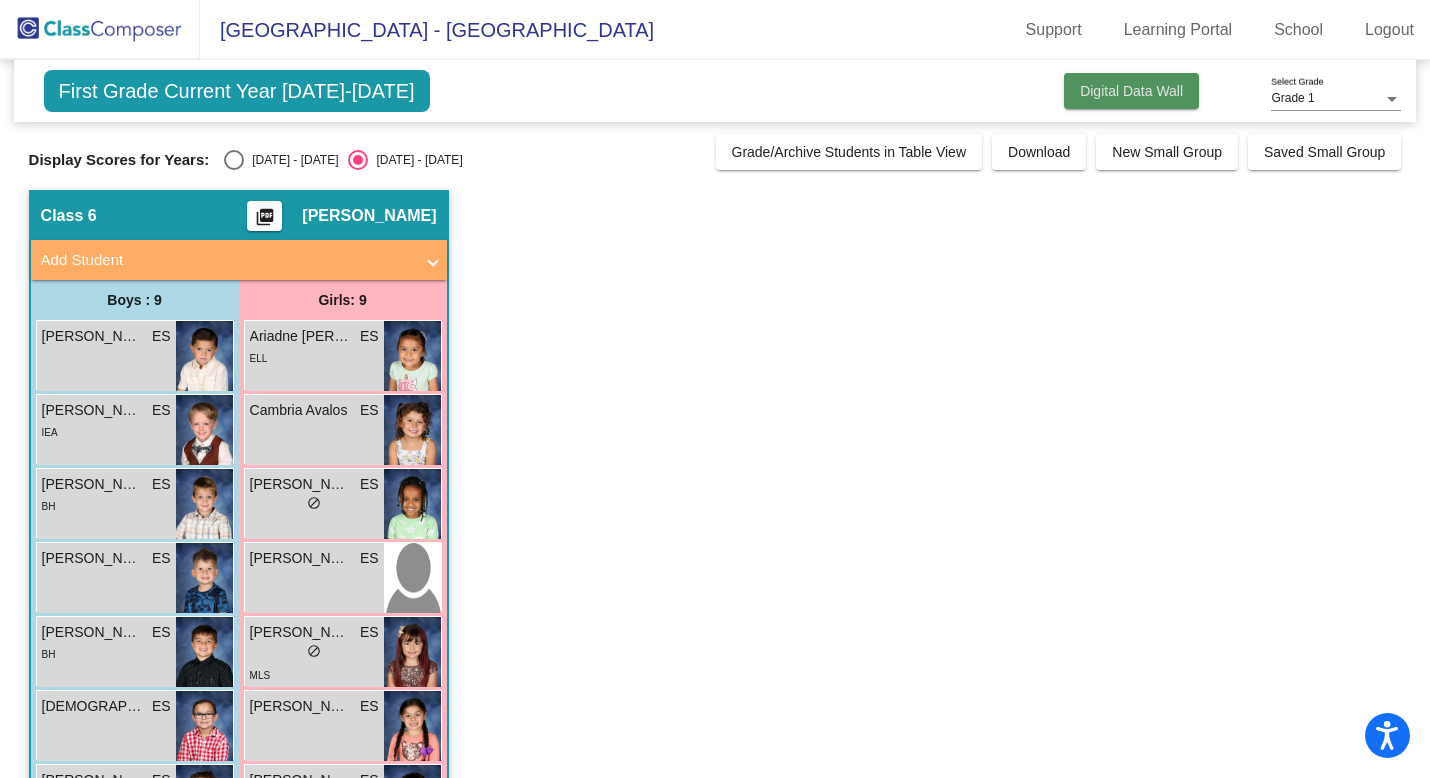 click on "Digital Data Wall" 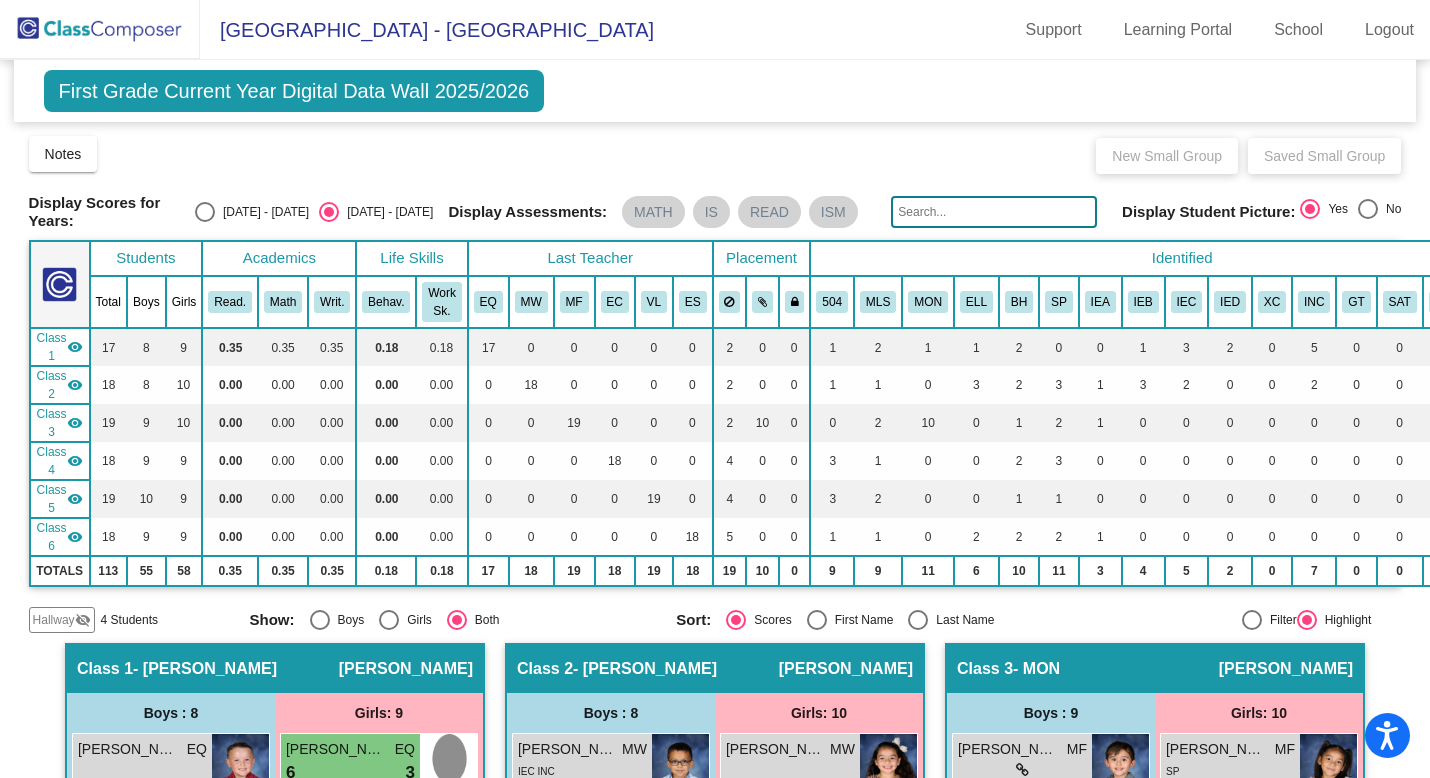 click on "First Grade Current Year Digital Data Wall 2025/2026  Add, Move, or Retain Students Off   On  Incoming   Digital Data Wall    Display Scores for Years:   2024 - 2025   2025 - 2026  Grade/Archive Students in Table View   Download   New Small Group   Saved Small Group   Notes   Download Class List   Import Students   New Small Group   Saved Small Group  Display Scores for Years:   2024 - 2025   2025 - 2026 Display Assessments: MATH IS READ ISM Display Student Picture:    Yes     No  Students Academics Life Skills  Last Teacher  Placement  Identified  Total Boys Girls  Read.   Math   Writ.   Behav.   Work Sk.   EQ   MW   MF   EC   VL   ES   504   MLS   MON   ELL   BH   SP   IEA   IEB   IEC   IED   XC   INC   GT   SAT   BIP   AIP   ATT  Hallway  visibility_off  4 2 2                 0   0   0   0   0   0   0   0   0   0   0   0   0   0   0   0   0   0   0   0   0   0   0   0   0   0  Class 1  visibility  17 8 9  0.35   0.35   0.35   0.18   0.18   17   0   0   0   0   0   2   0   0   1   2   1   1   2   0" 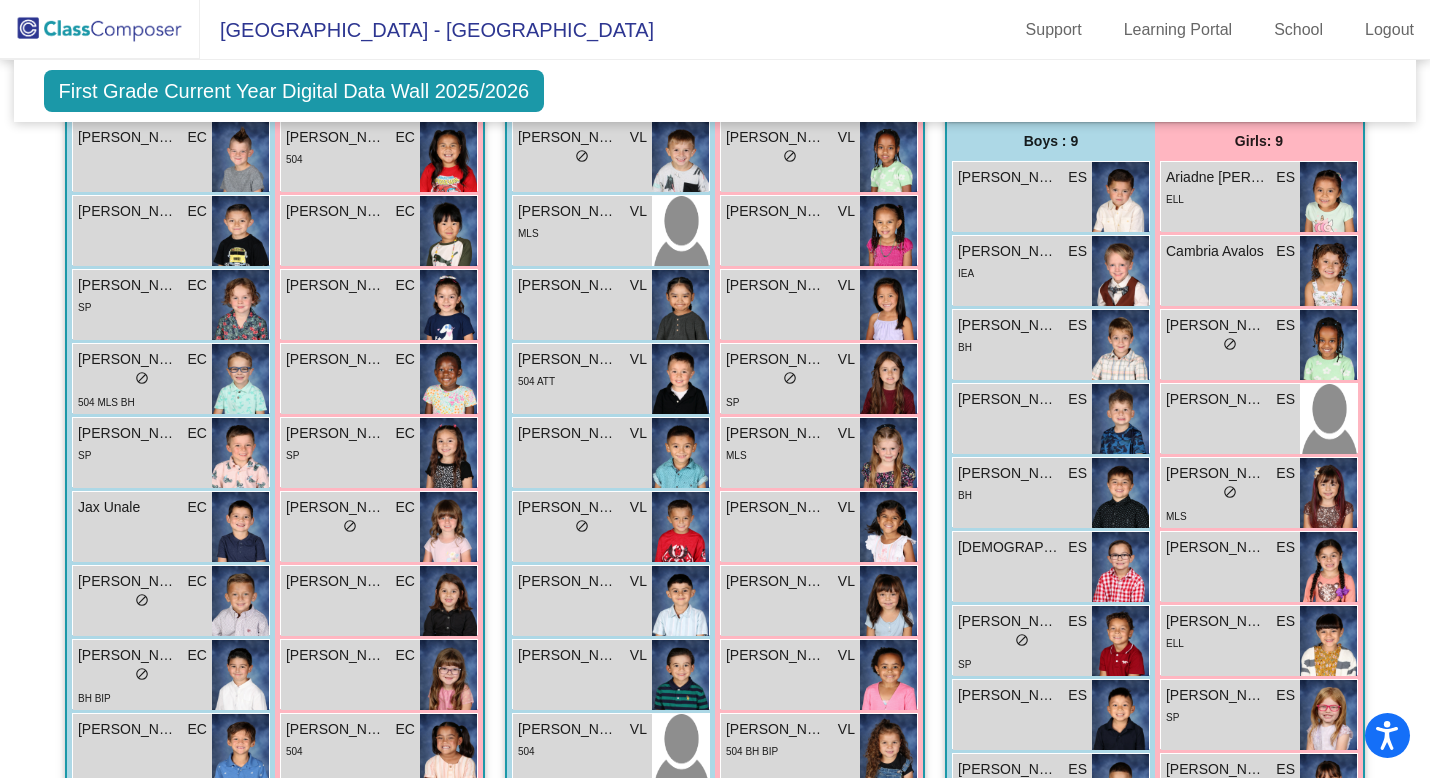 scroll, scrollTop: 1553, scrollLeft: 0, axis: vertical 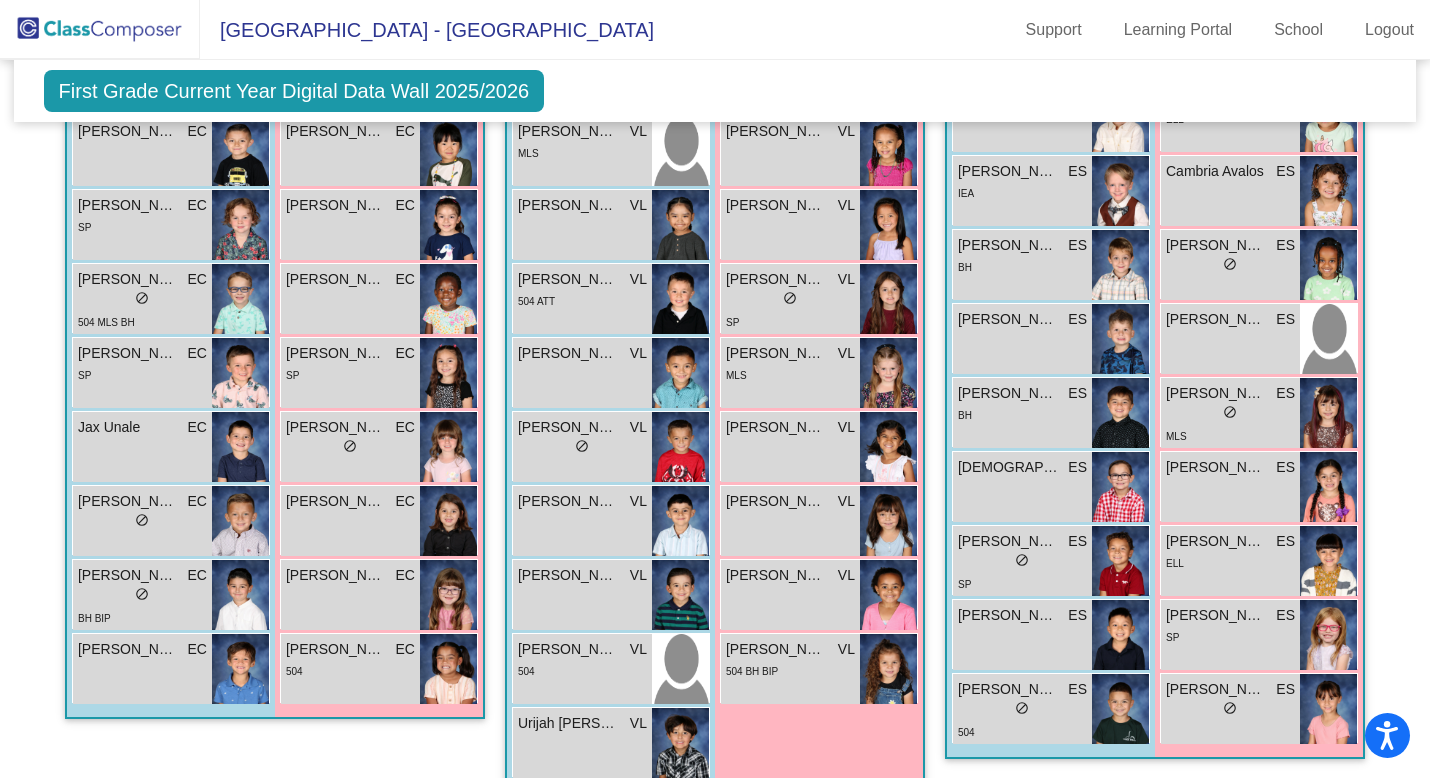 click on "Hallway   - Hallway Class  picture_as_pdf  Add Student  First Name Last Name Student Id  (Recommended)   Boy   Girl   Non Binary Add Close  Boys : 2  Ezekiel Ruiz Sacco  lock do_not_disturb_alt Grayson  Garcia lock do_not_disturb_alt Girls: 2 Caelen Stadler  lock do_not_disturb_alt Zoe Moxley lock do_not_disturb_alt Class 1   - REED  picture_as_pdf EnRica Quintana  Add Student  First Name Last Name Student Id  (Recommended)   Boy   Girl   Non Binary Add Close  Boys : 8  Baylor Davis EQ lock do_not_disturb_alt Kolton Disch EQ lock do_not_disturb_alt IEC INC Levi Medina EQ lock do_not_disturb_alt BH Logan Beard EQ lock do_not_disturb_alt IEC INC Logan Castillo EQ lock do_not_disturb_alt IED INC Orion Cordova EQ lock do_not_disturb_alt MLS Tristan Baca EQ lock do_not_disturb_alt IEB ATT Wyatt Allen EQ lock do_not_disturb_alt Girls: 9 Autumn Walker EQ 6 lock do_not_disturb_alt 3 504 MLS MON ELL Emerald Carnes EQ lock do_not_disturb_alt Hadley Harris EQ lock do_not_disturb_alt Jerelin Morfin EQ lock ATT EQ" 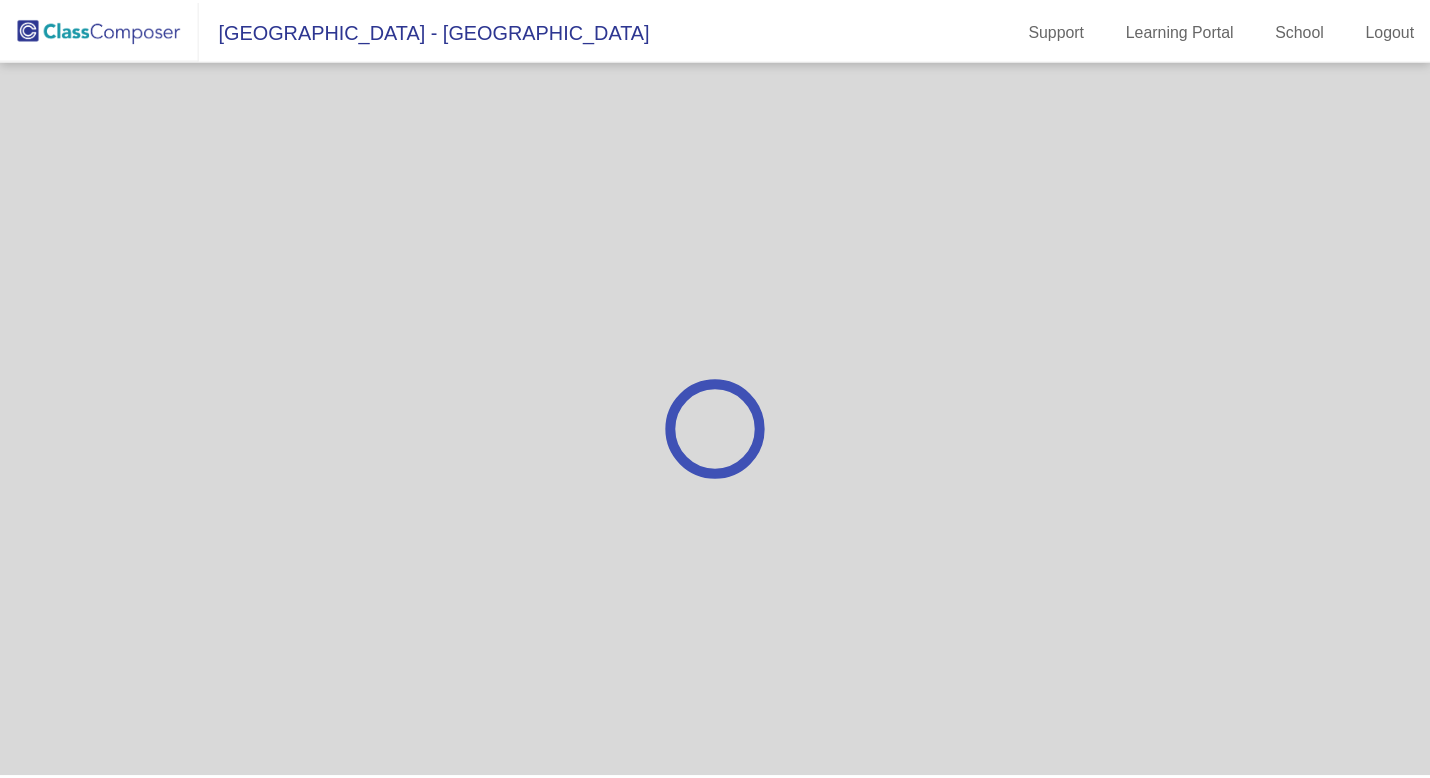 scroll, scrollTop: 0, scrollLeft: 0, axis: both 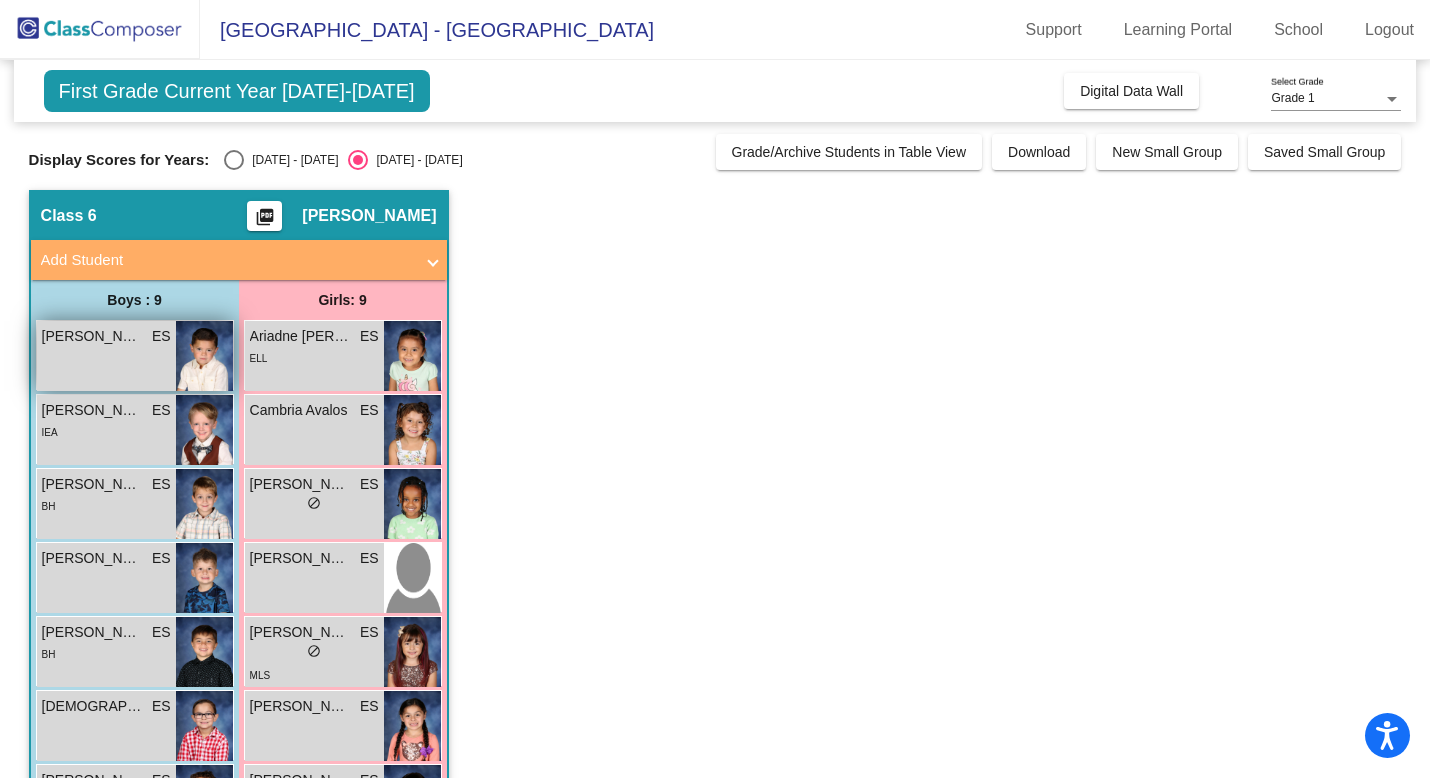 click on "[PERSON_NAME] ES lock do_not_disturb_alt" at bounding box center (106, 356) 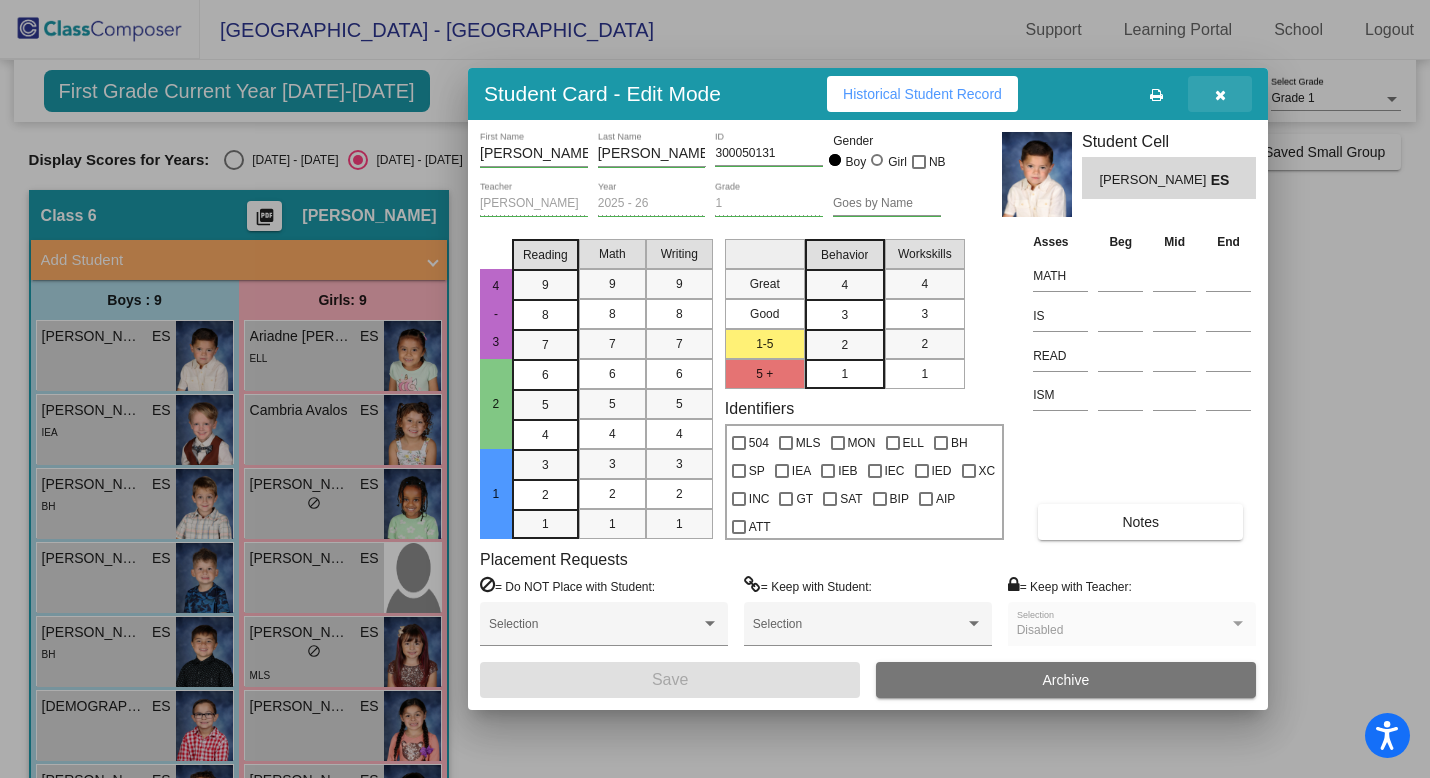 click at bounding box center [1220, 94] 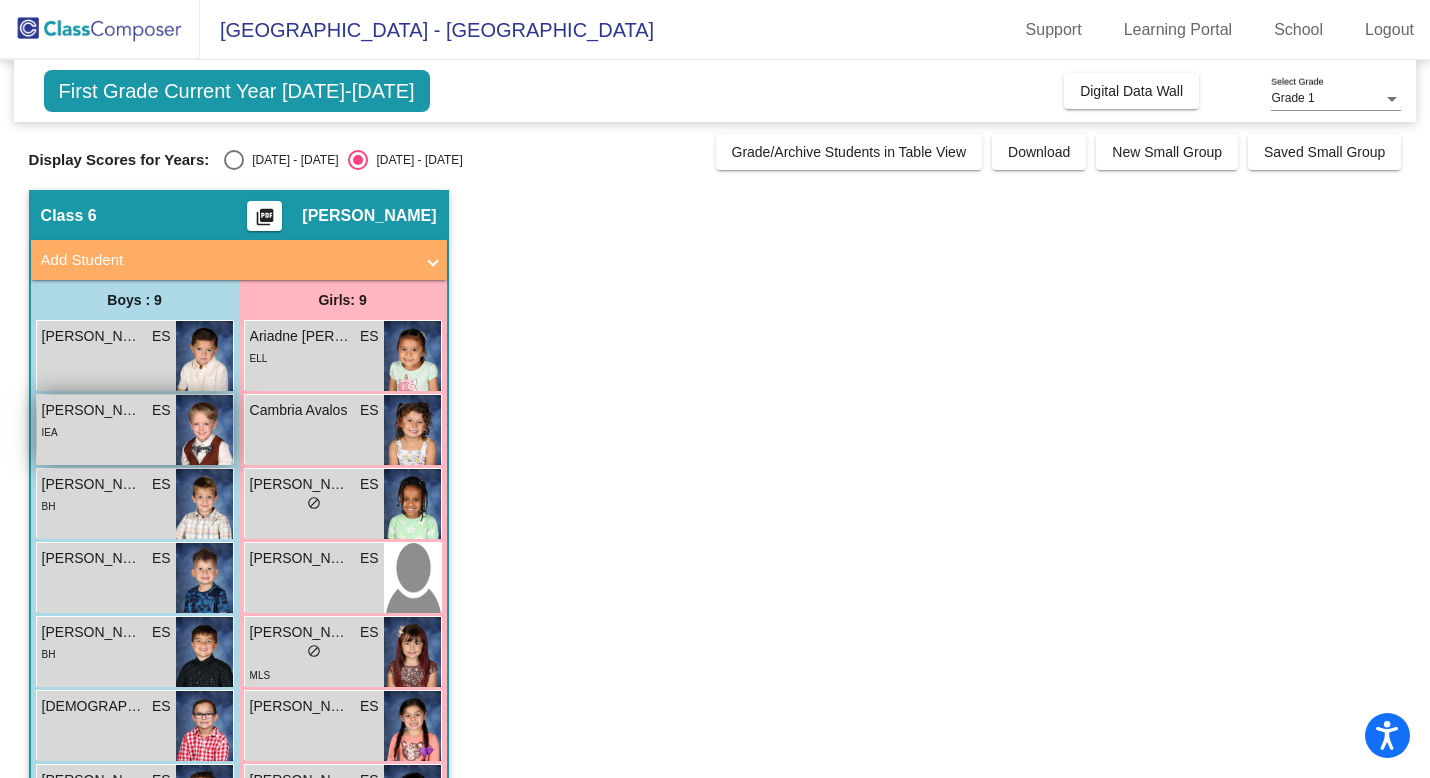 click on "IEA" at bounding box center (106, 431) 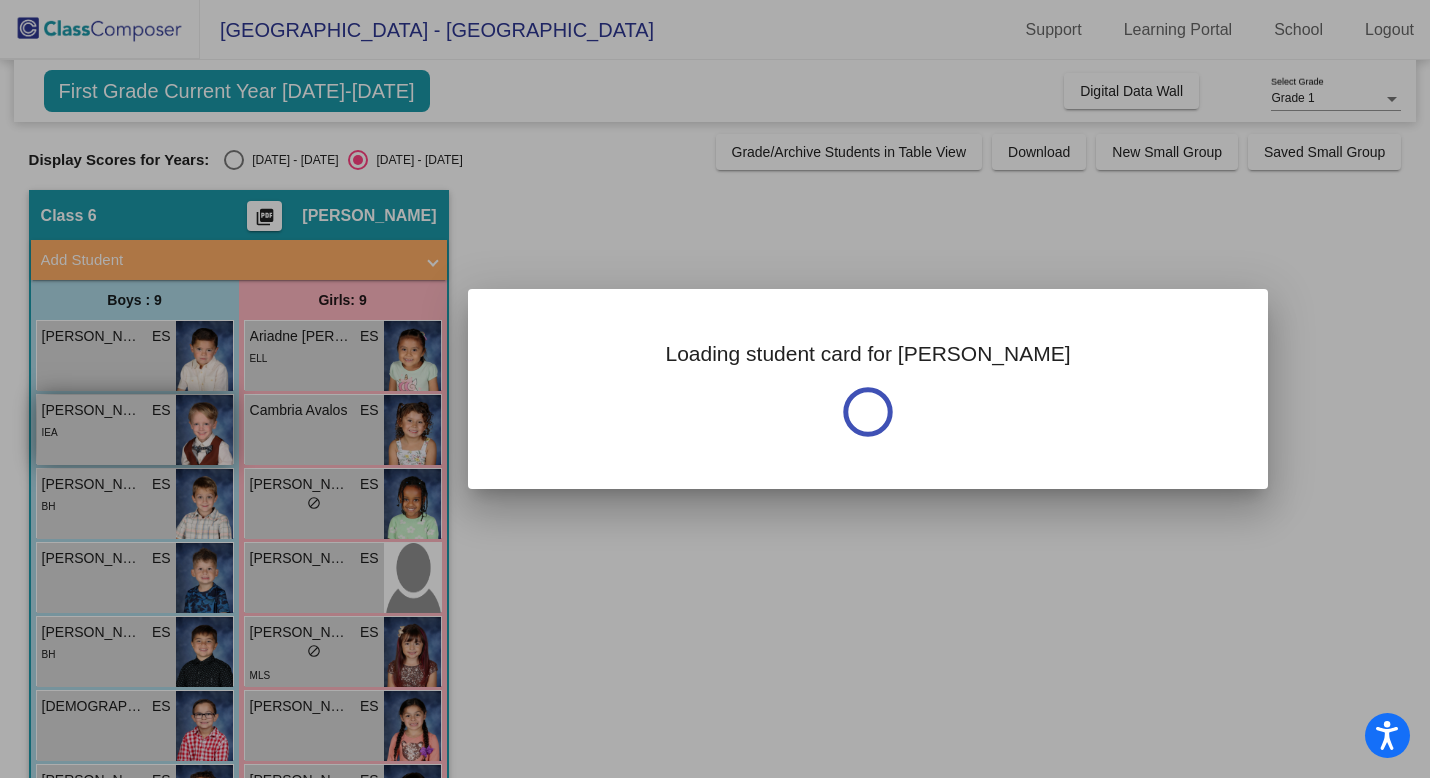 click at bounding box center [715, 389] 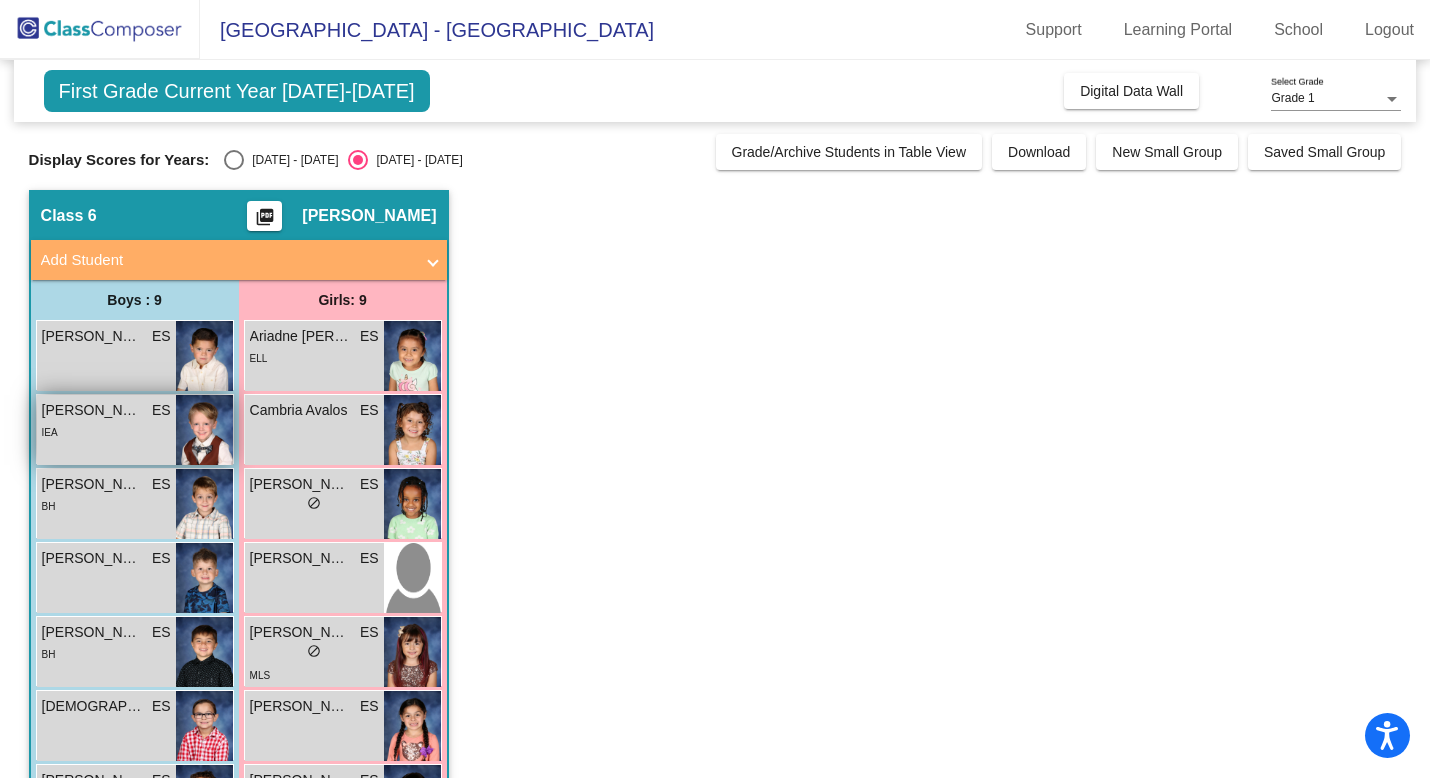 click on "IEA" at bounding box center [106, 431] 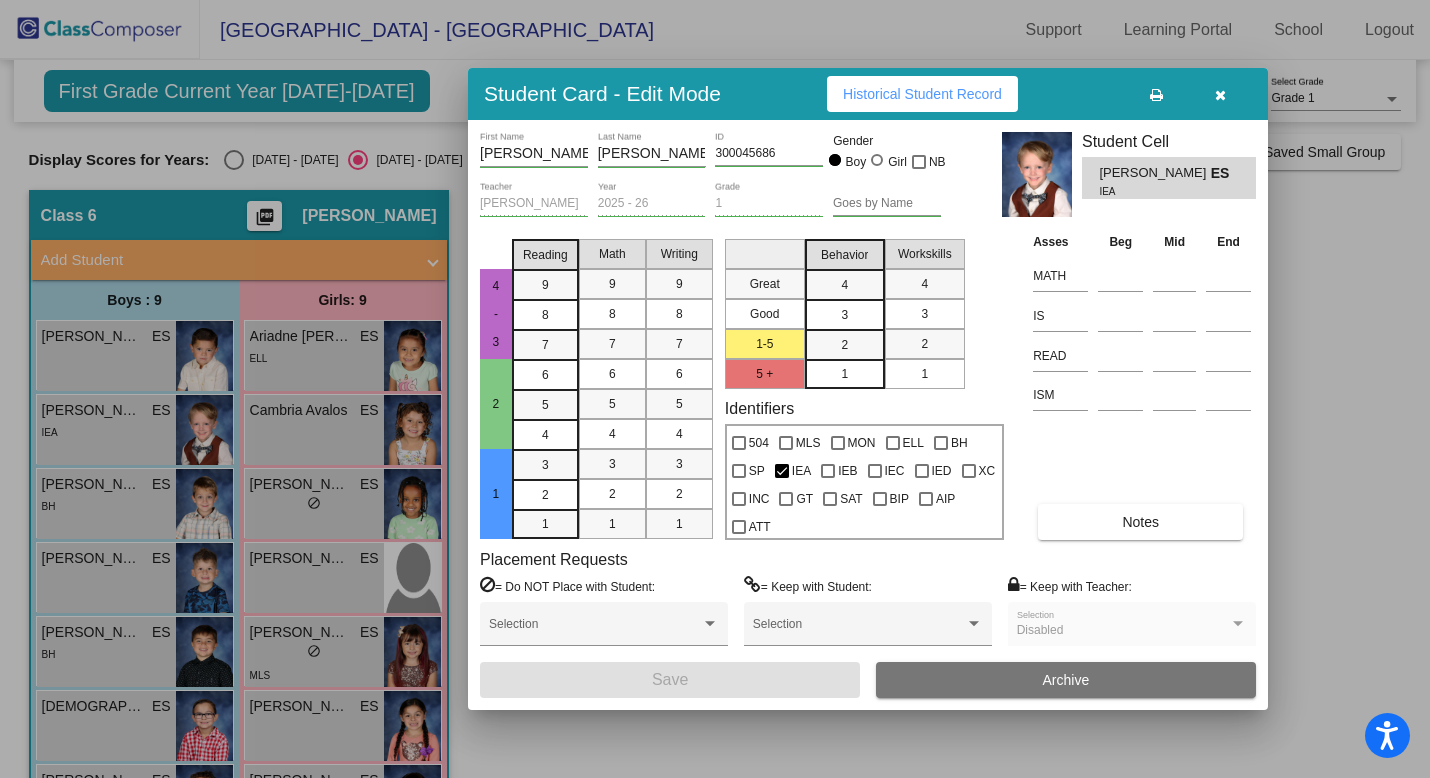 click on "Hodgson" at bounding box center (652, 154) 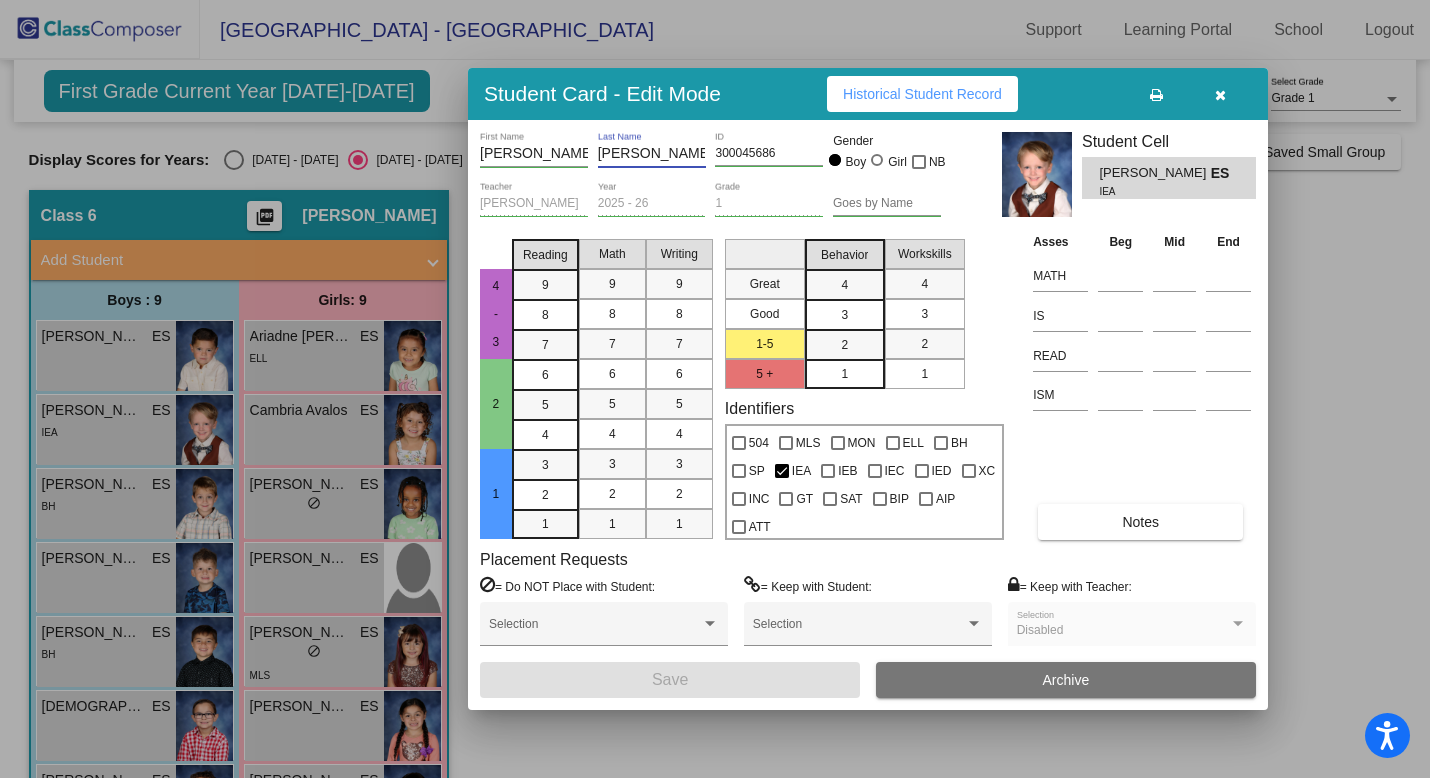 click on "Hodgson" at bounding box center [652, 154] 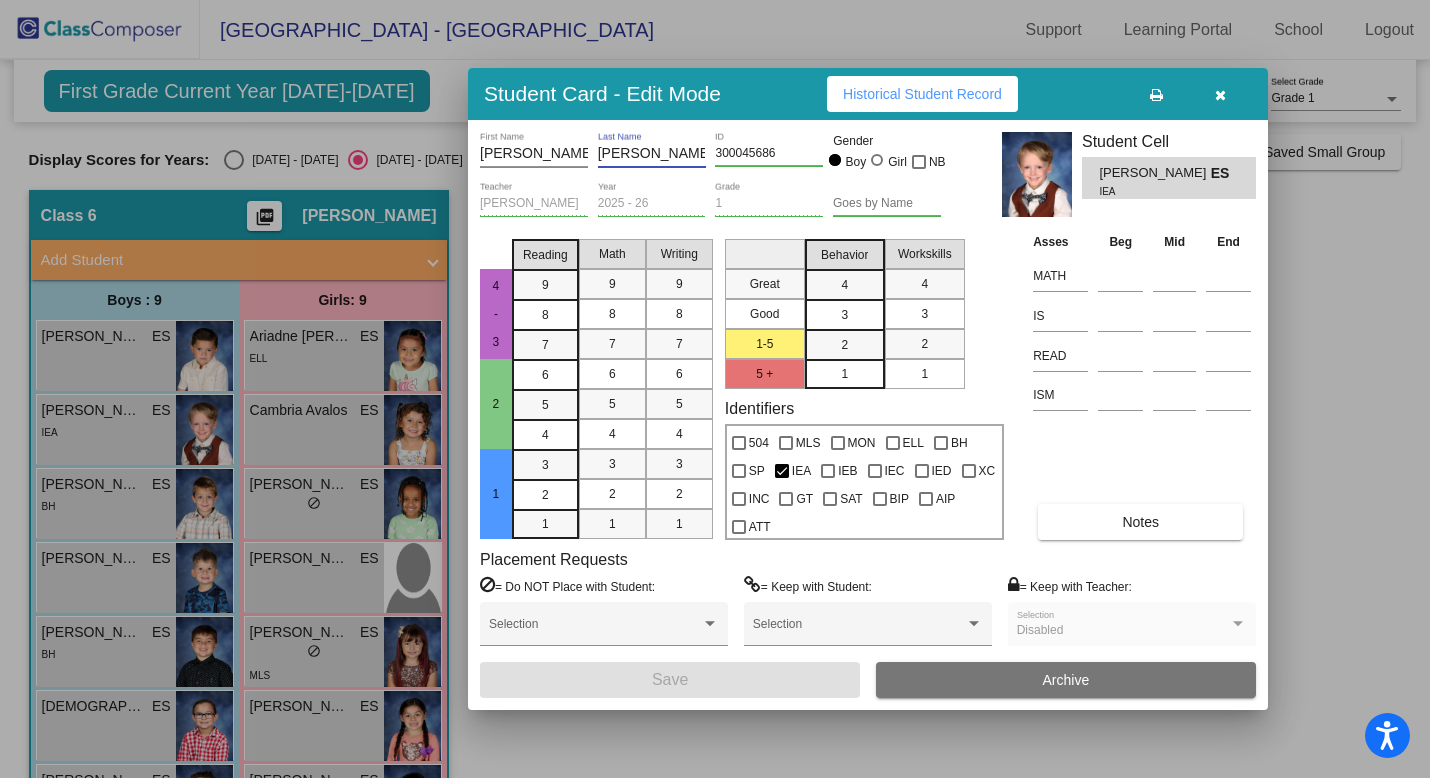 click at bounding box center (1220, 95) 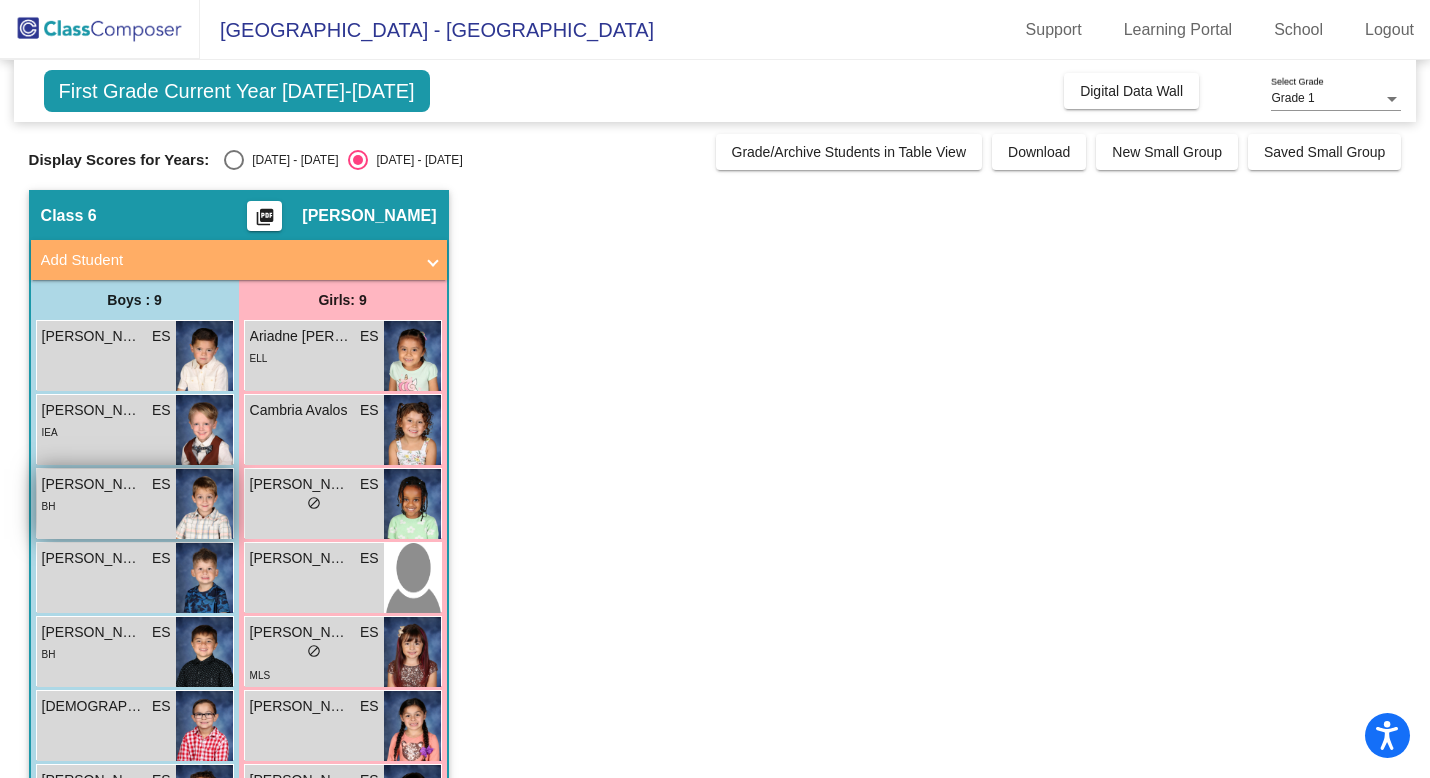 click on "BH" at bounding box center [106, 505] 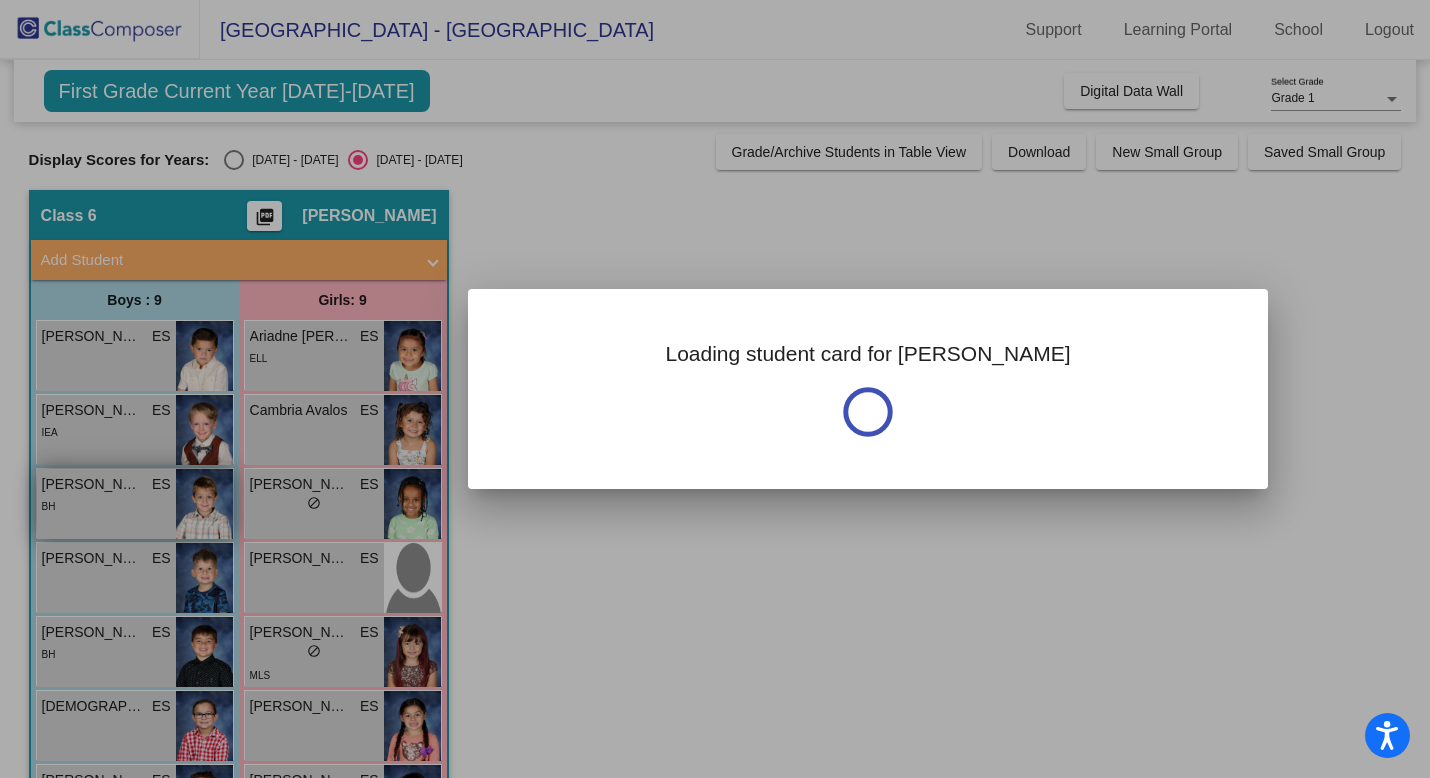 click at bounding box center (715, 389) 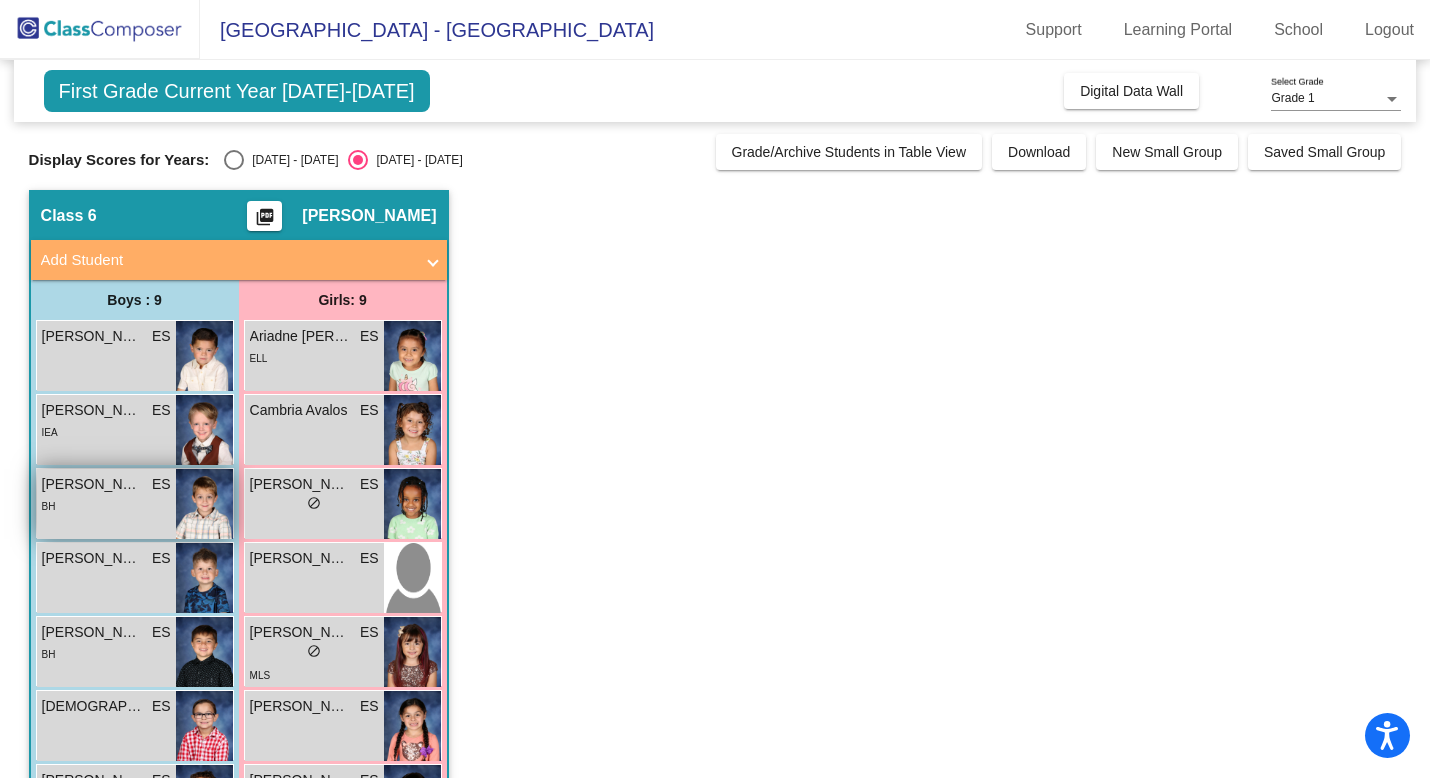 click on "Carter Cheatham ES lock do_not_disturb_alt BH" at bounding box center (106, 504) 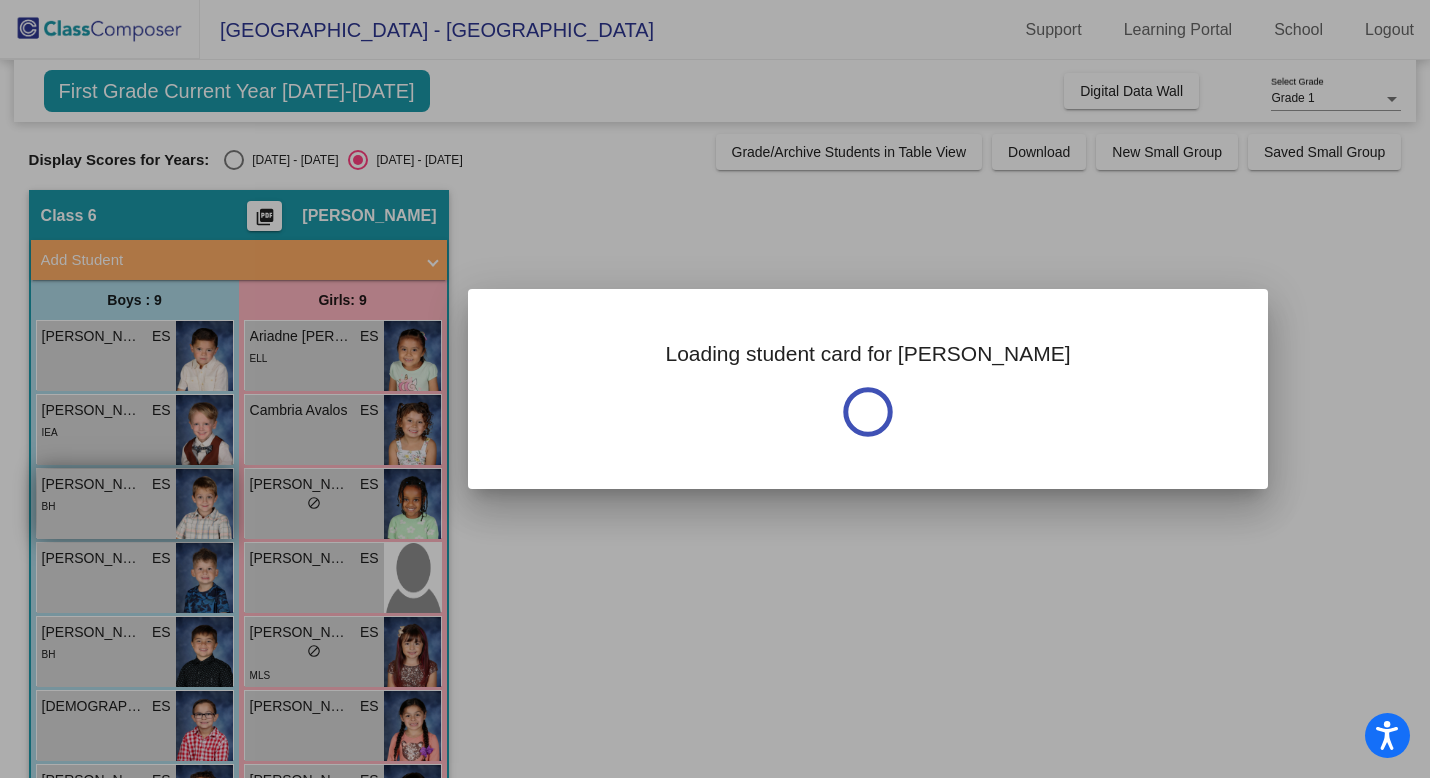 click at bounding box center [715, 389] 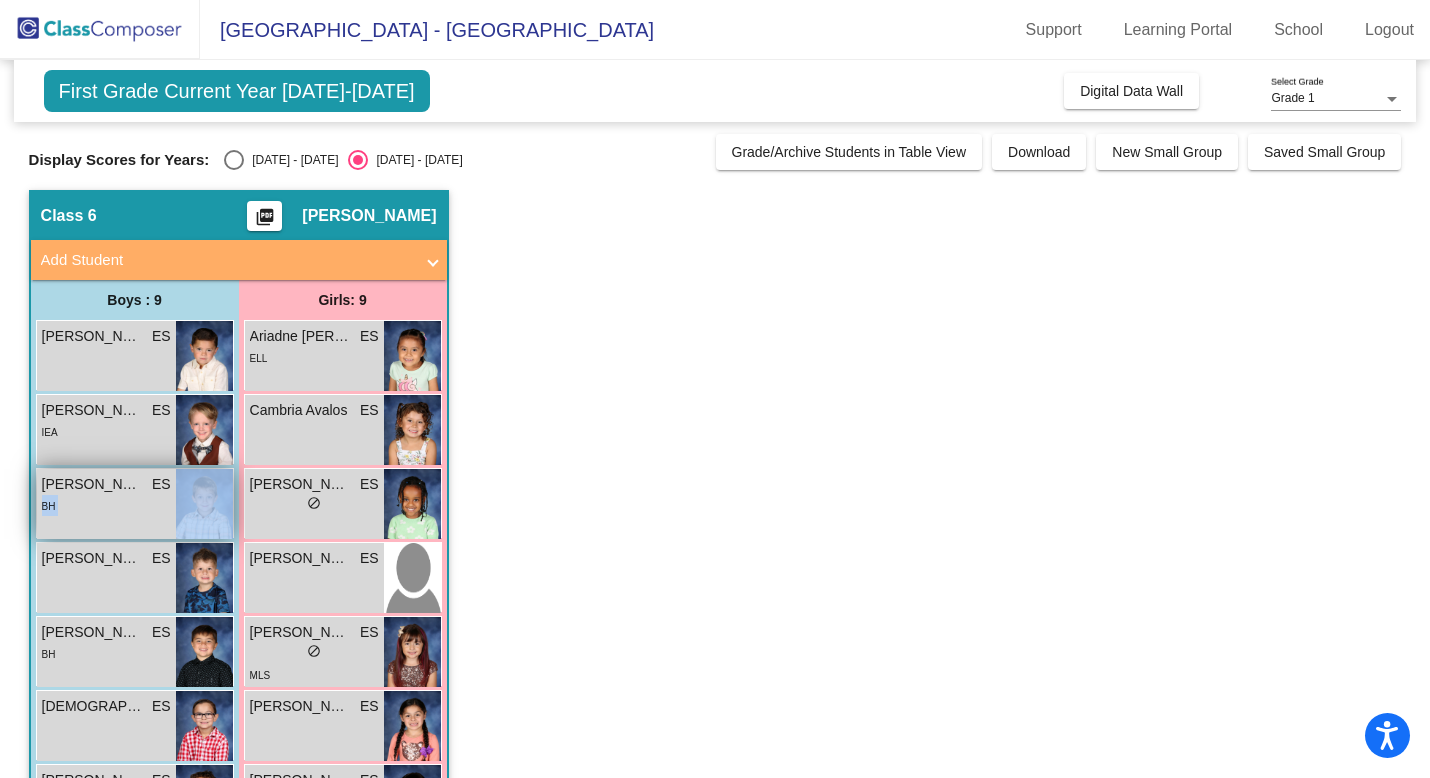 click on "Carter Cheatham ES lock do_not_disturb_alt BH" at bounding box center (106, 504) 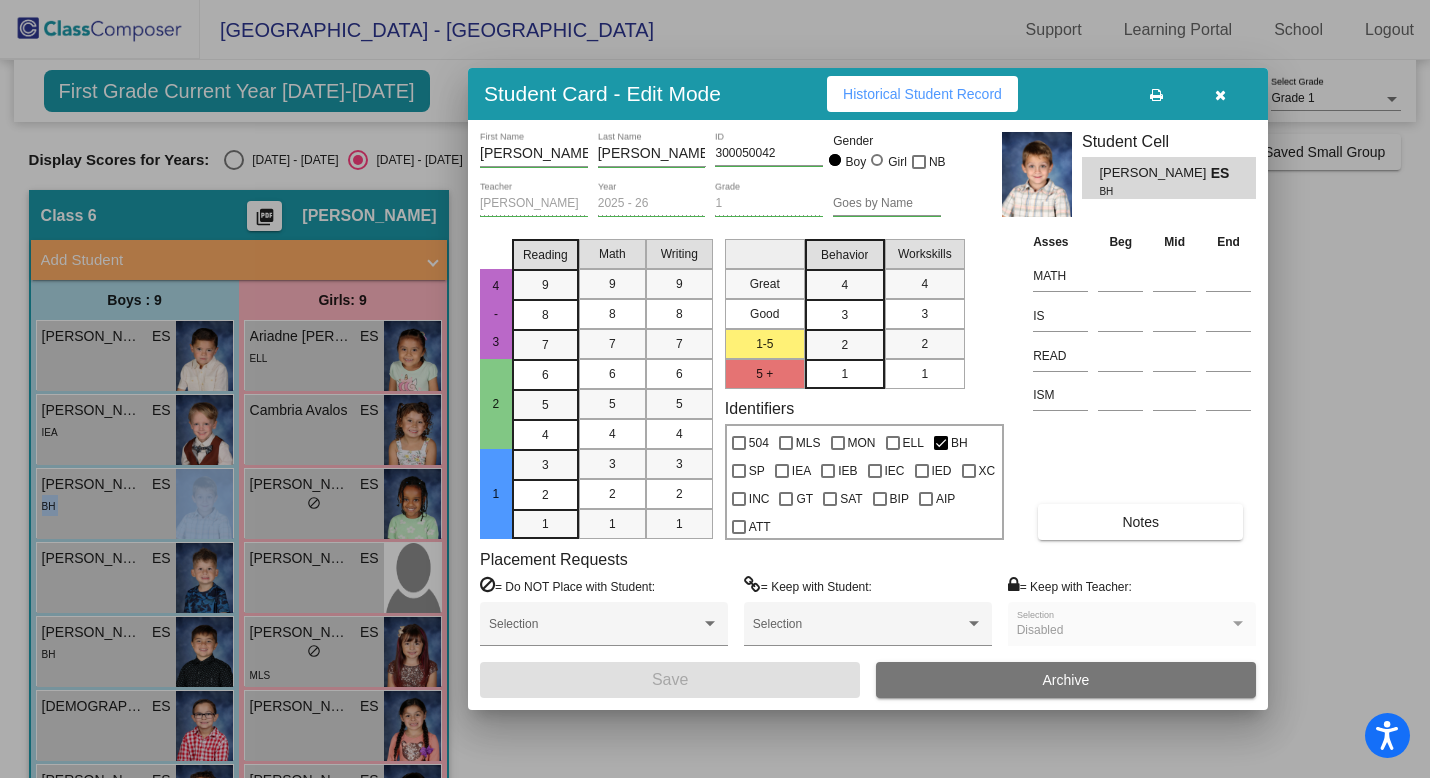 click on "Cheatham" at bounding box center [652, 154] 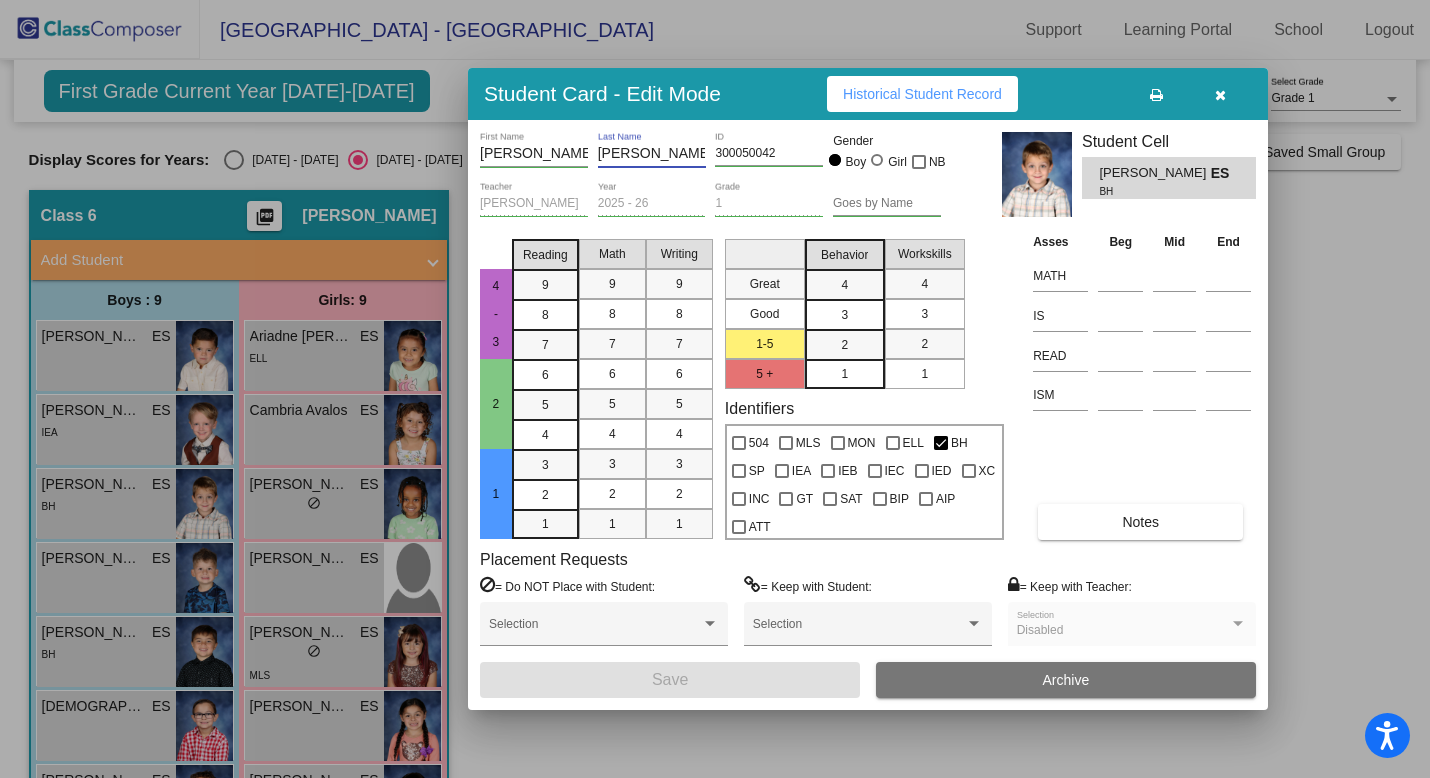 click on "Cheatham" at bounding box center (652, 154) 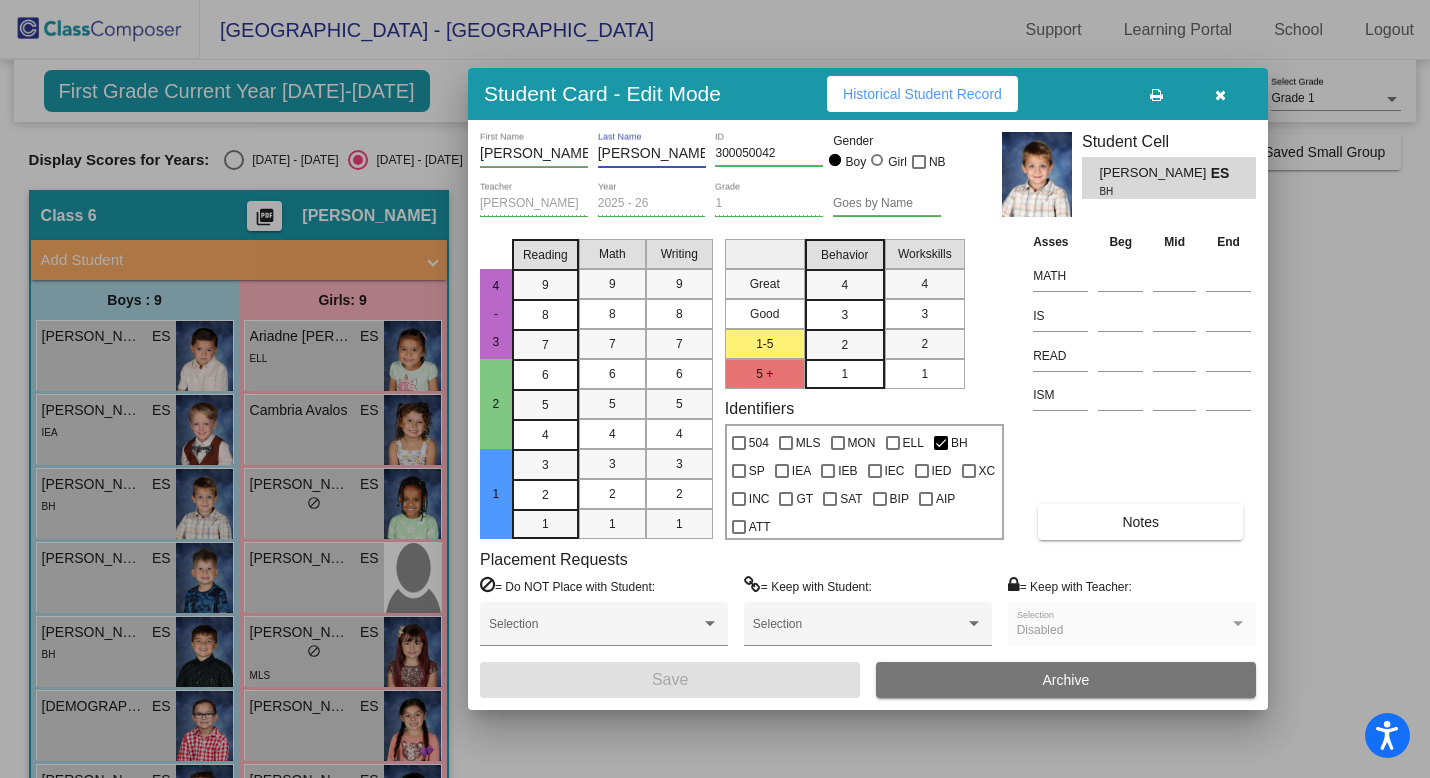 click at bounding box center [1220, 94] 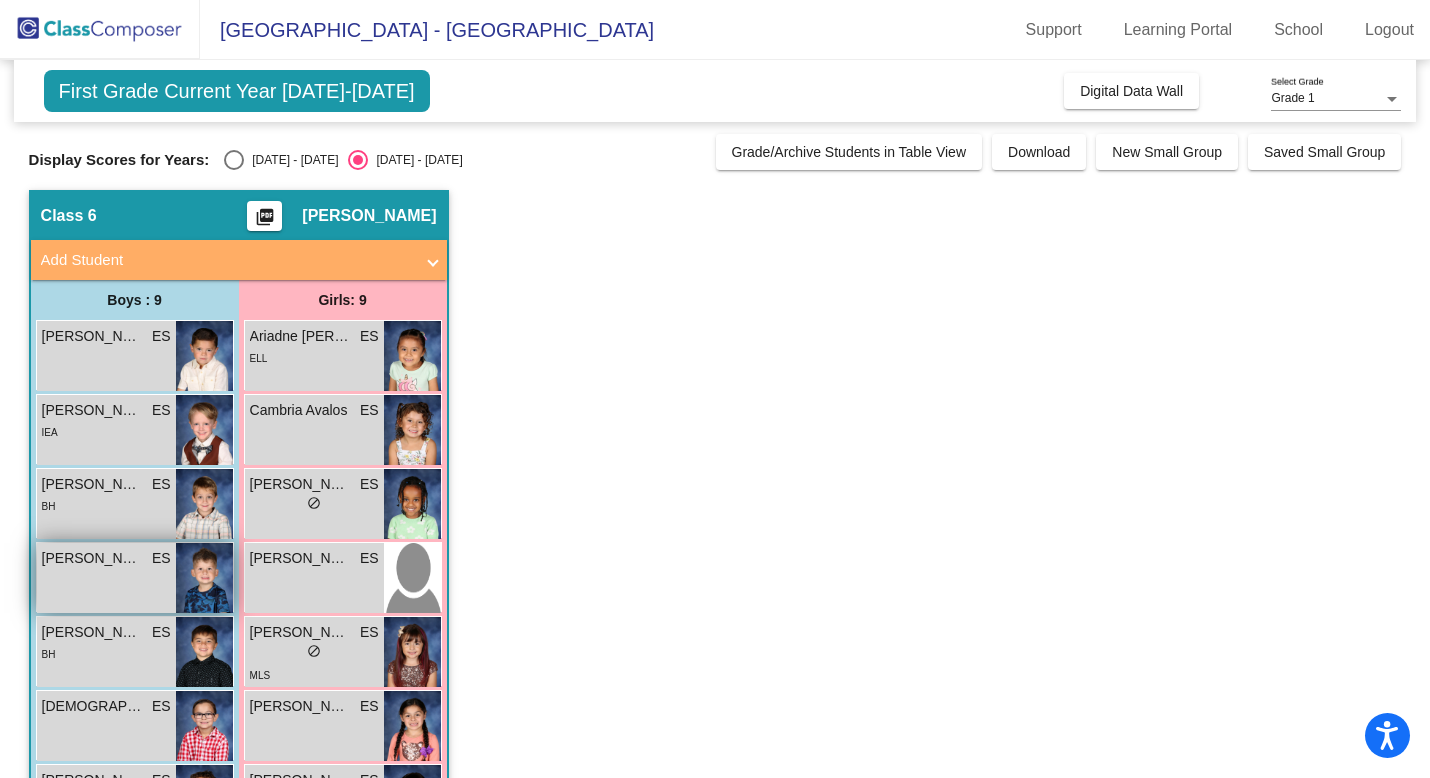 click on "Dillon Burford ES lock do_not_disturb_alt" at bounding box center [106, 578] 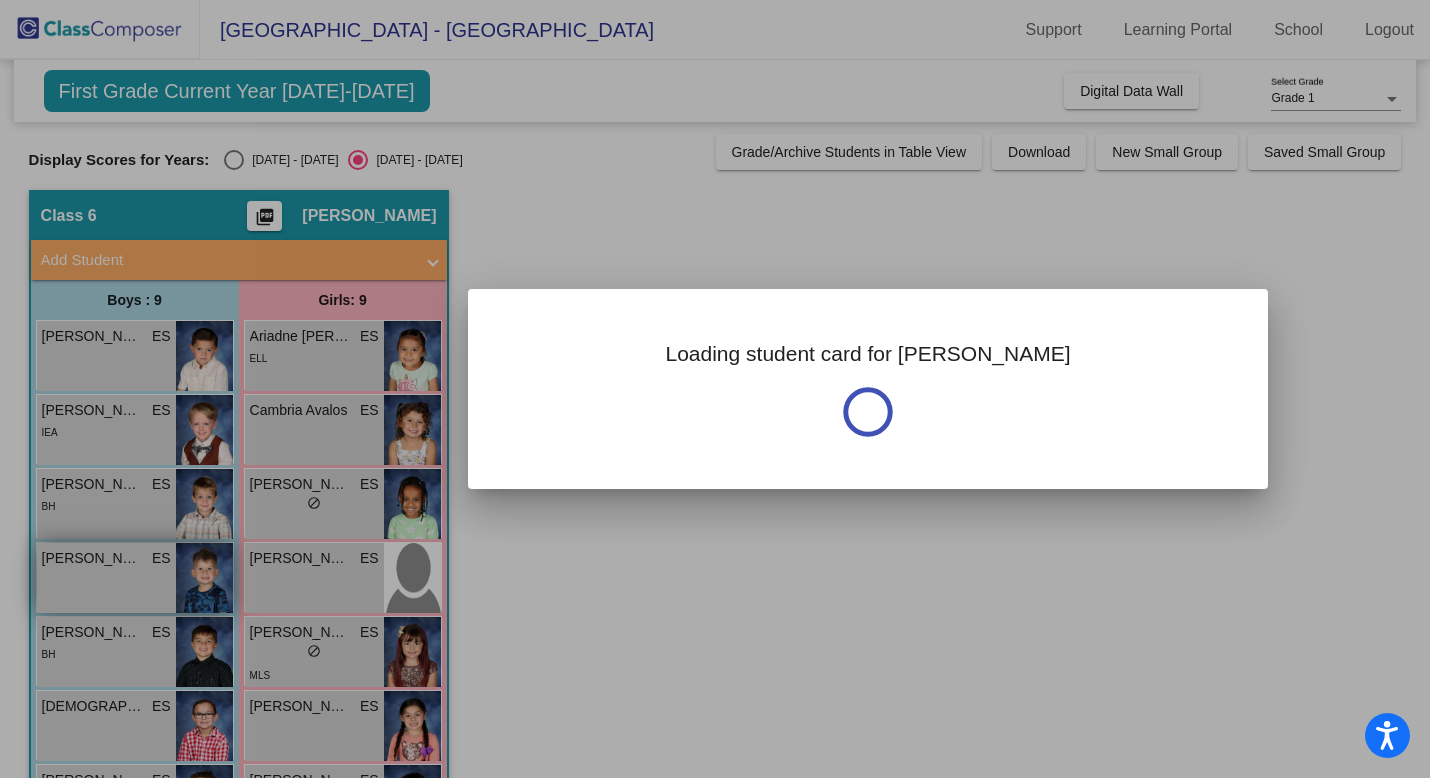 click at bounding box center [715, 389] 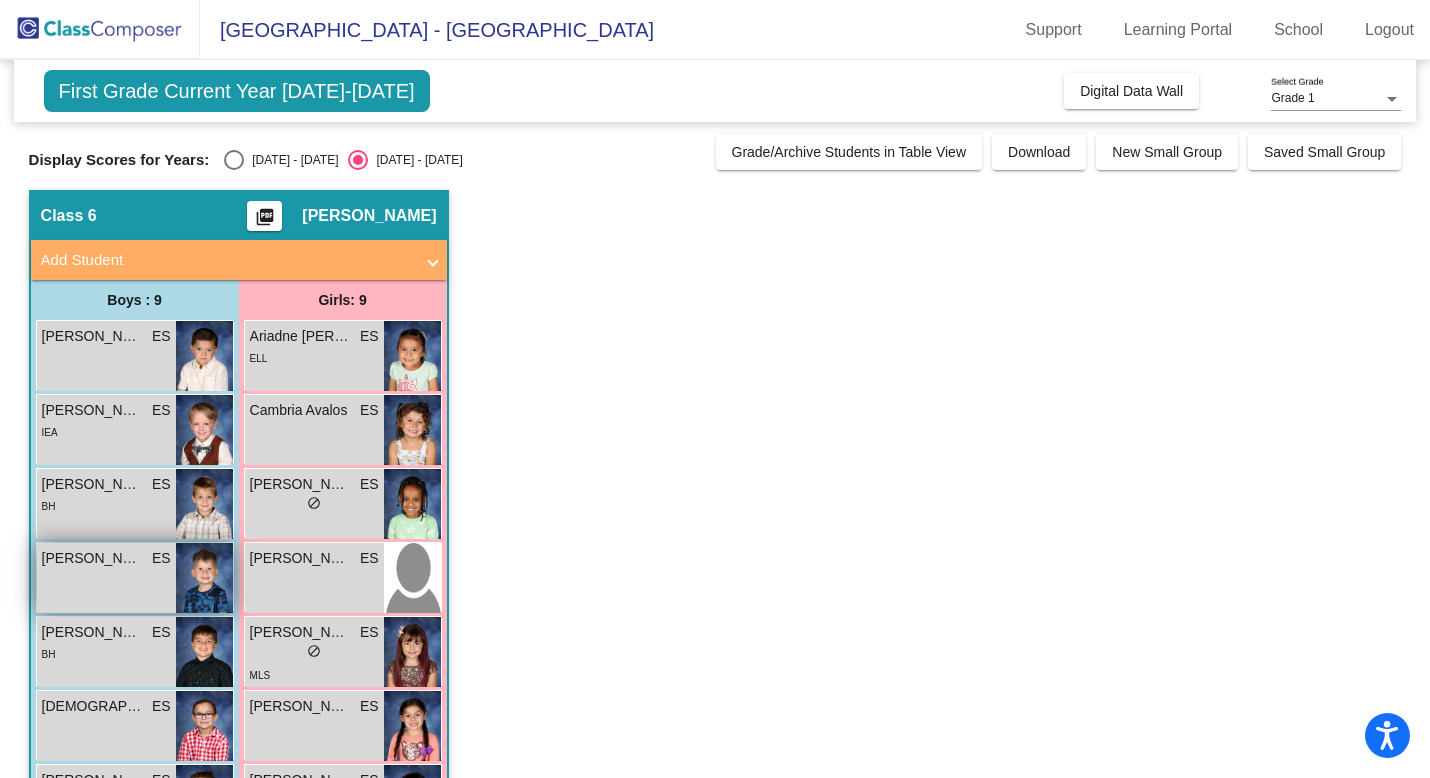 click on "ES" at bounding box center [161, 558] 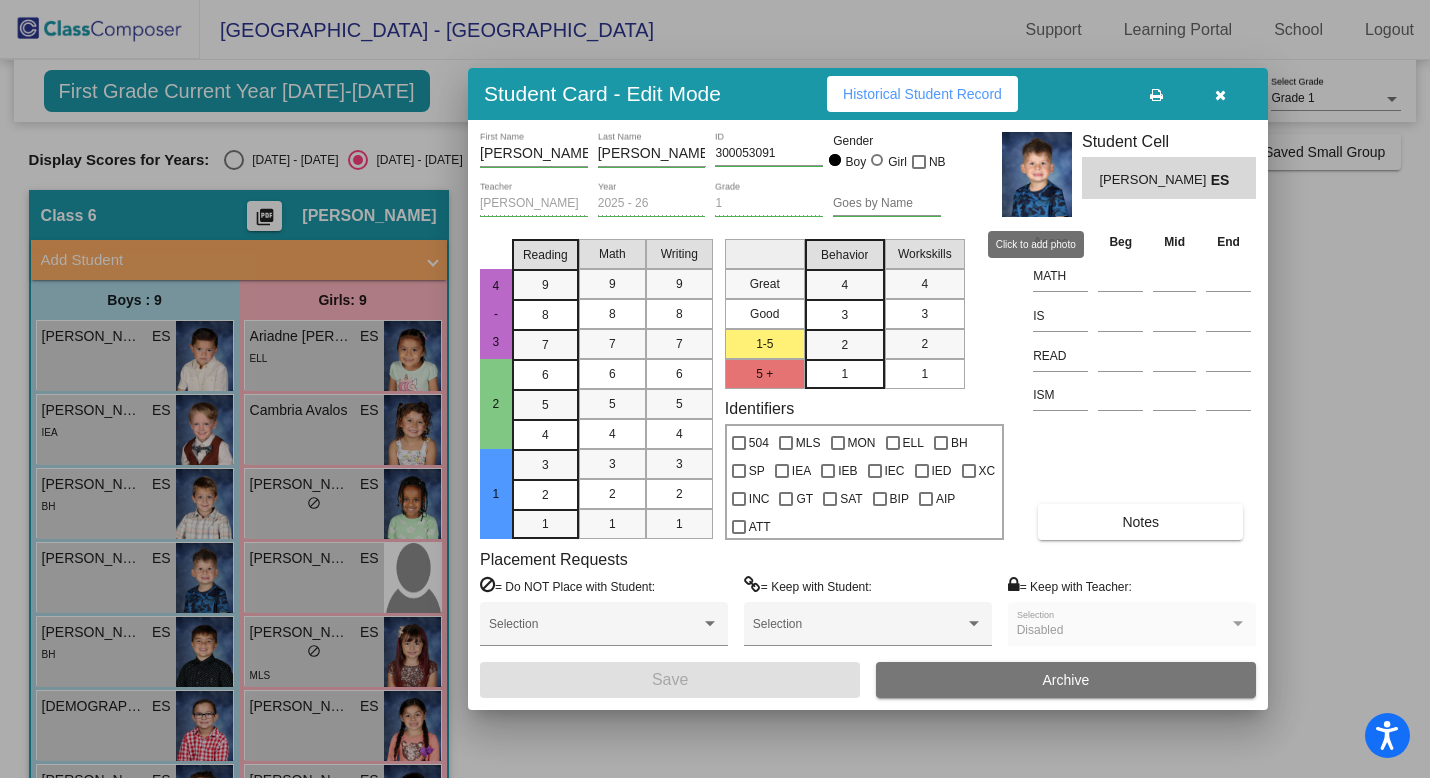 click at bounding box center (1037, 174) 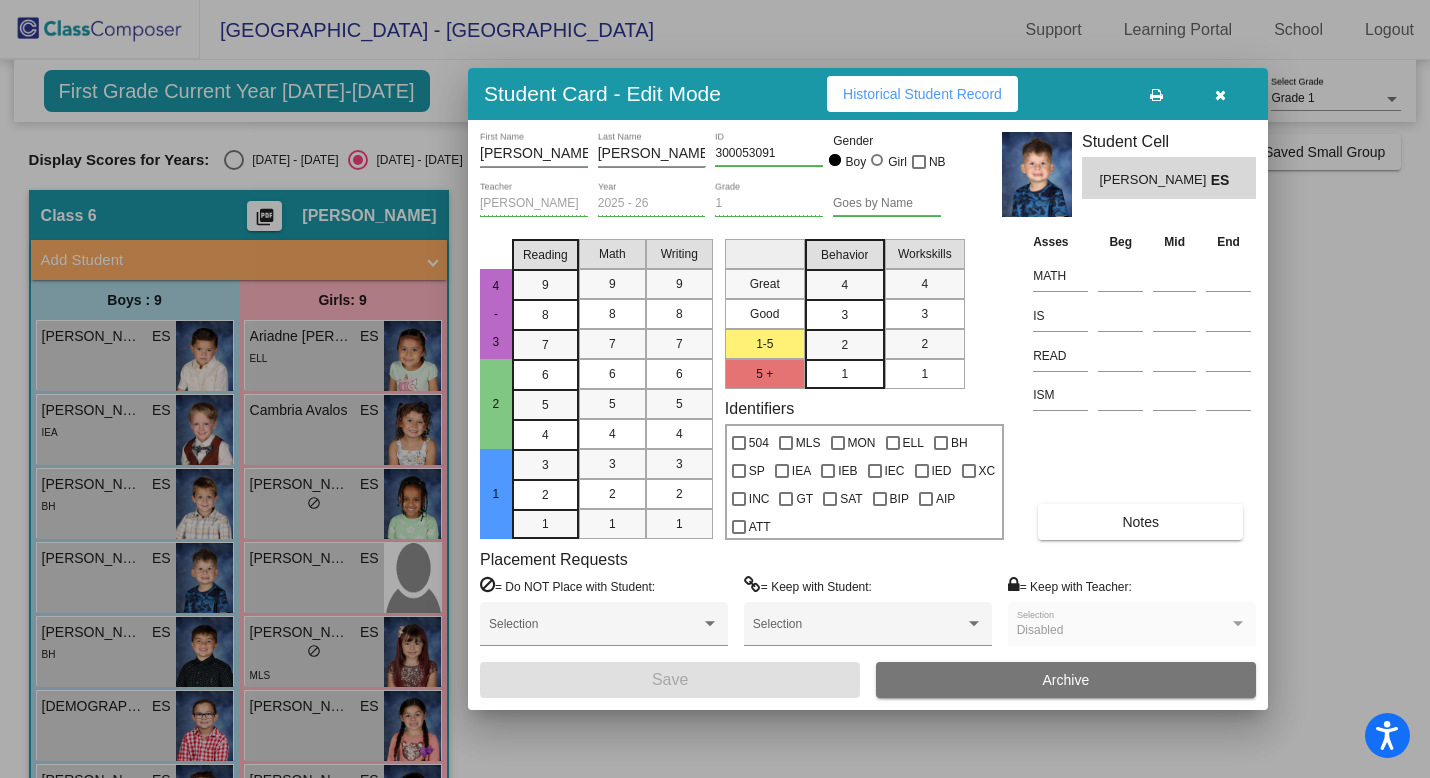 click on "Burford" at bounding box center (652, 154) 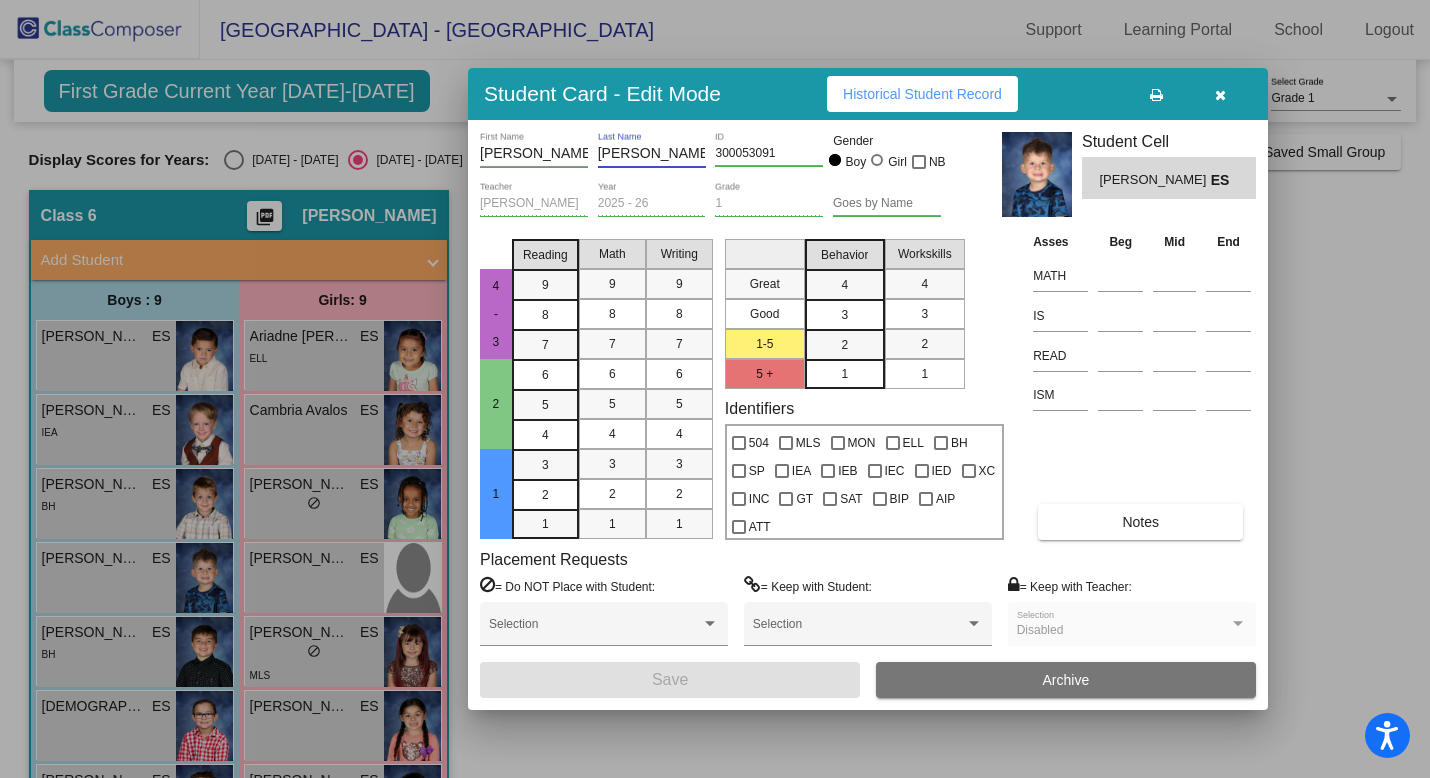 click on "Burford" at bounding box center [652, 154] 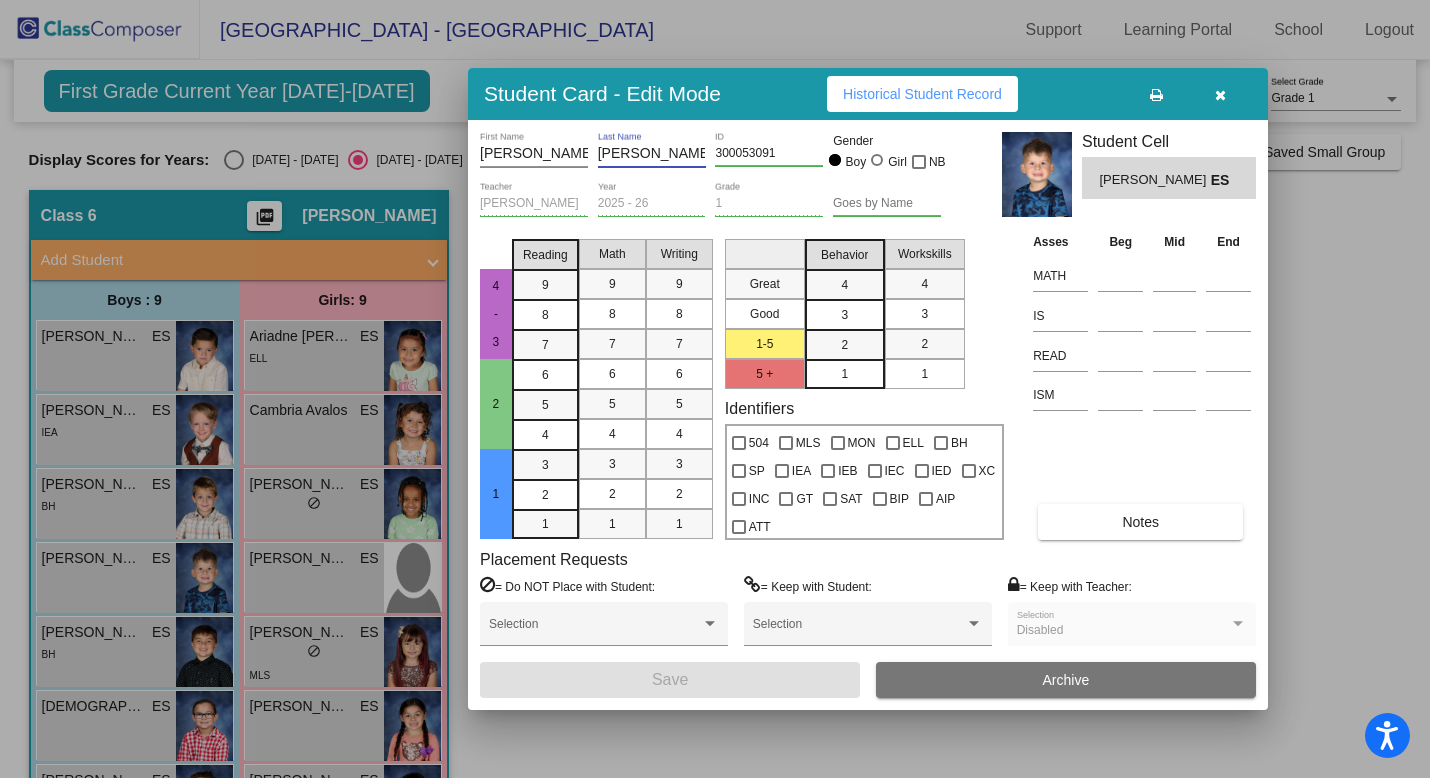 click at bounding box center (1220, 95) 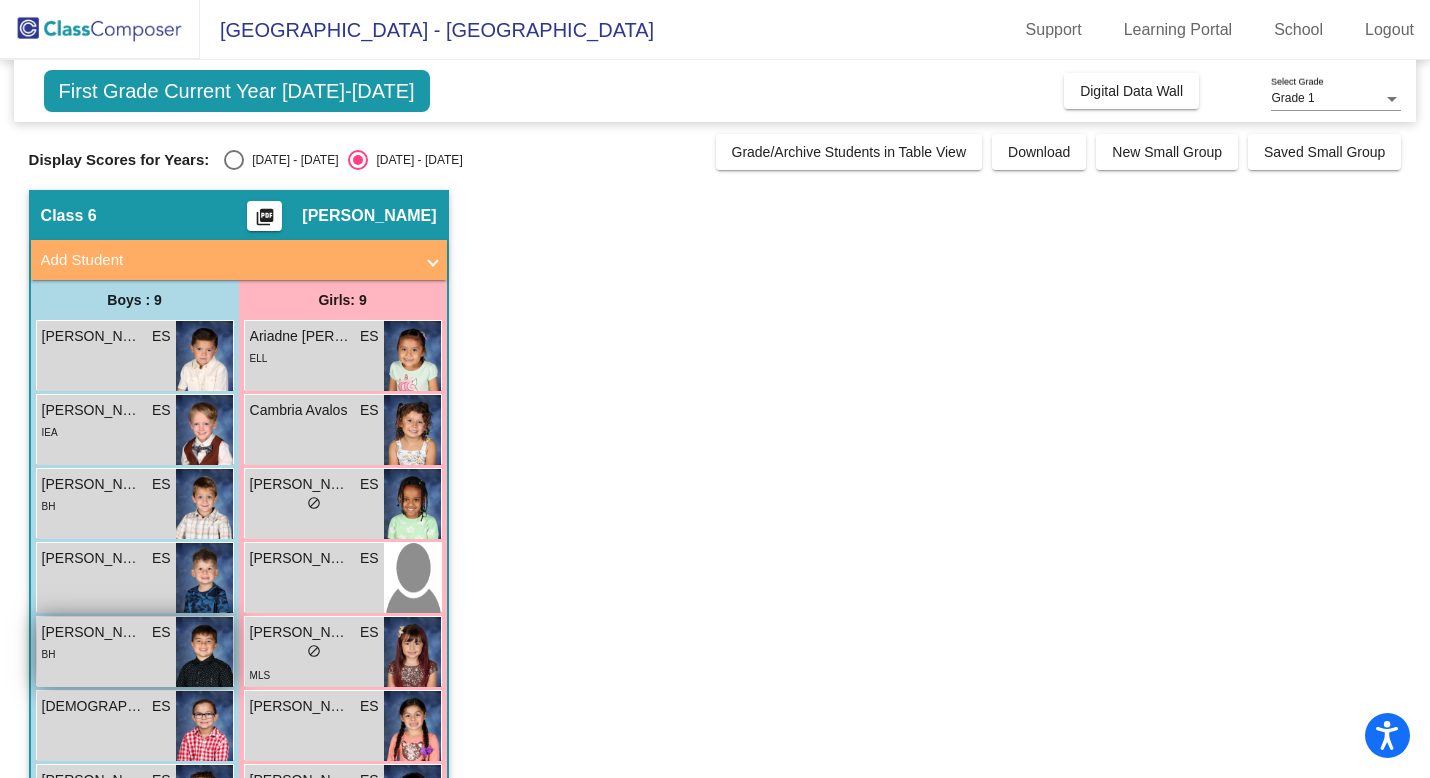 click on "BH" at bounding box center [106, 653] 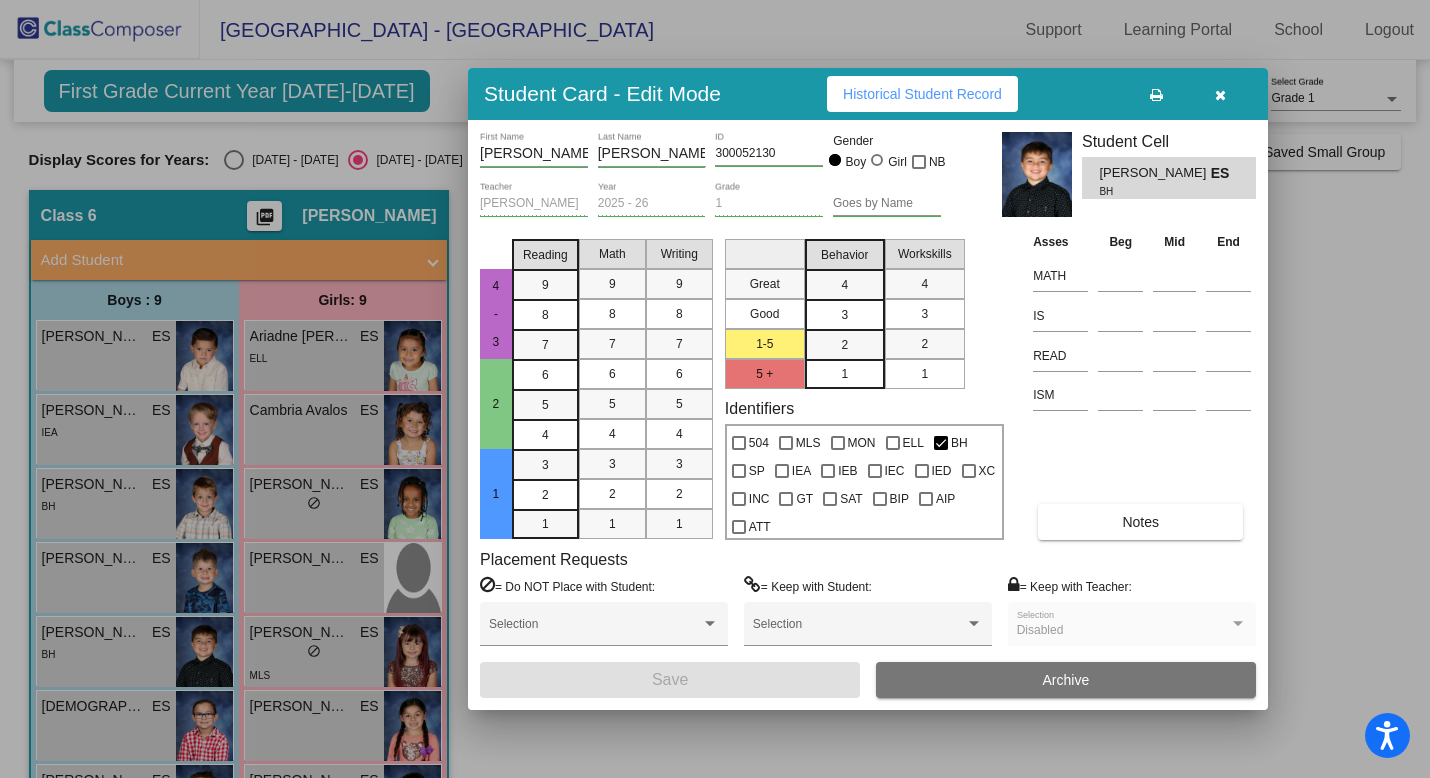 click on "Cowder" at bounding box center [652, 154] 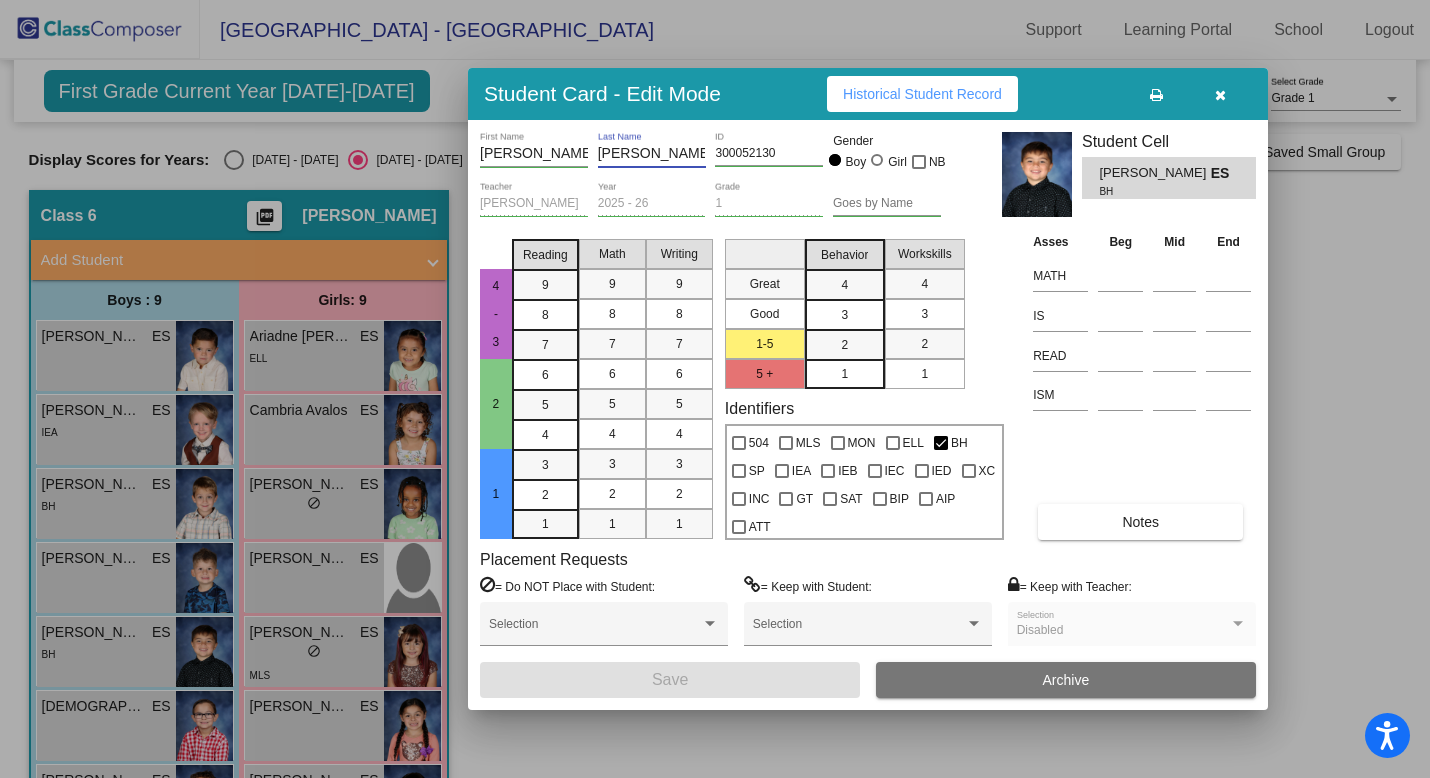 click on "Cowder" at bounding box center [652, 154] 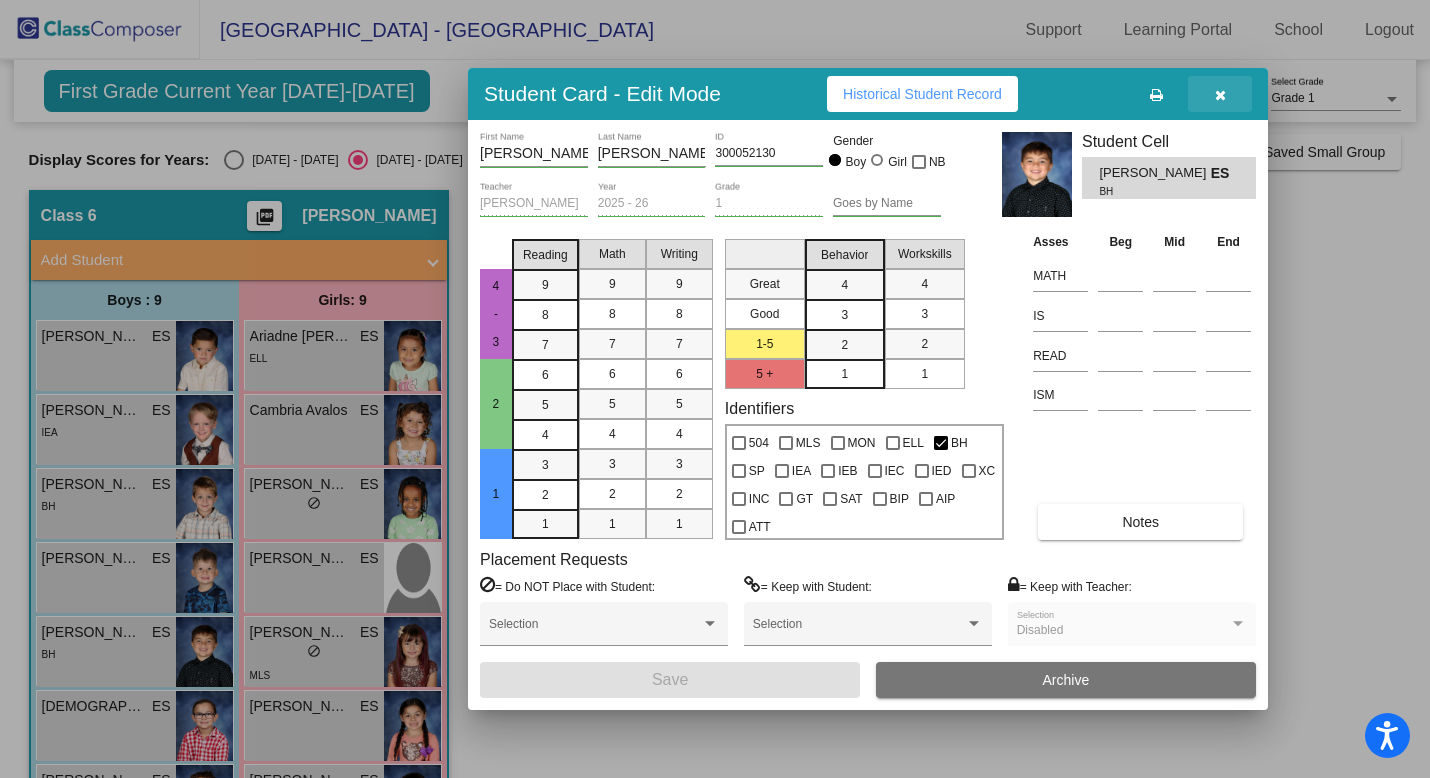 click at bounding box center (1220, 95) 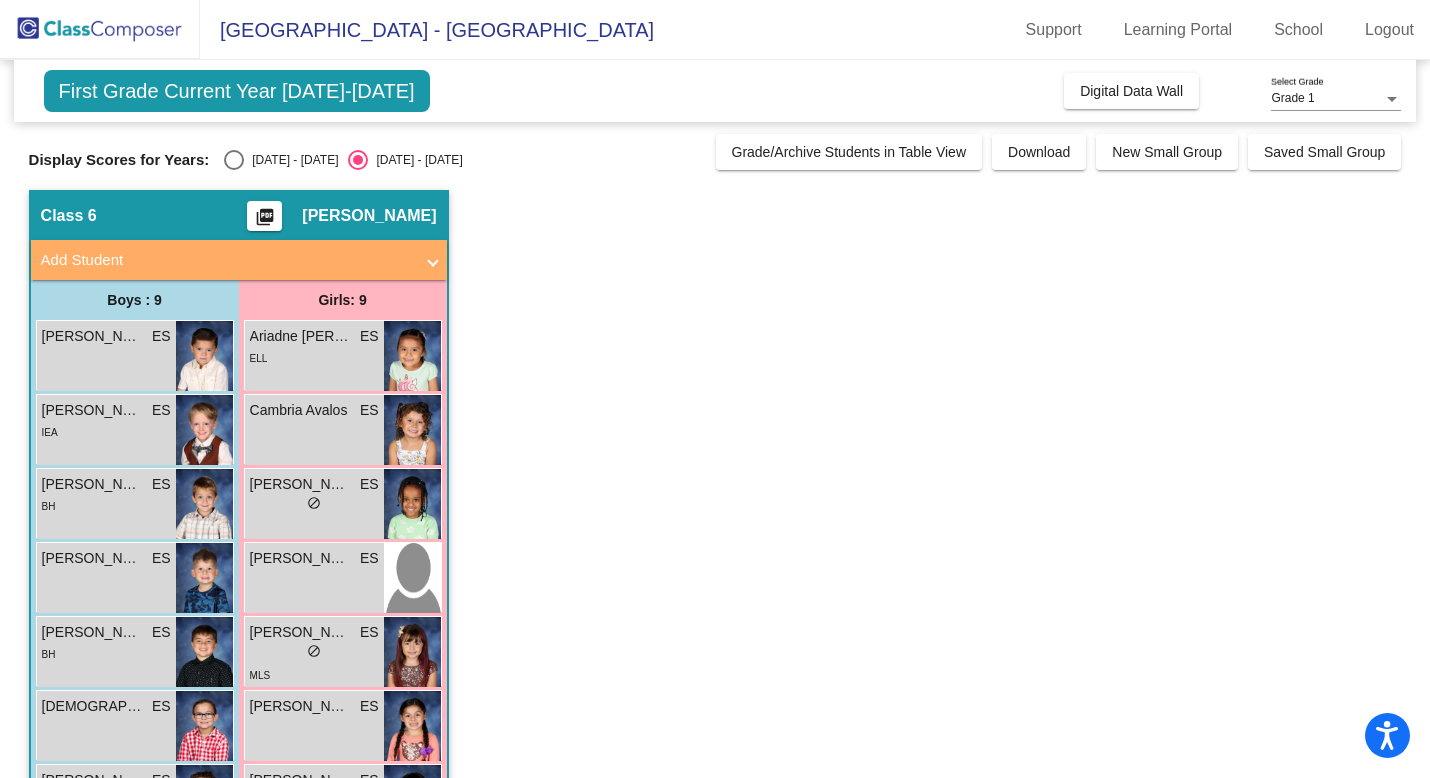 click on "Class 6    picture_as_pdf Esmeralda Sanchez  Add Student  First Name Last Name Student Id  (Recommended)   Boy   Girl   Non Binary Add Close  Boys : 9  Benjamin Carrillo ES lock do_not_disturb_alt Calvin Hodgson ES lock do_not_disturb_alt IEA Carter Cheatham ES lock do_not_disturb_alt BH Dillon Burford ES lock do_not_disturb_alt Gabriel Cowder ES lock do_not_disturb_alt BH Isaiah Shainin ES lock do_not_disturb_alt Joaquin Gonzales ES lock do_not_disturb_alt SP Mason Sandoval ES lock do_not_disturb_alt Santiago Colombe ES lock do_not_disturb_alt 504 Girls: 9 Ariadne Cristal Jimenez Rayo ES lock do_not_disturb_alt ELL Cambria Avalos ES lock do_not_disturb_alt Gabrielle Tilahun ES lock do_not_disturb_alt Isabell Mercado ES lock do_not_disturb_alt Khloe Marie Garcia ES lock do_not_disturb_alt MLS Kylie Geller ES lock do_not_disturb_alt Leah Marino ES lock do_not_disturb_alt ELL Lylah Irusta ES lock do_not_disturb_alt SP Quinn Romero ES lock do_not_disturb_alt" 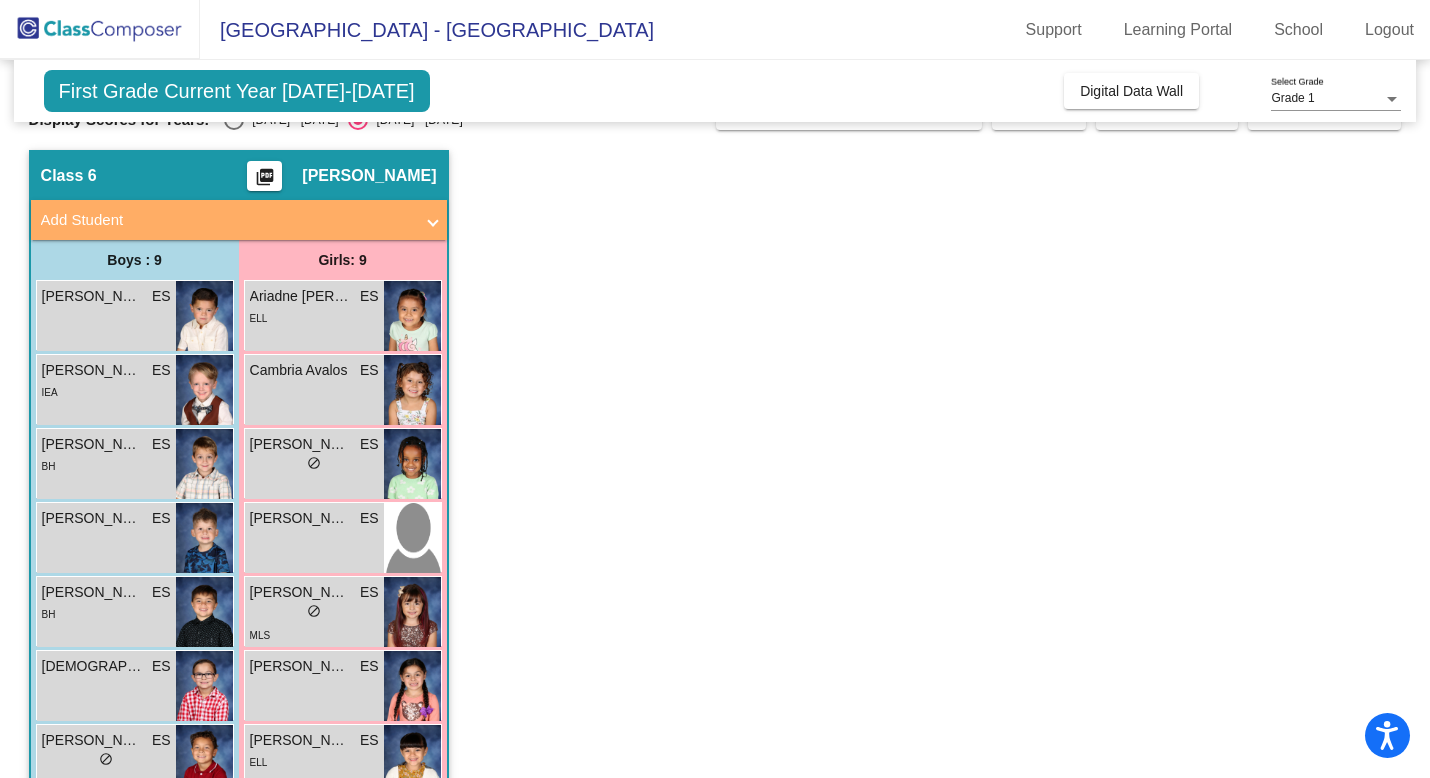 scroll, scrollTop: 80, scrollLeft: 0, axis: vertical 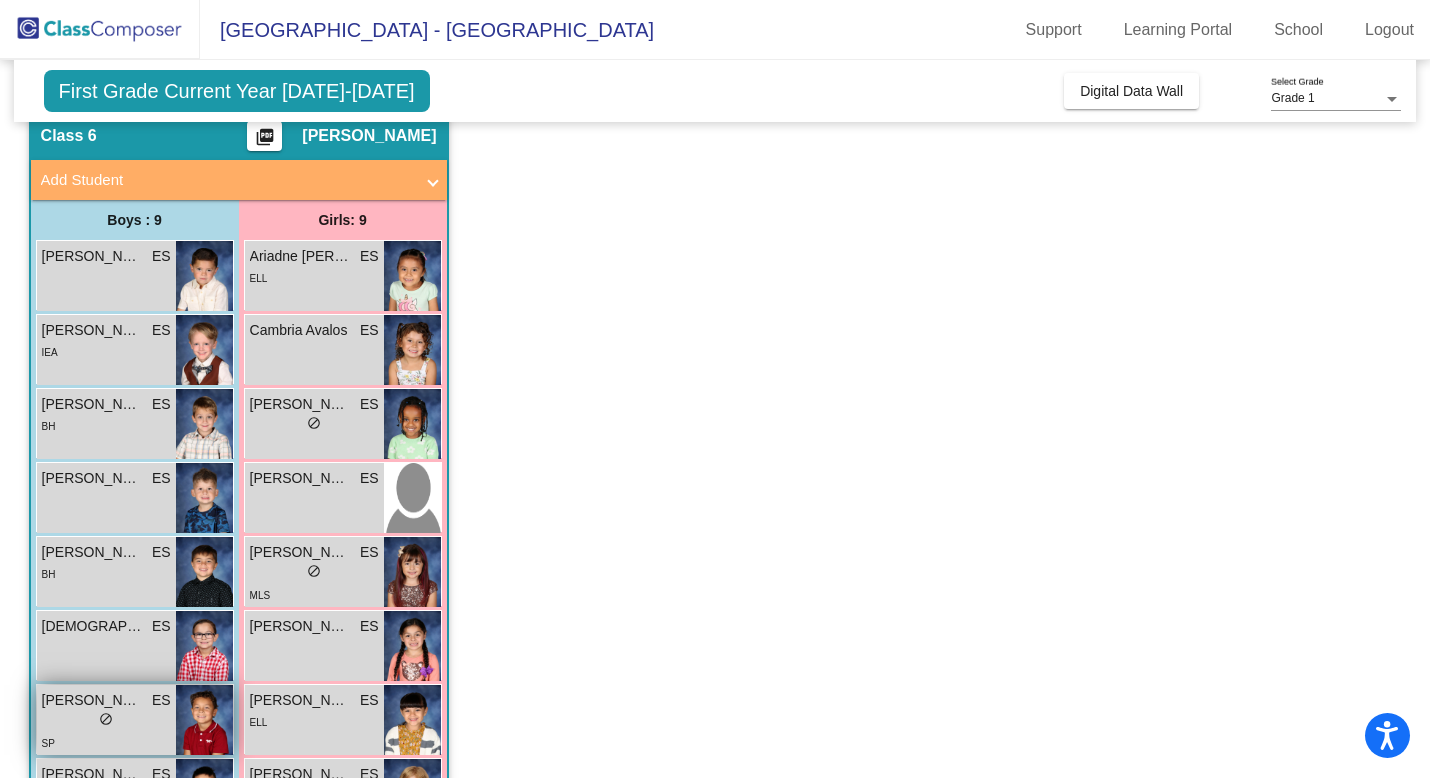 click on "Joaquin Gonzales" at bounding box center (92, 700) 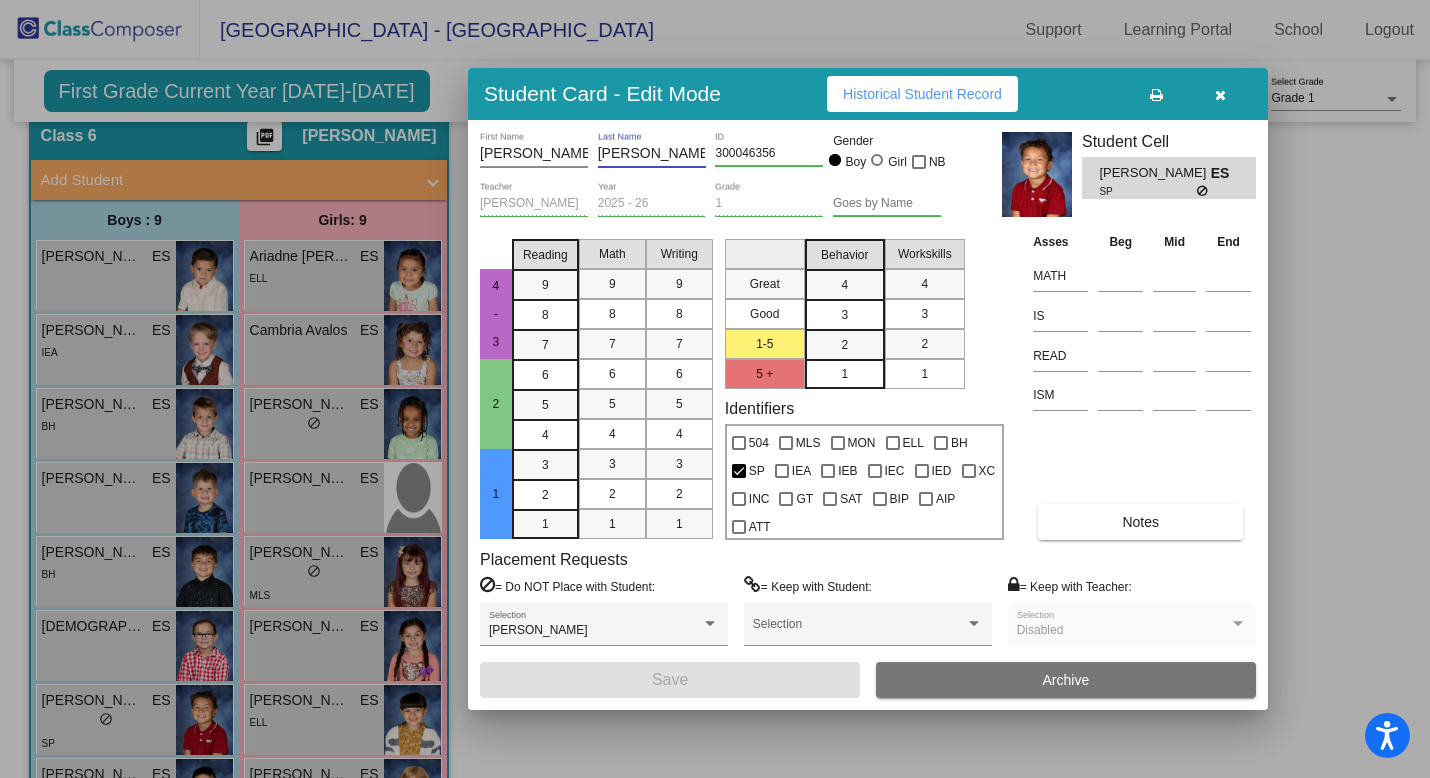 click on "Gonzales" at bounding box center (652, 154) 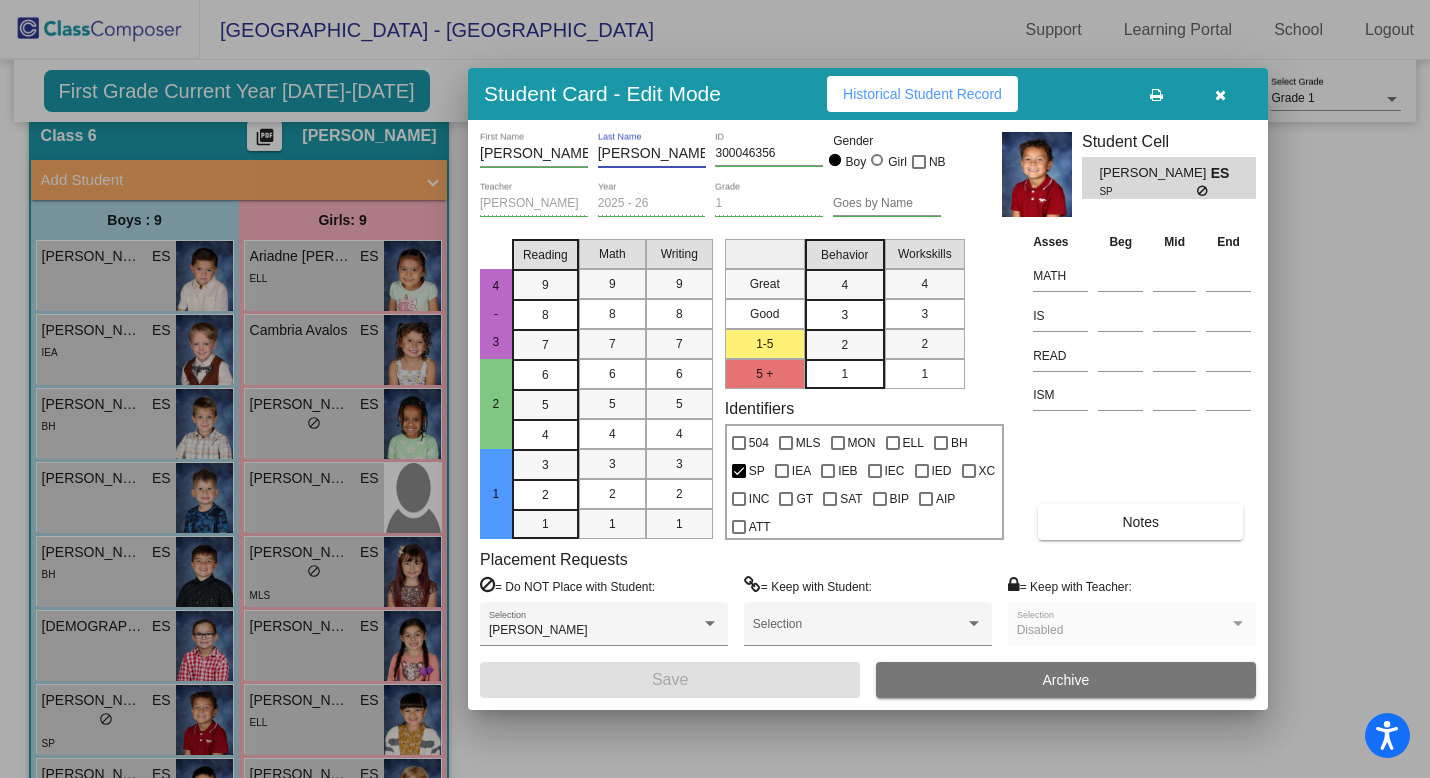 click at bounding box center [1220, 95] 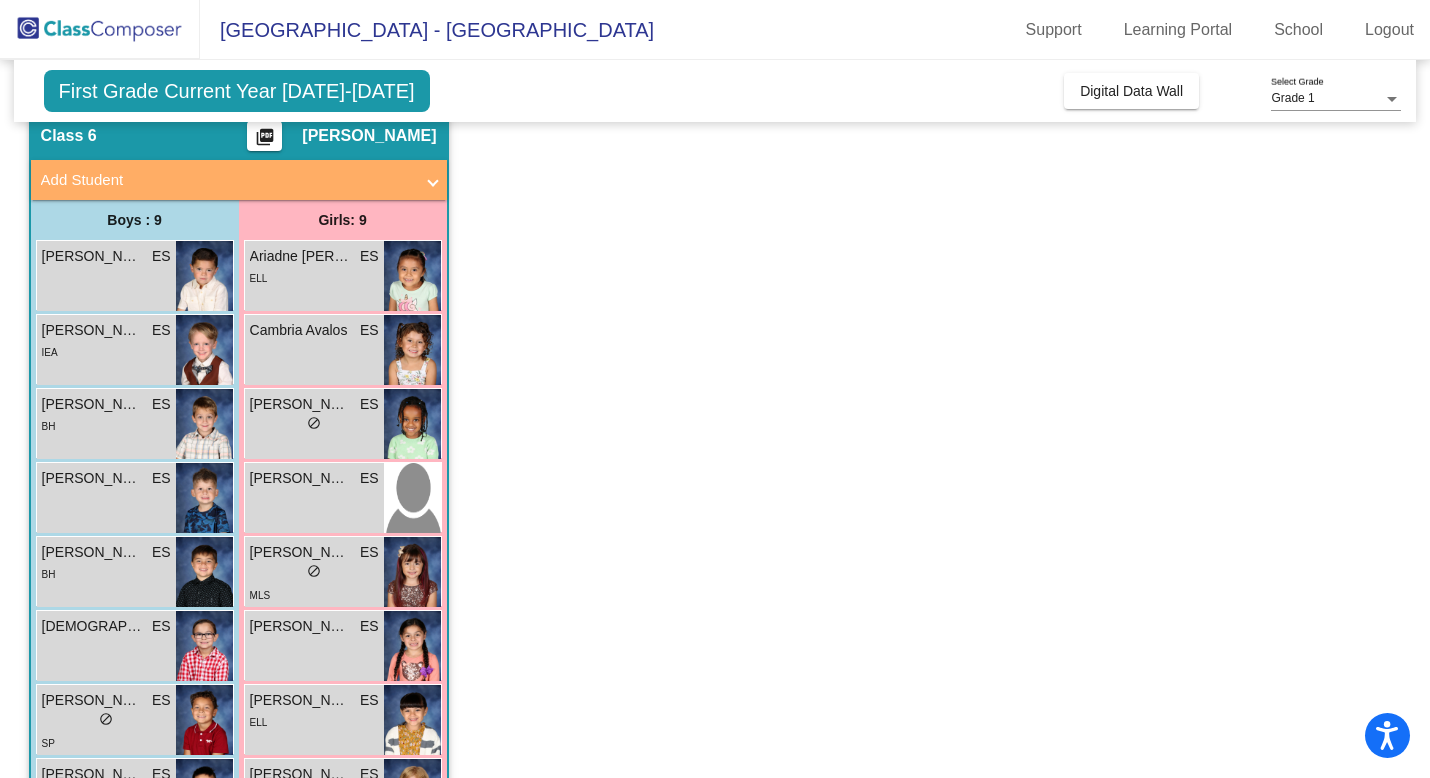 scroll, scrollTop: 0, scrollLeft: 0, axis: both 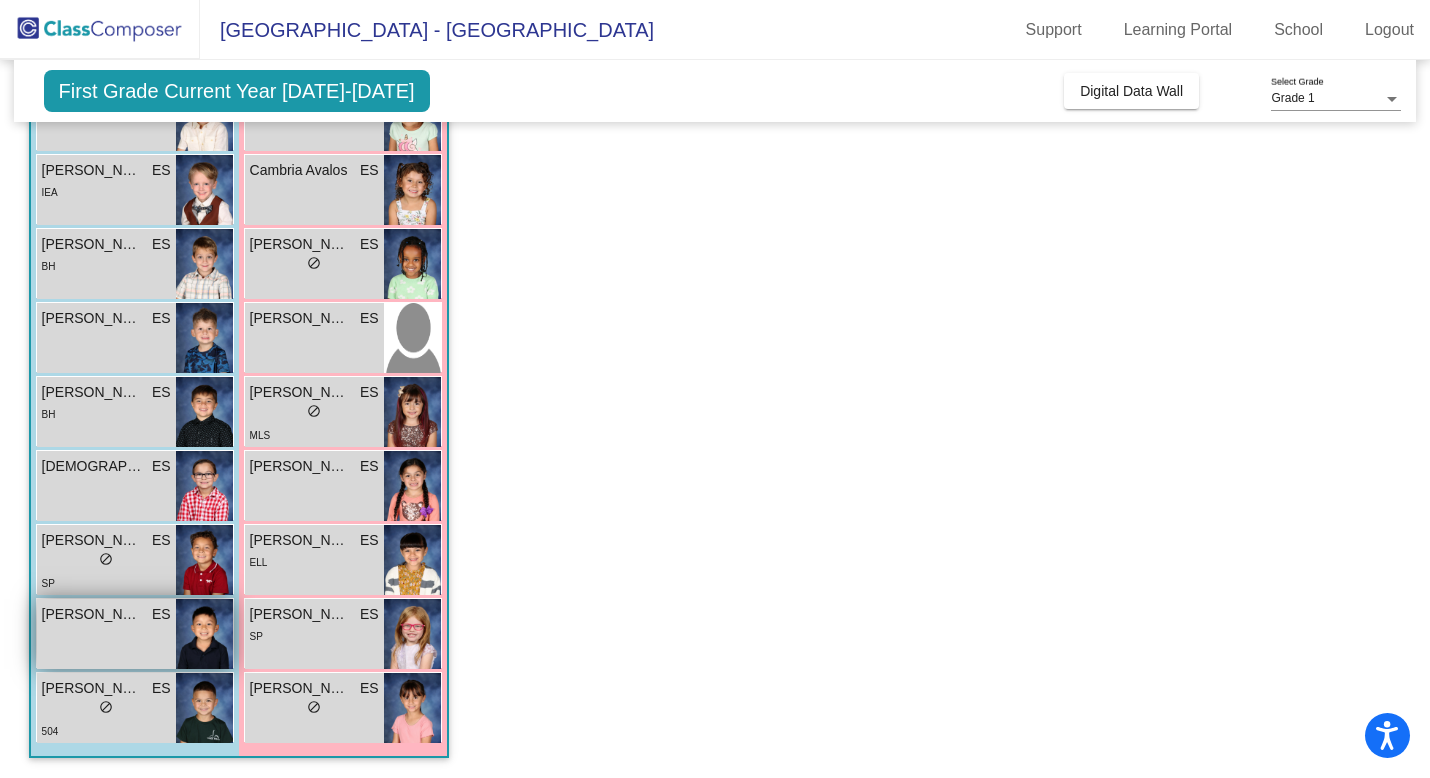 click on "Mason Sandoval ES lock do_not_disturb_alt" at bounding box center (106, 634) 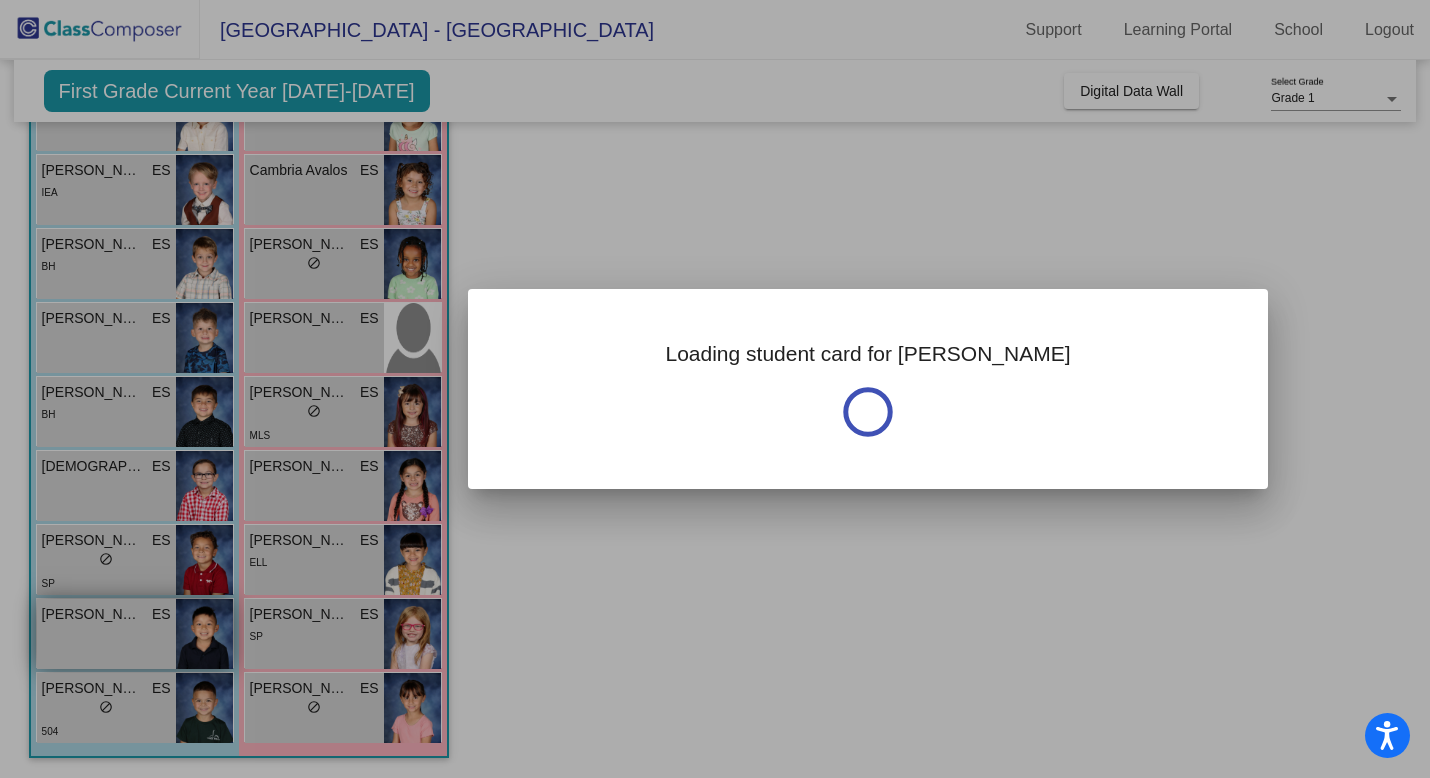 click at bounding box center [715, 389] 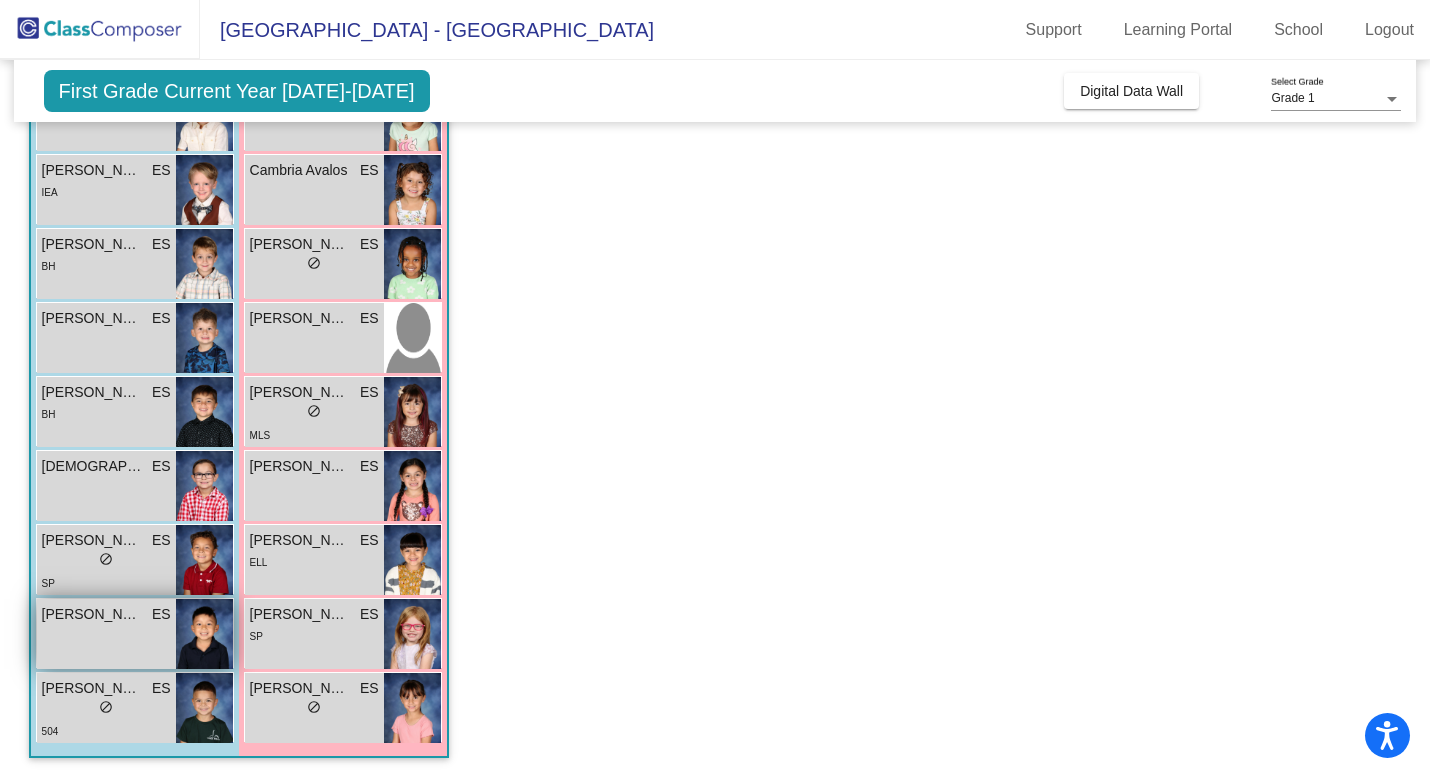 click on "Mason Sandoval ES lock do_not_disturb_alt" at bounding box center (106, 634) 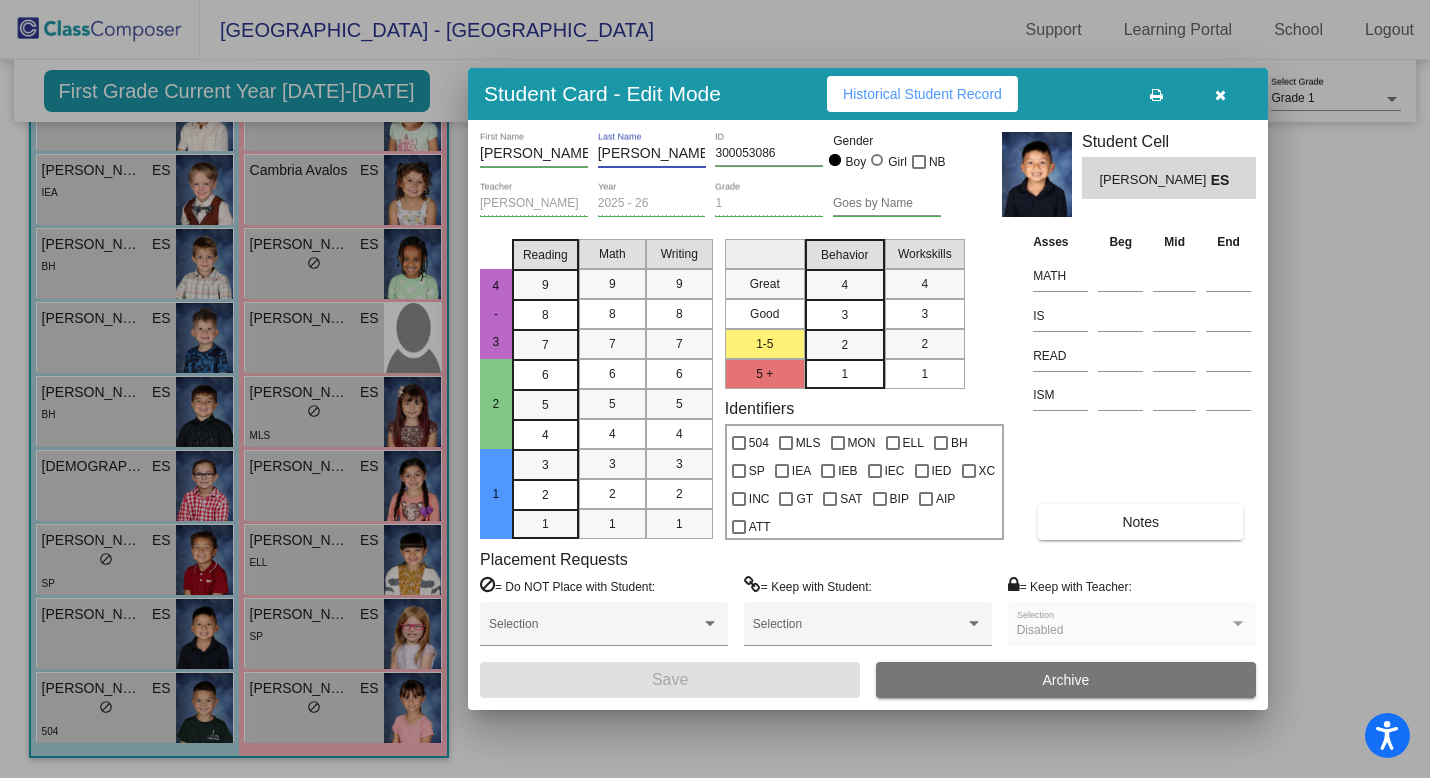 click on "Sandoval" at bounding box center [652, 154] 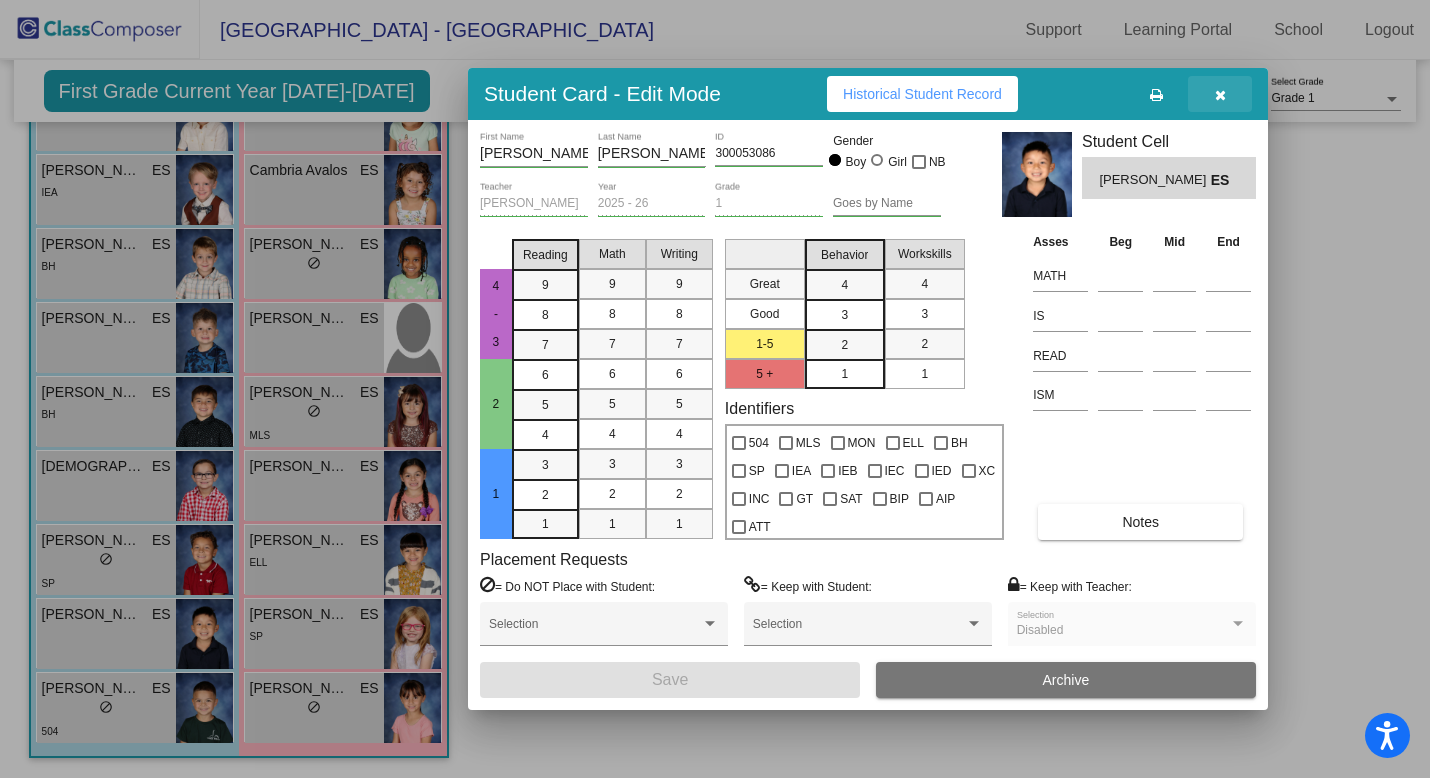 click at bounding box center [1220, 94] 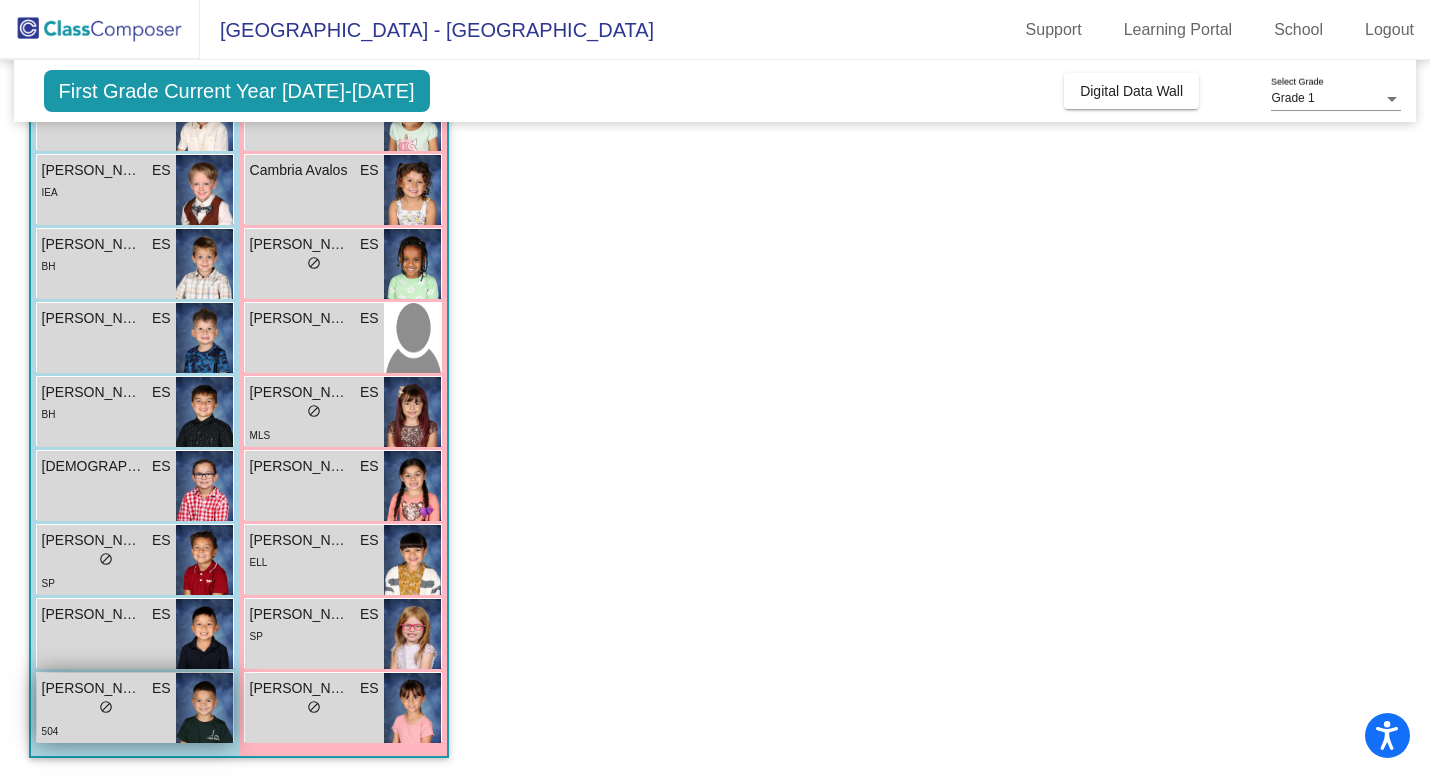 click on "do_not_disturb_alt" at bounding box center (106, 707) 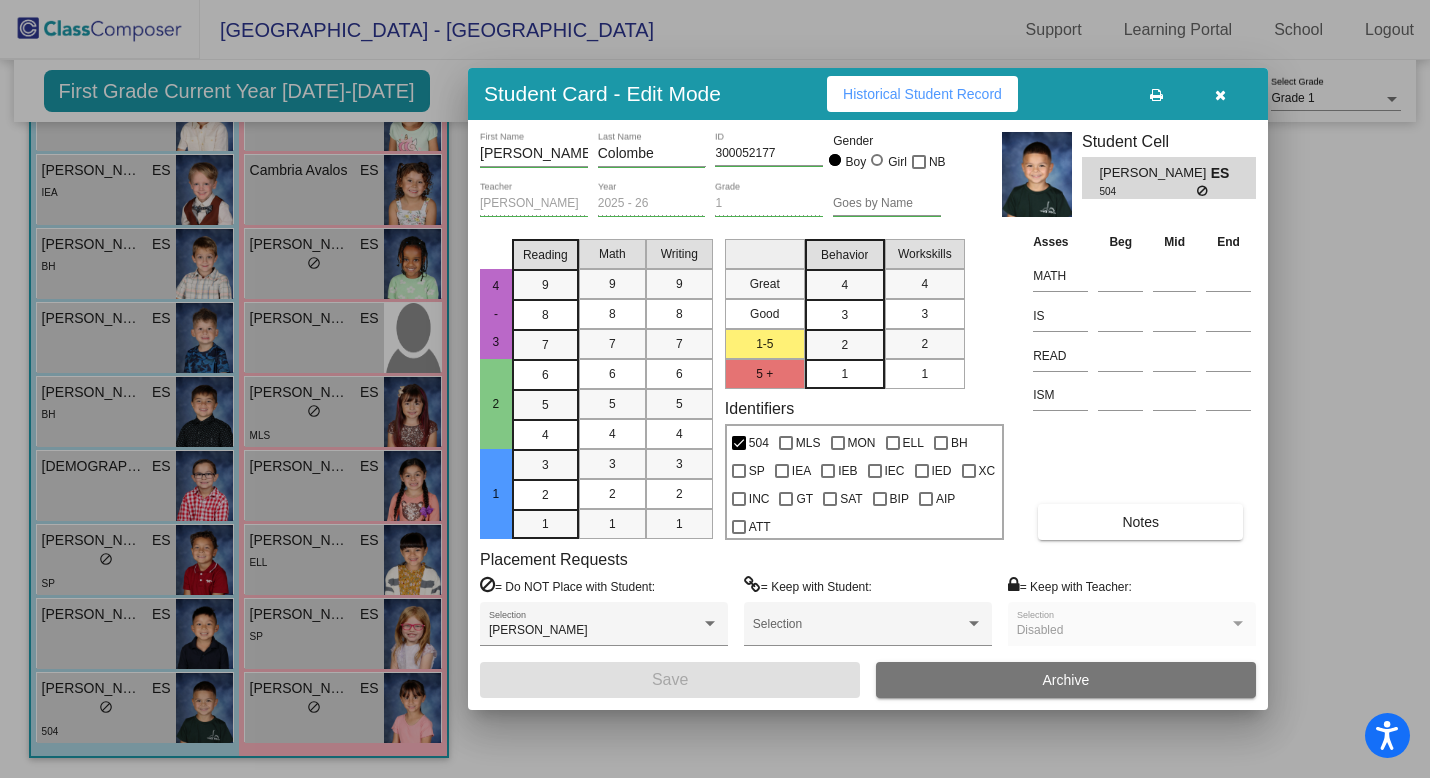 click on "Colombe" at bounding box center [652, 154] 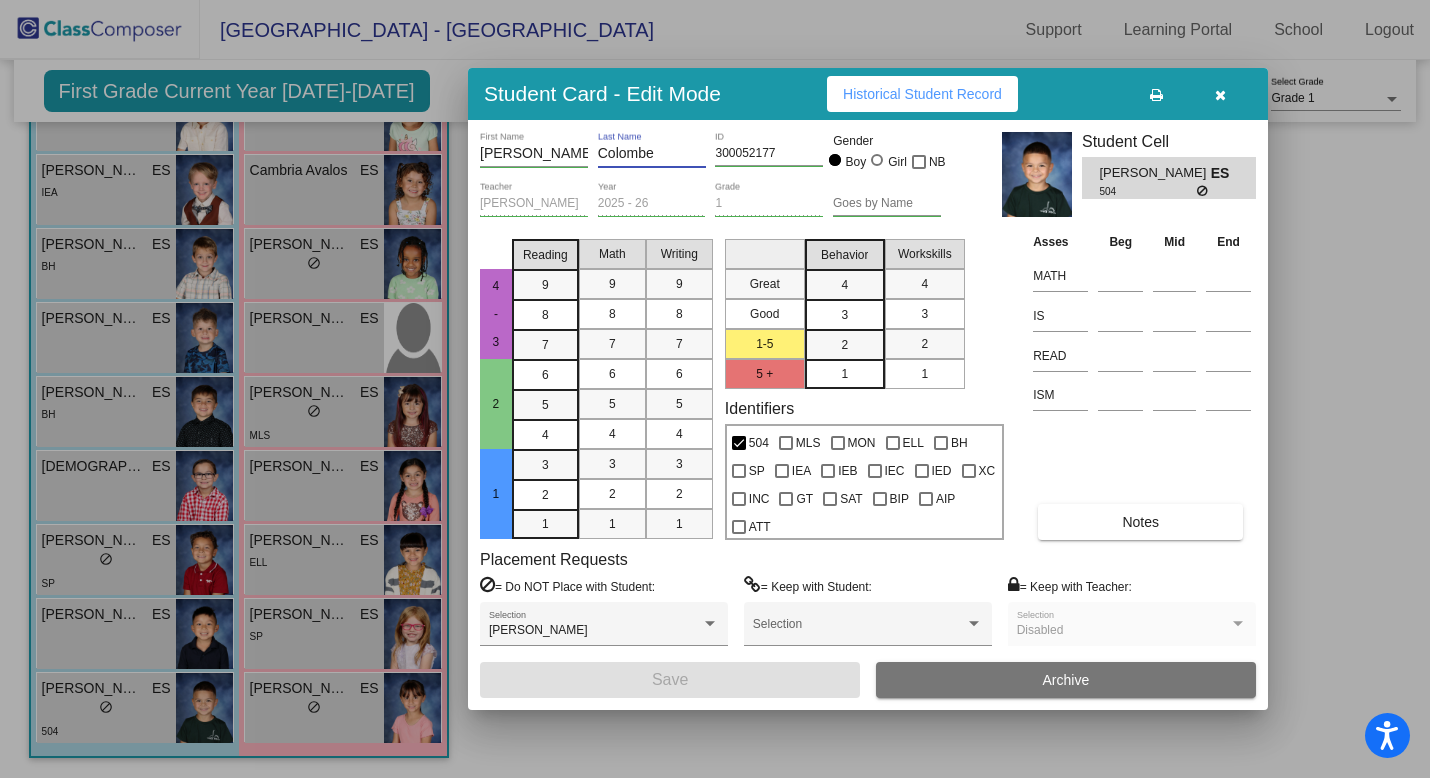 click on "Colombe" at bounding box center (652, 154) 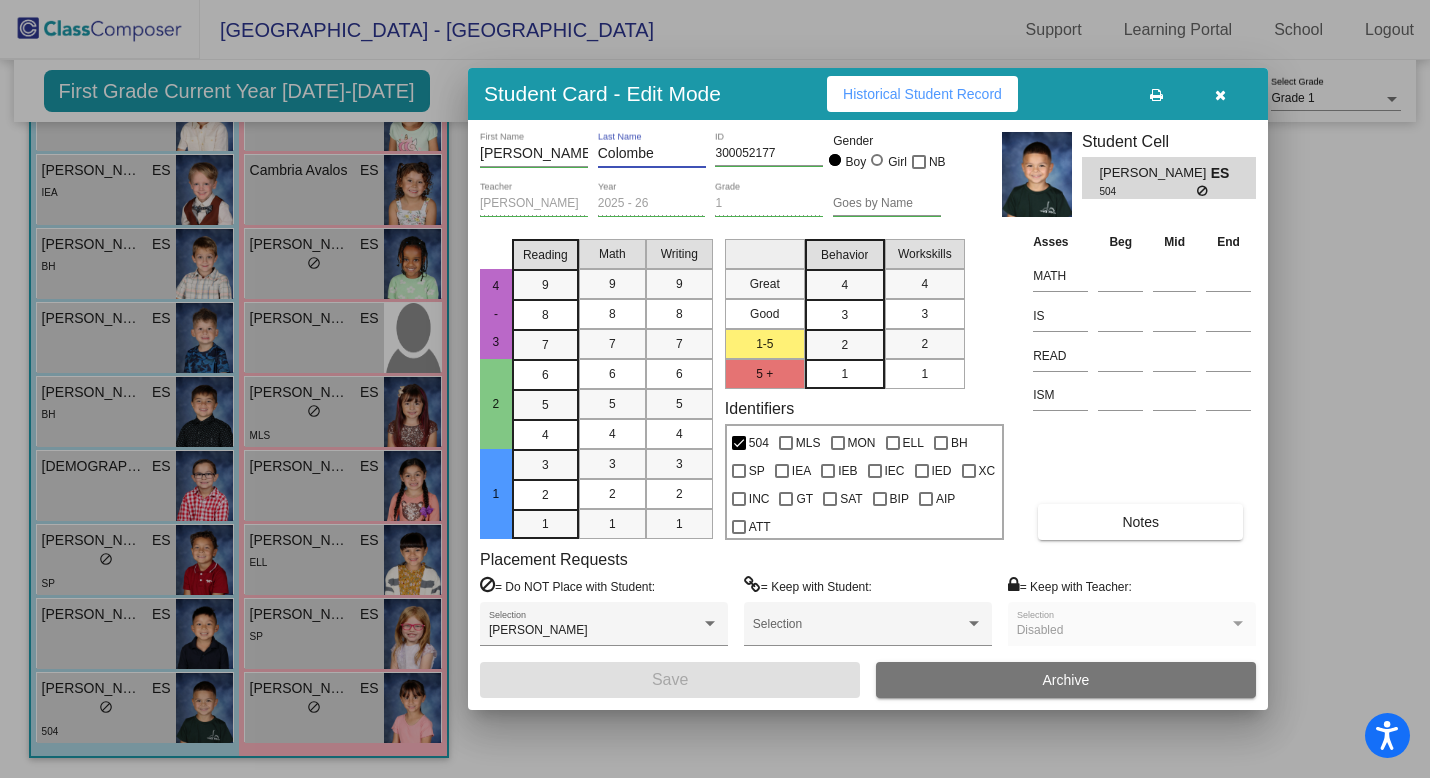 click at bounding box center [1220, 95] 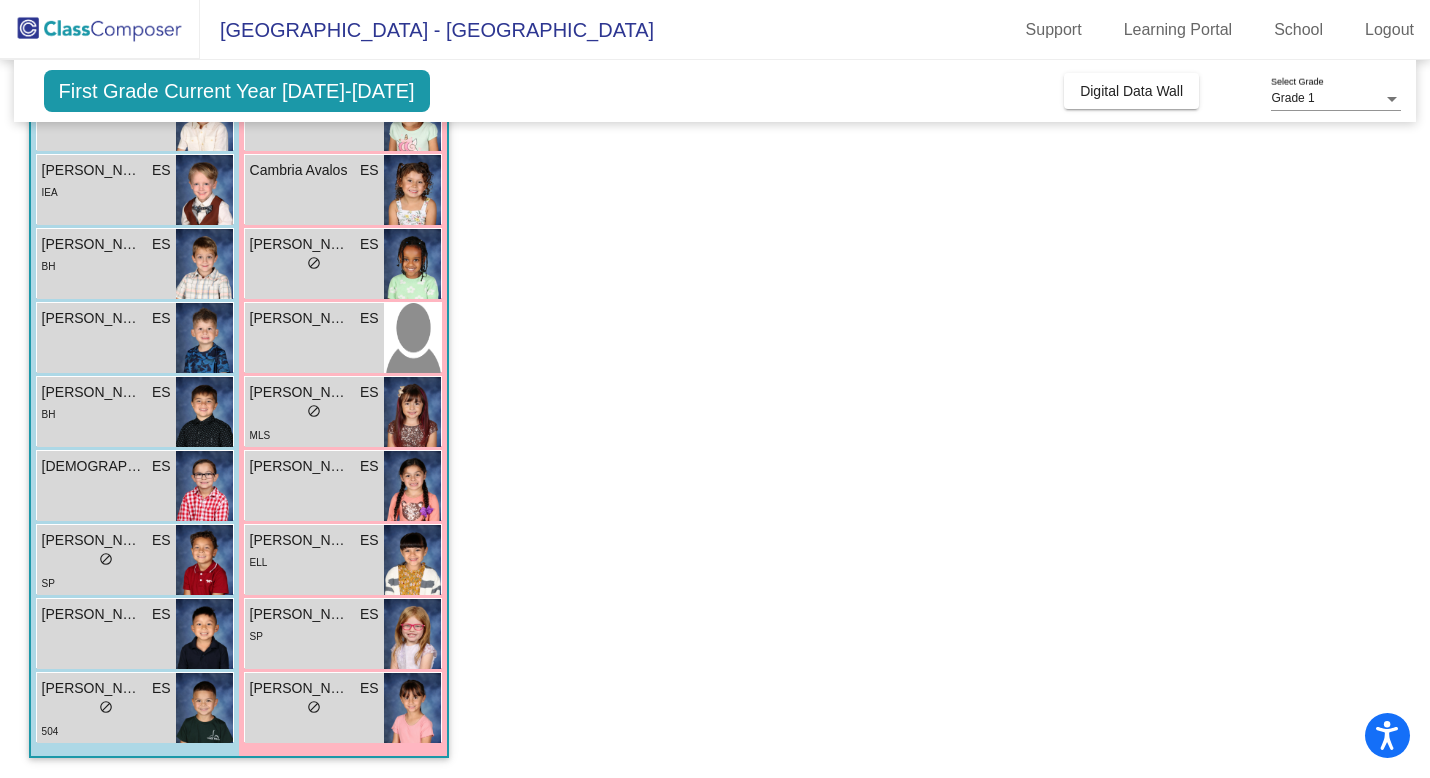 click on "Class 6    picture_as_pdf Esmeralda Sanchez  Add Student  First Name Last Name Student Id  (Recommended)   Boy   Girl   Non Binary Add Close  Boys : 9  Benjamin Carrillo ES lock do_not_disturb_alt Calvin Hodgson ES lock do_not_disturb_alt IEA Carter Cheatham ES lock do_not_disturb_alt BH Dillon Burford ES lock do_not_disturb_alt Gabriel Cowder ES lock do_not_disturb_alt BH Isaiah Shainin ES lock do_not_disturb_alt Joaquin Gonzales ES lock do_not_disturb_alt SP Mason Sandoval ES lock do_not_disturb_alt Santiago Colombe ES lock do_not_disturb_alt 504 Girls: 9 Ariadne Cristal Jimenez Rayo ES lock do_not_disturb_alt ELL Cambria Avalos ES lock do_not_disturb_alt Gabrielle Tilahun ES lock do_not_disturb_alt Isabell Mercado ES lock do_not_disturb_alt Khloe Marie Garcia ES lock do_not_disturb_alt MLS Kylie Geller ES lock do_not_disturb_alt Leah Marino ES lock do_not_disturb_alt ELL Lylah Irusta ES lock do_not_disturb_alt SP Quinn Romero ES lock do_not_disturb_alt" 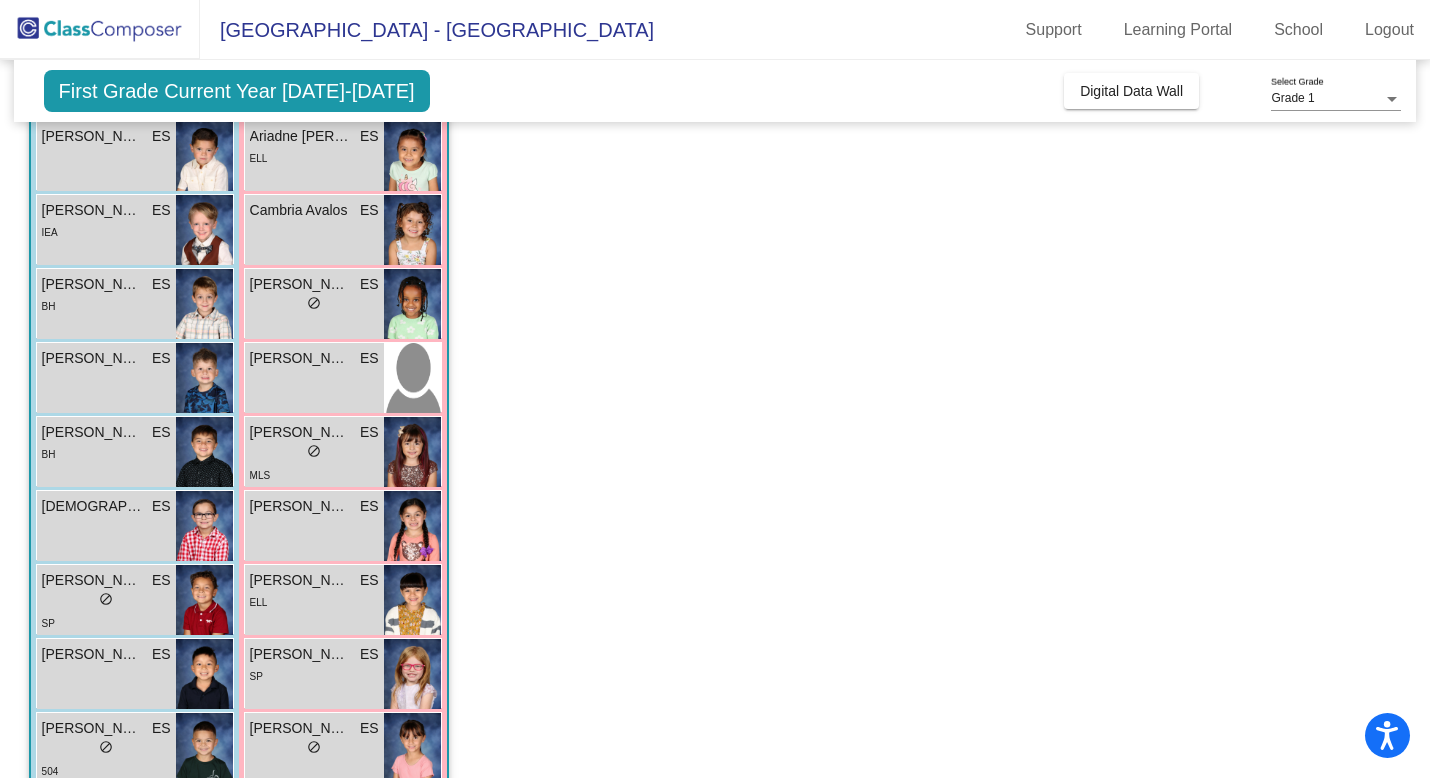 scroll, scrollTop: 160, scrollLeft: 0, axis: vertical 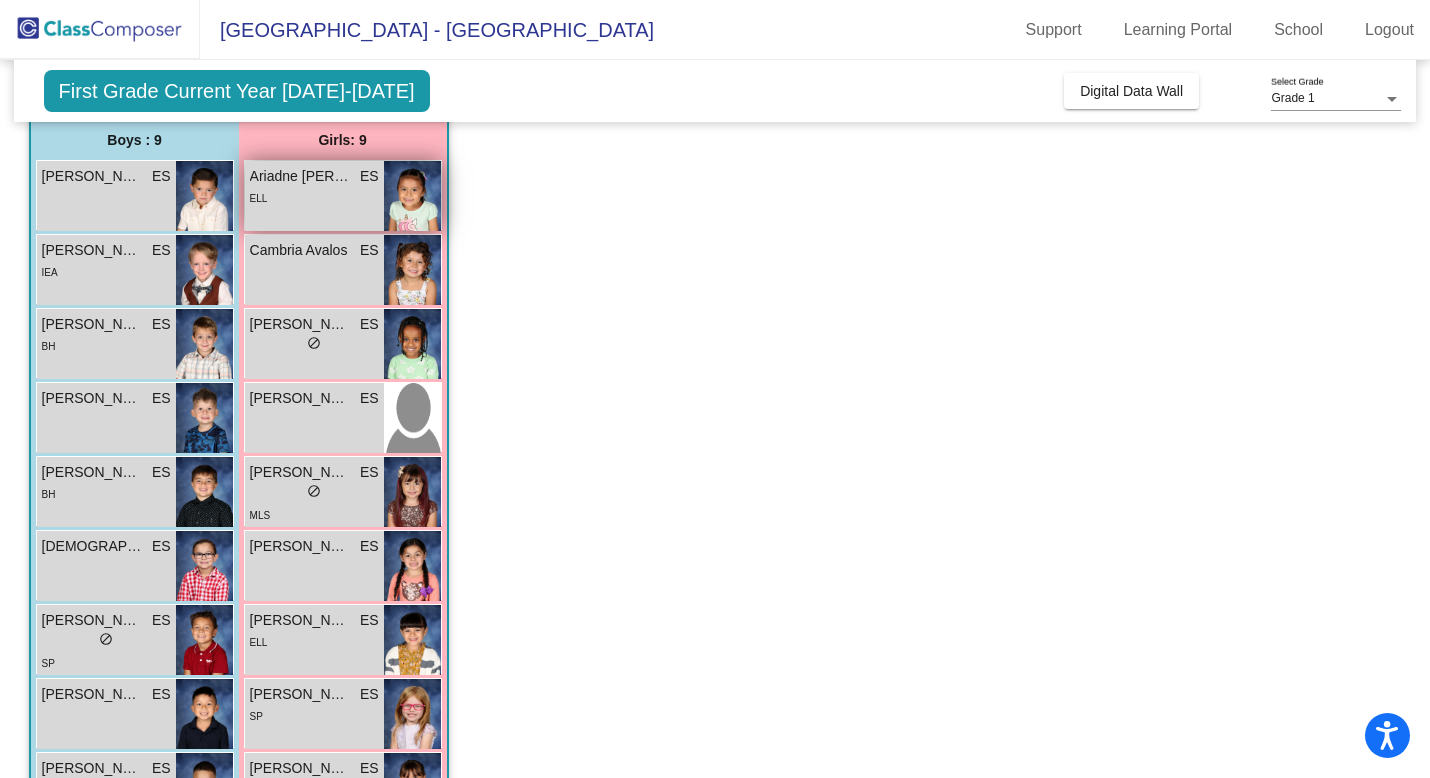 click on "Ariadne Cristal Jimenez Rayo ES lock do_not_disturb_alt ELL" at bounding box center [314, 196] 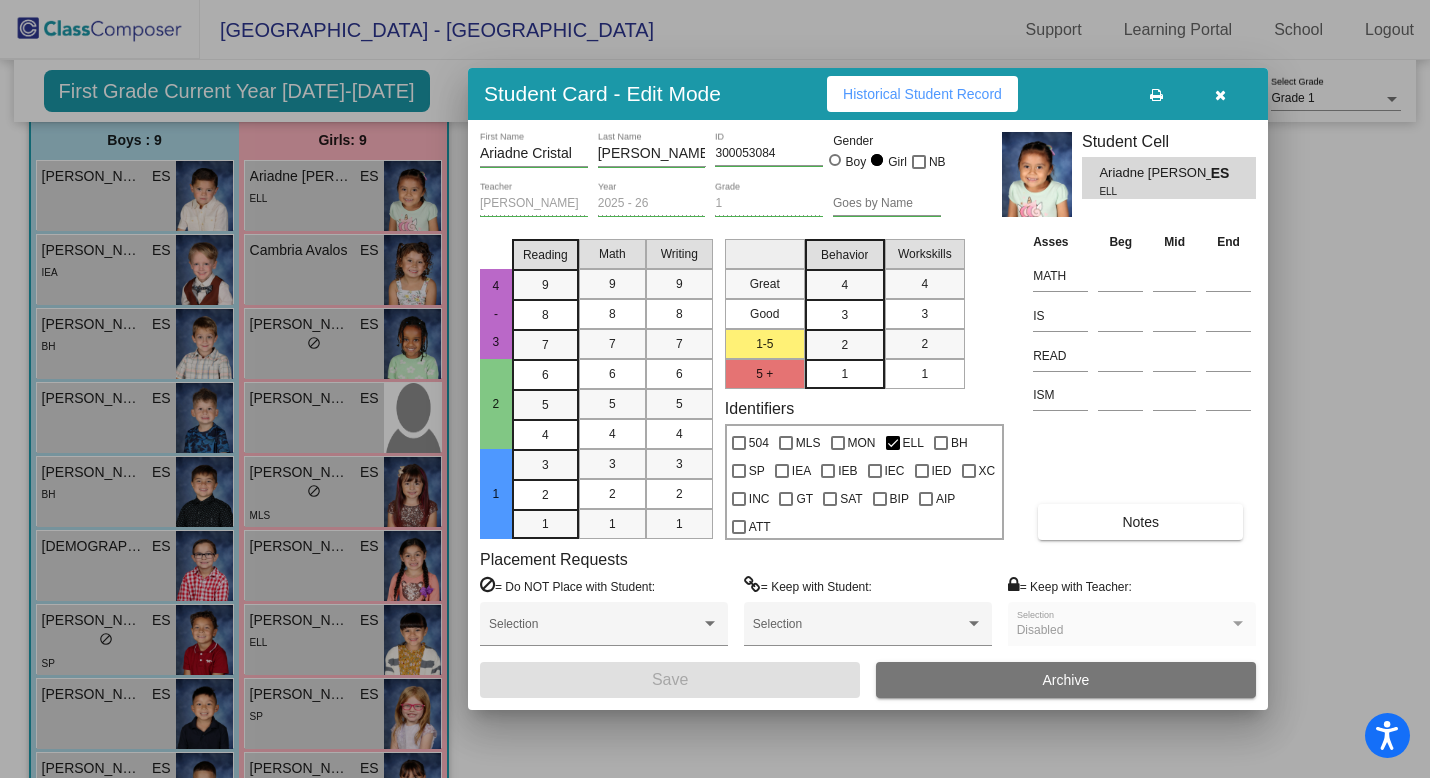 click on "Jimenez Rayo" at bounding box center [652, 154] 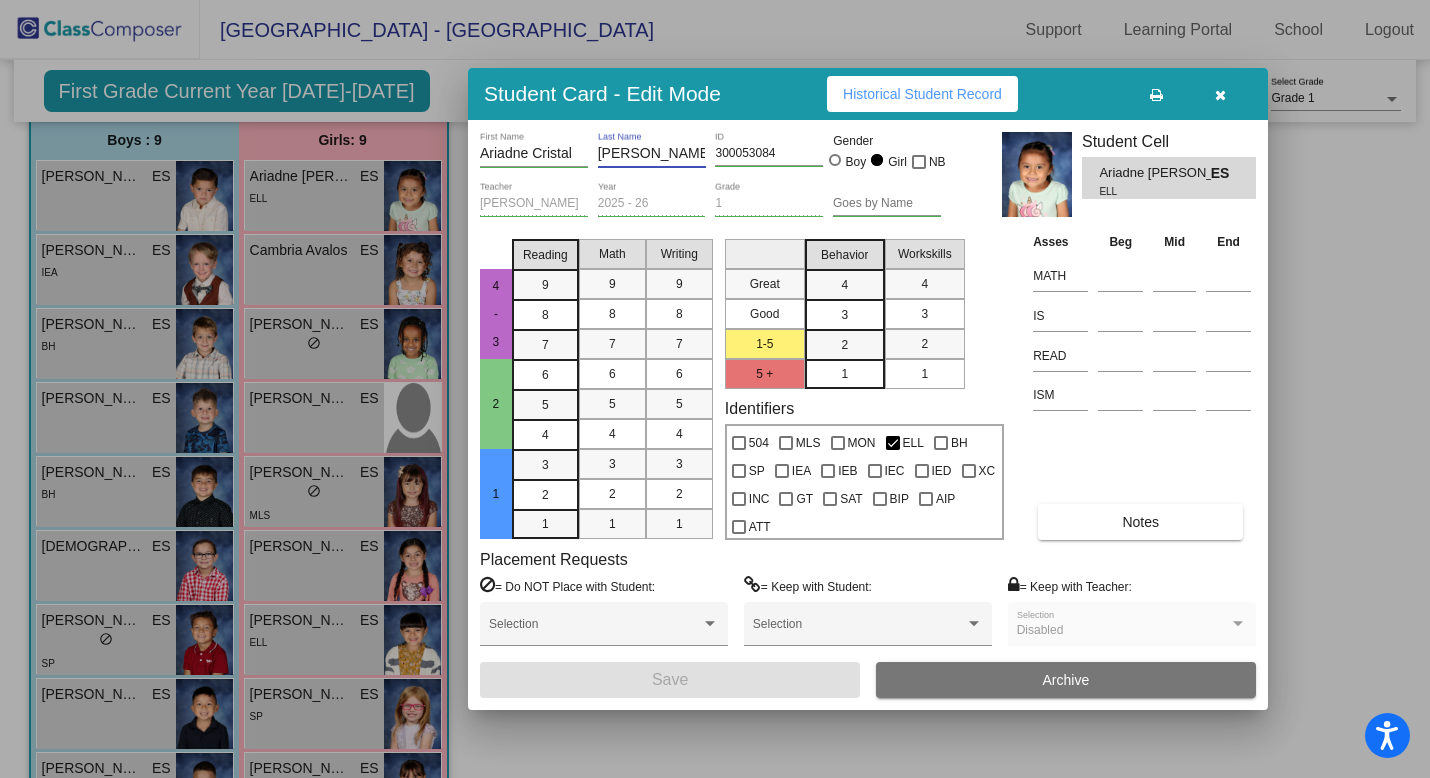 click on "Jimenez Rayo" at bounding box center (652, 154) 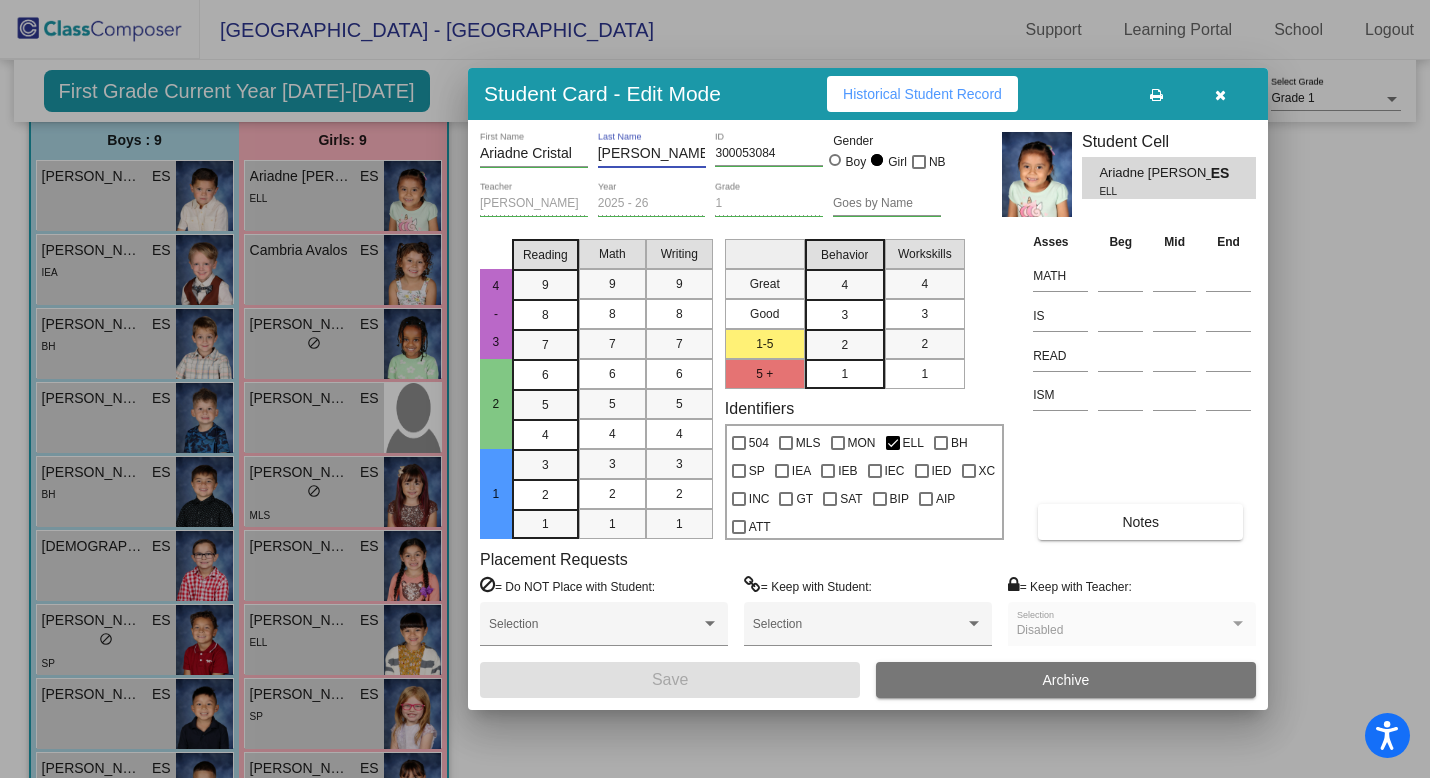 click on "Ariadne Cristal First Name" at bounding box center (534, 157) 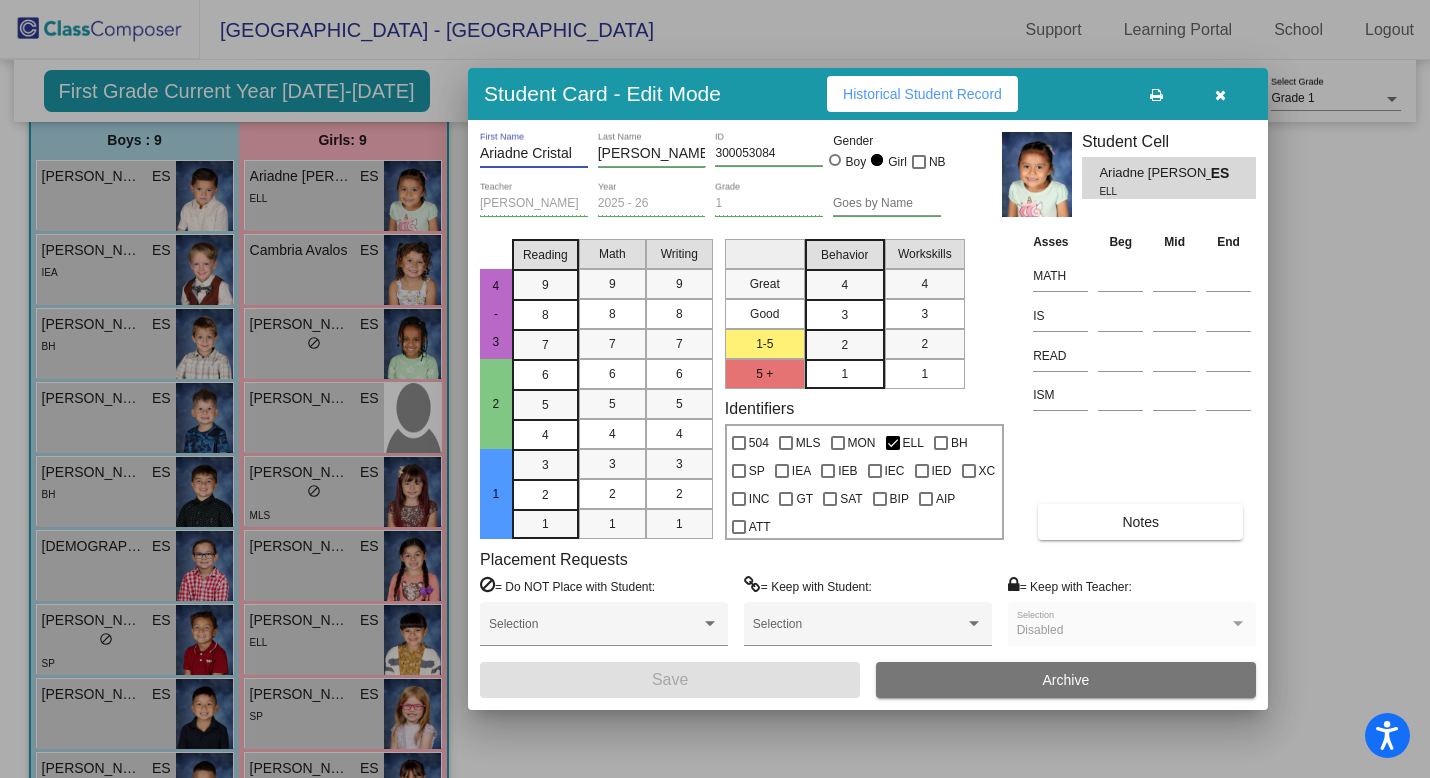 click on "Ariadne Cristal" at bounding box center [534, 154] 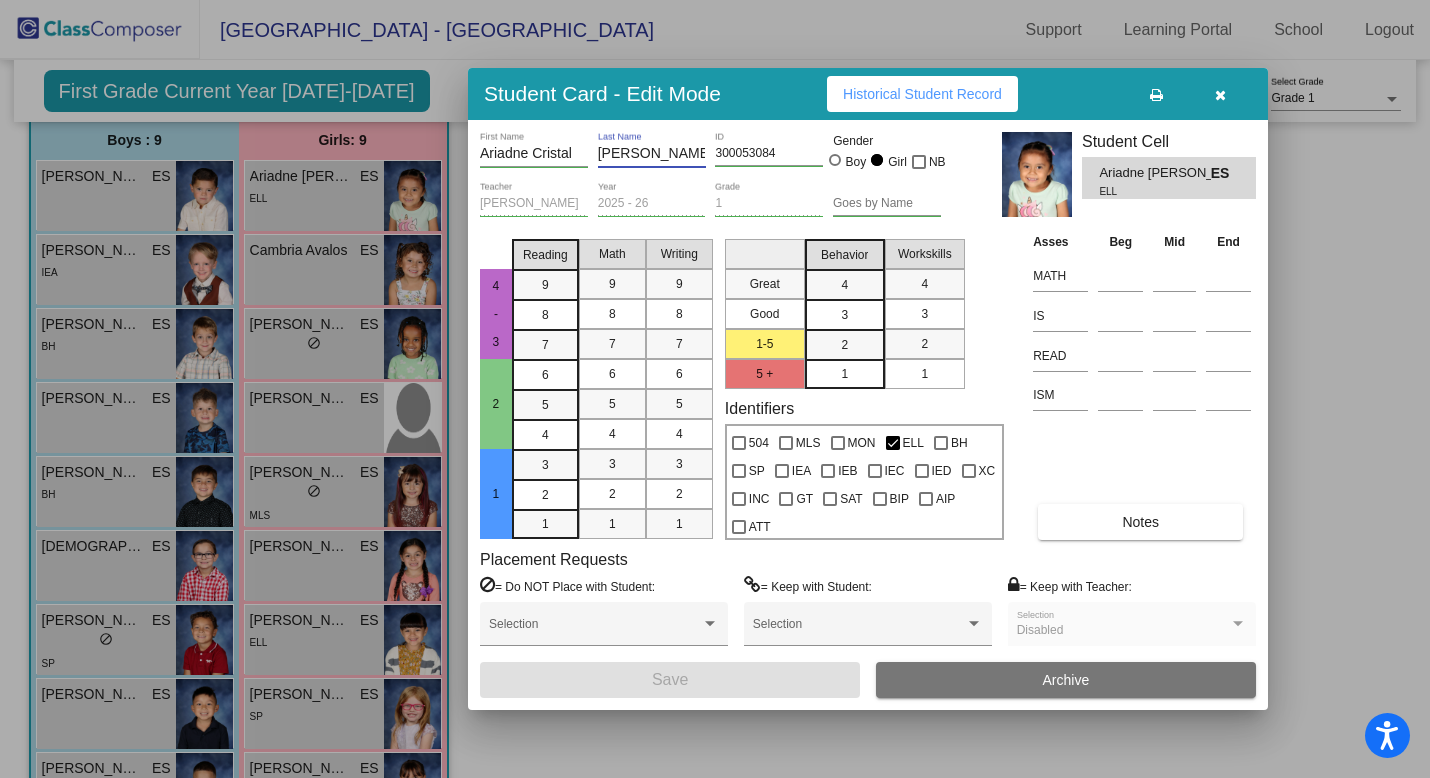 click on "Jimenez Rayo" at bounding box center [652, 154] 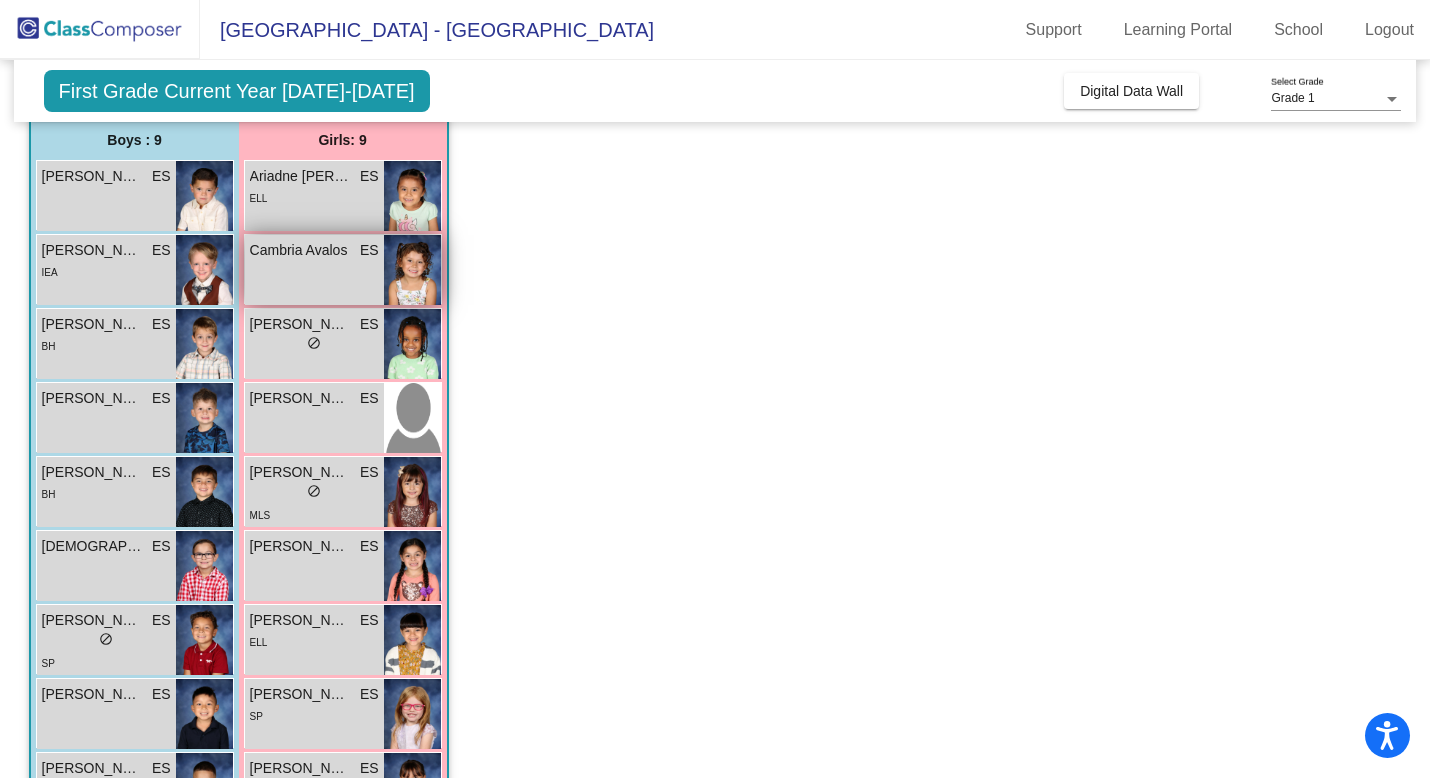 click on "Cambria Avalos ES lock do_not_disturb_alt" at bounding box center [314, 270] 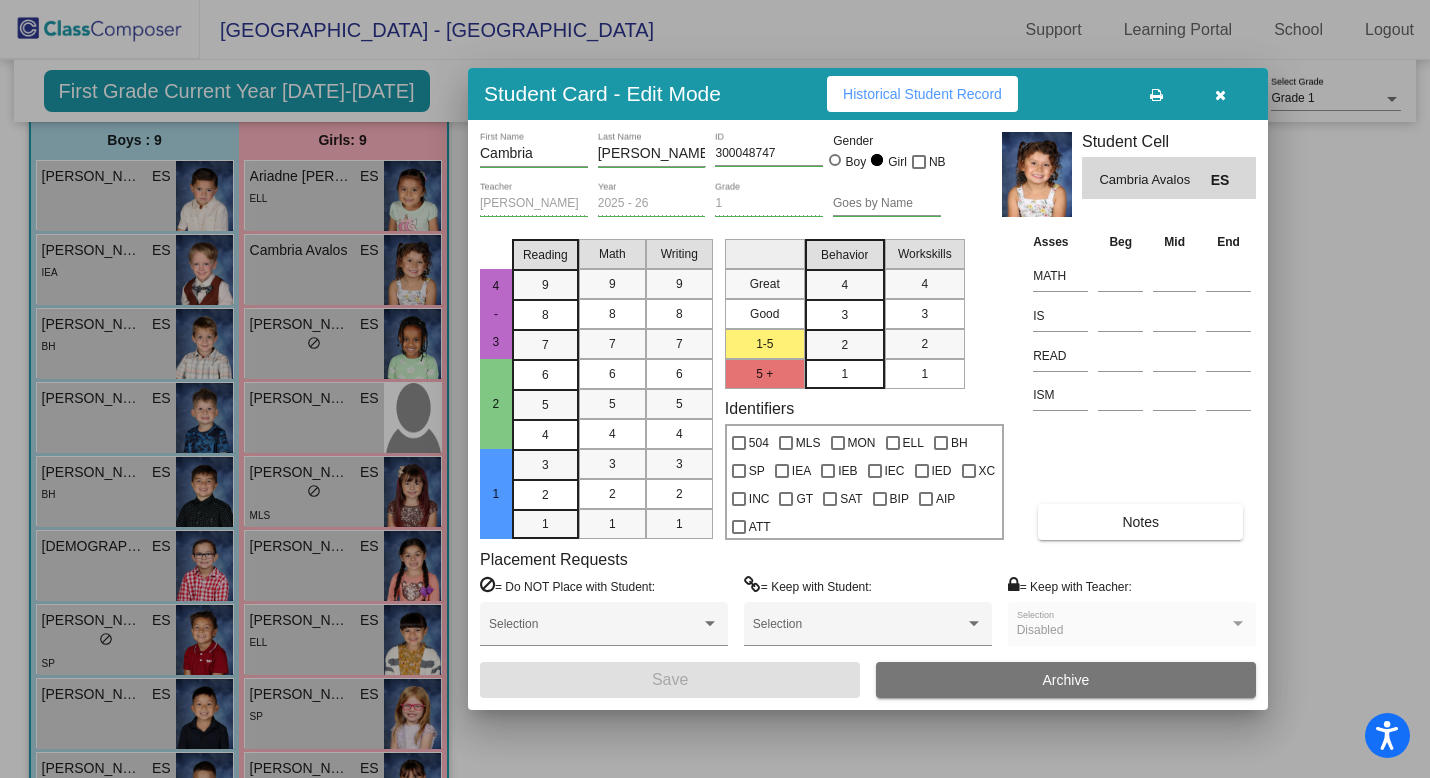 click on "Avalos Last Name" at bounding box center (652, 149) 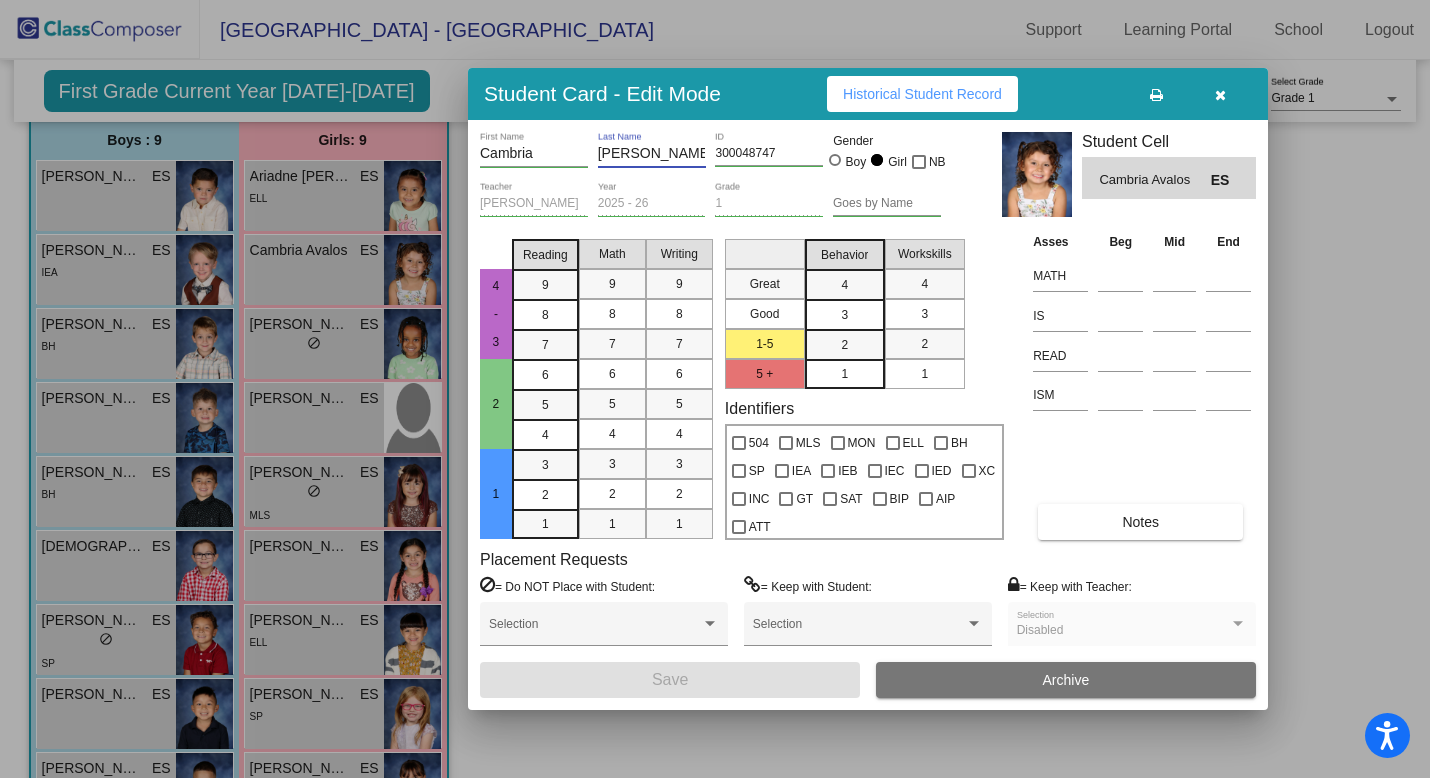 click on "Avalos" at bounding box center (652, 154) 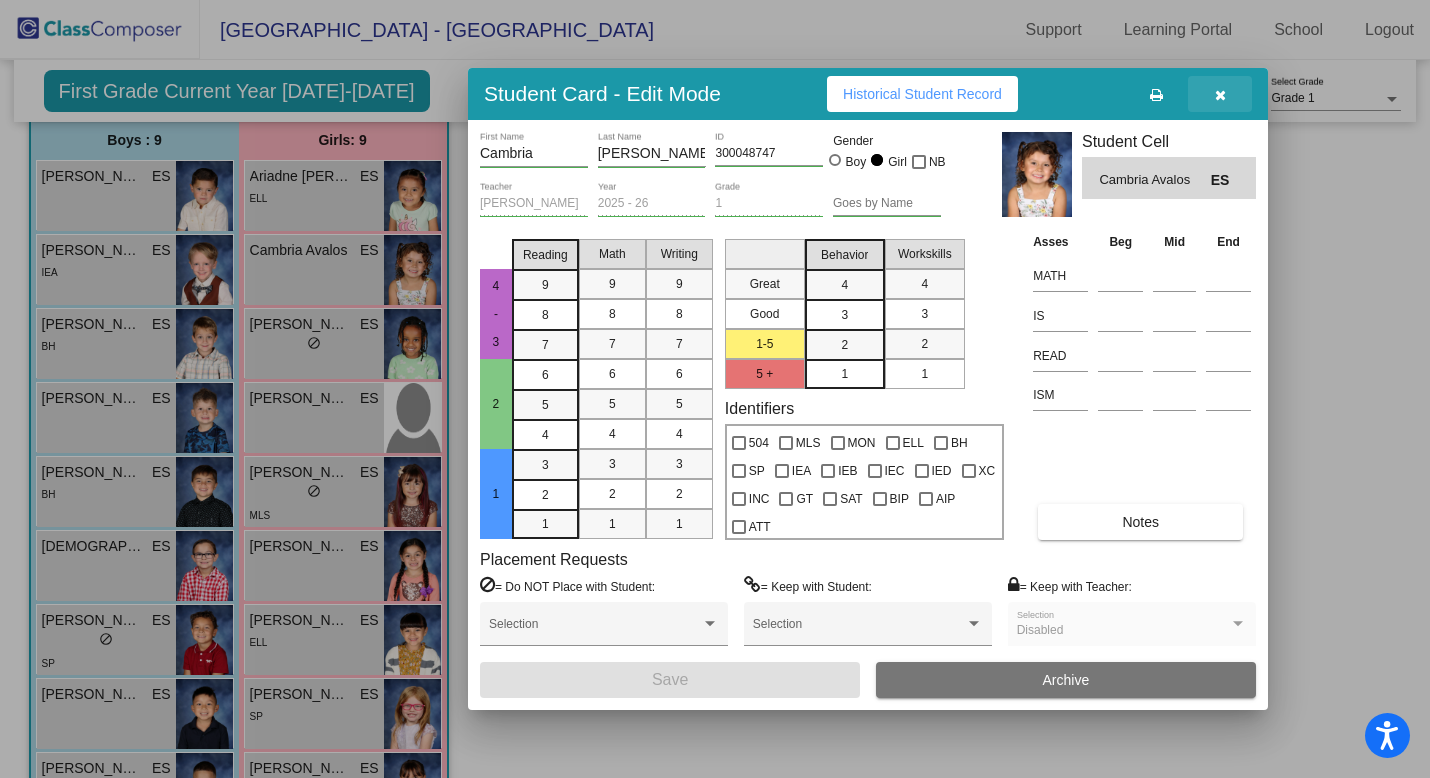click at bounding box center [1220, 94] 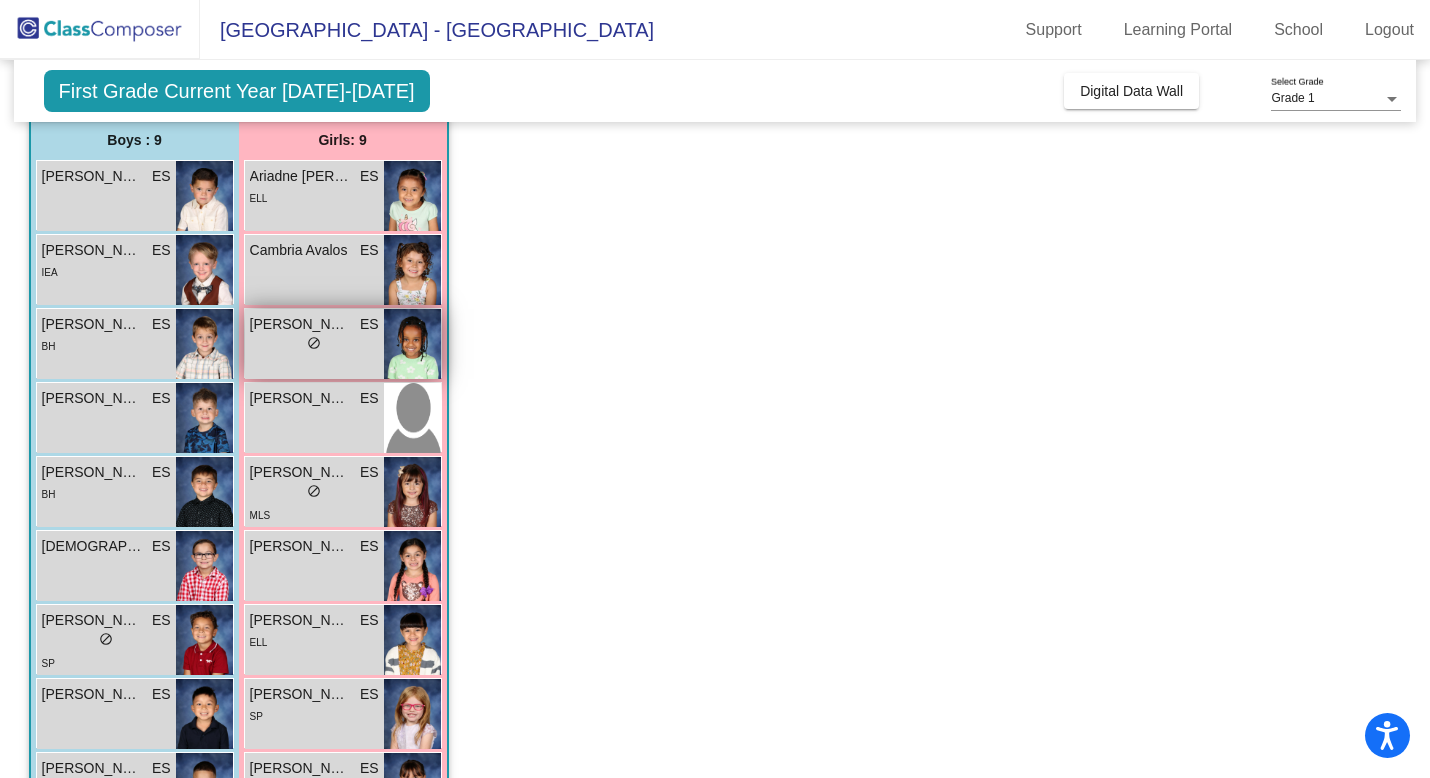 click on "lock do_not_disturb_alt" at bounding box center [314, 345] 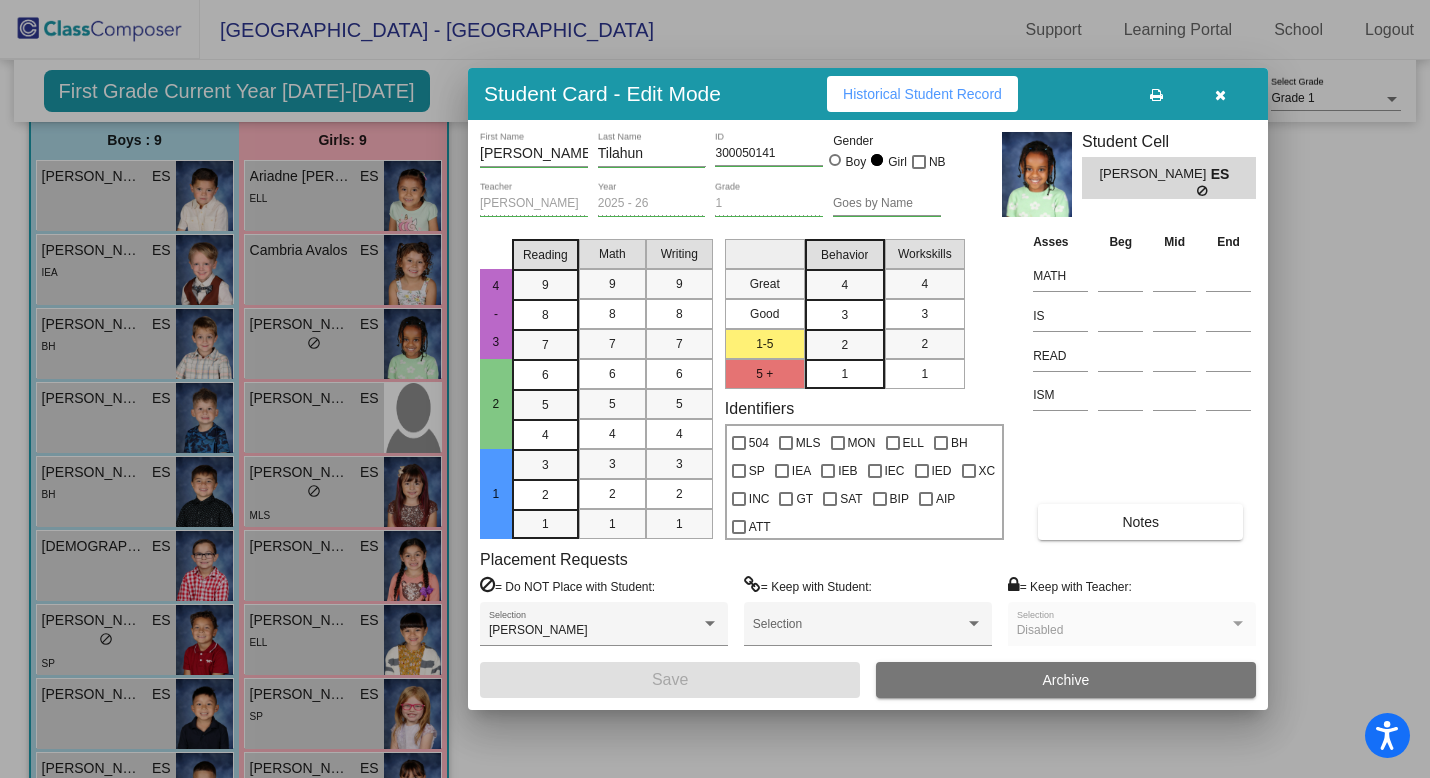 click on "Tilahun" at bounding box center (652, 154) 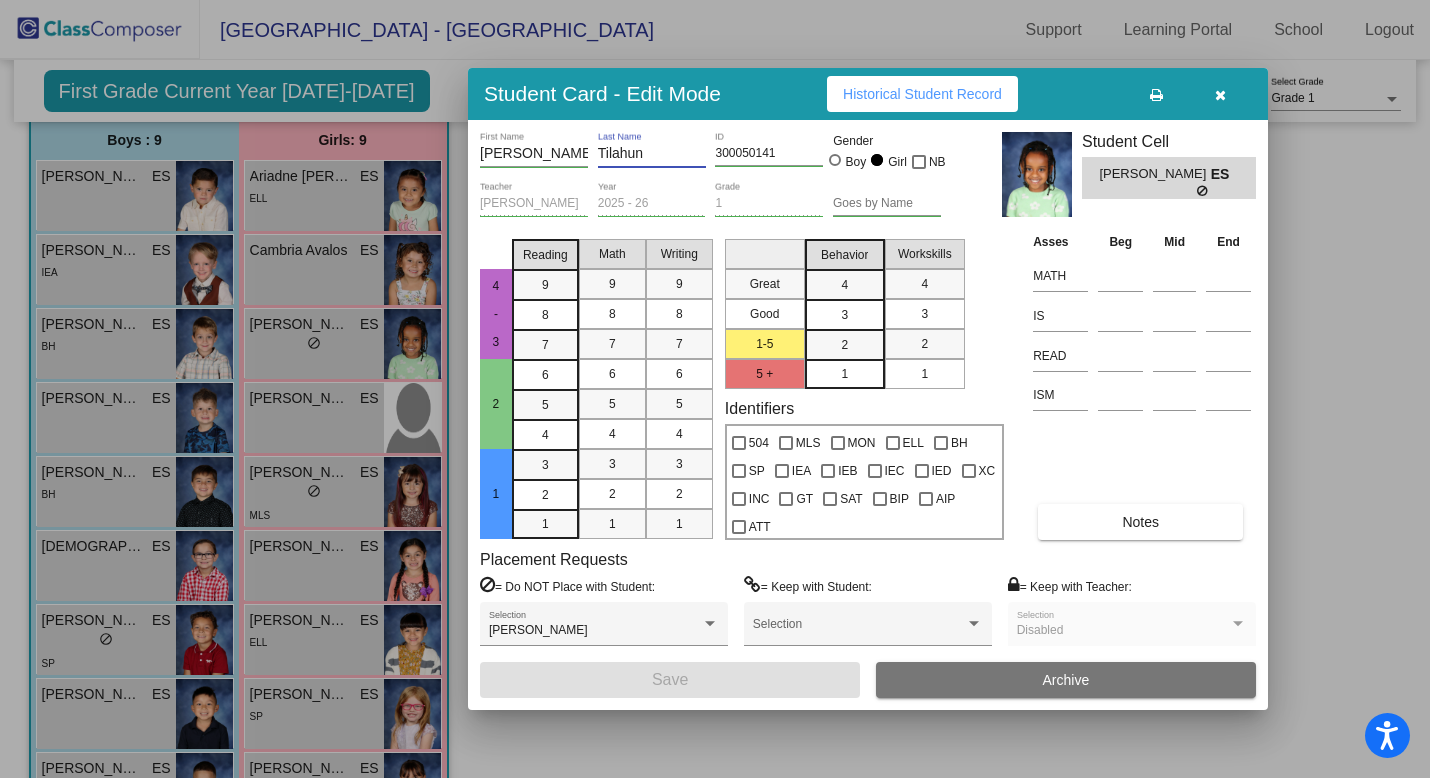 click on "Tilahun" at bounding box center [652, 154] 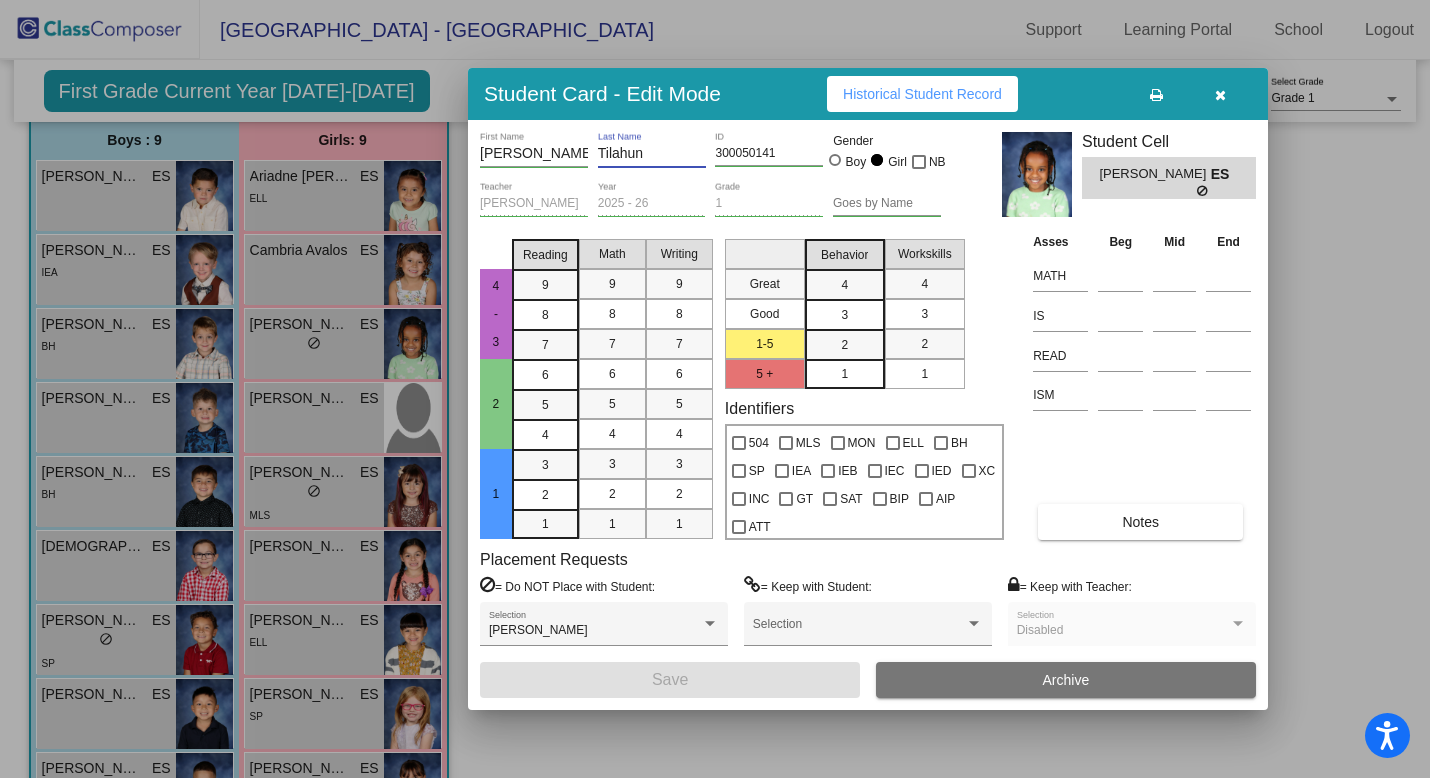 click at bounding box center (1220, 94) 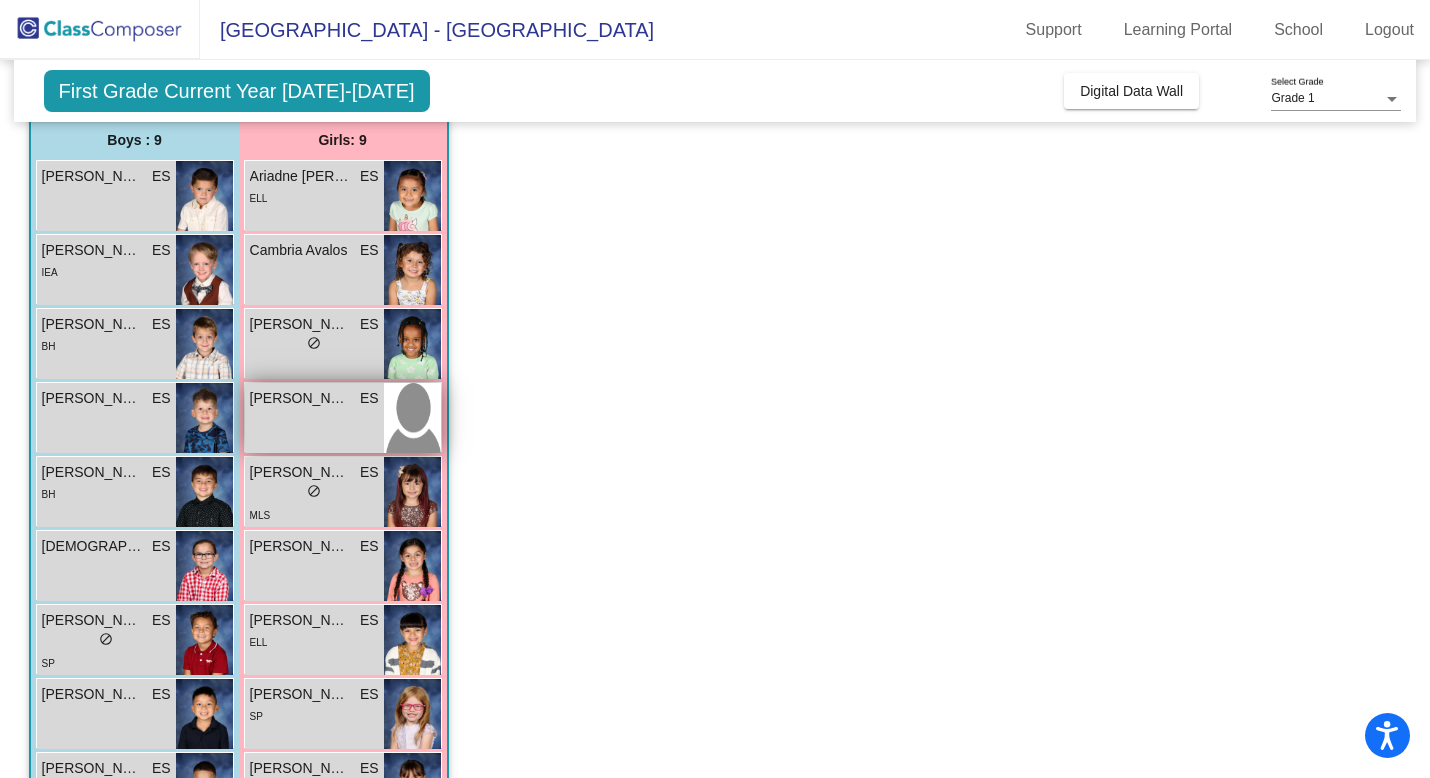 click on "Isabell Mercado ES lock do_not_disturb_alt" at bounding box center (314, 418) 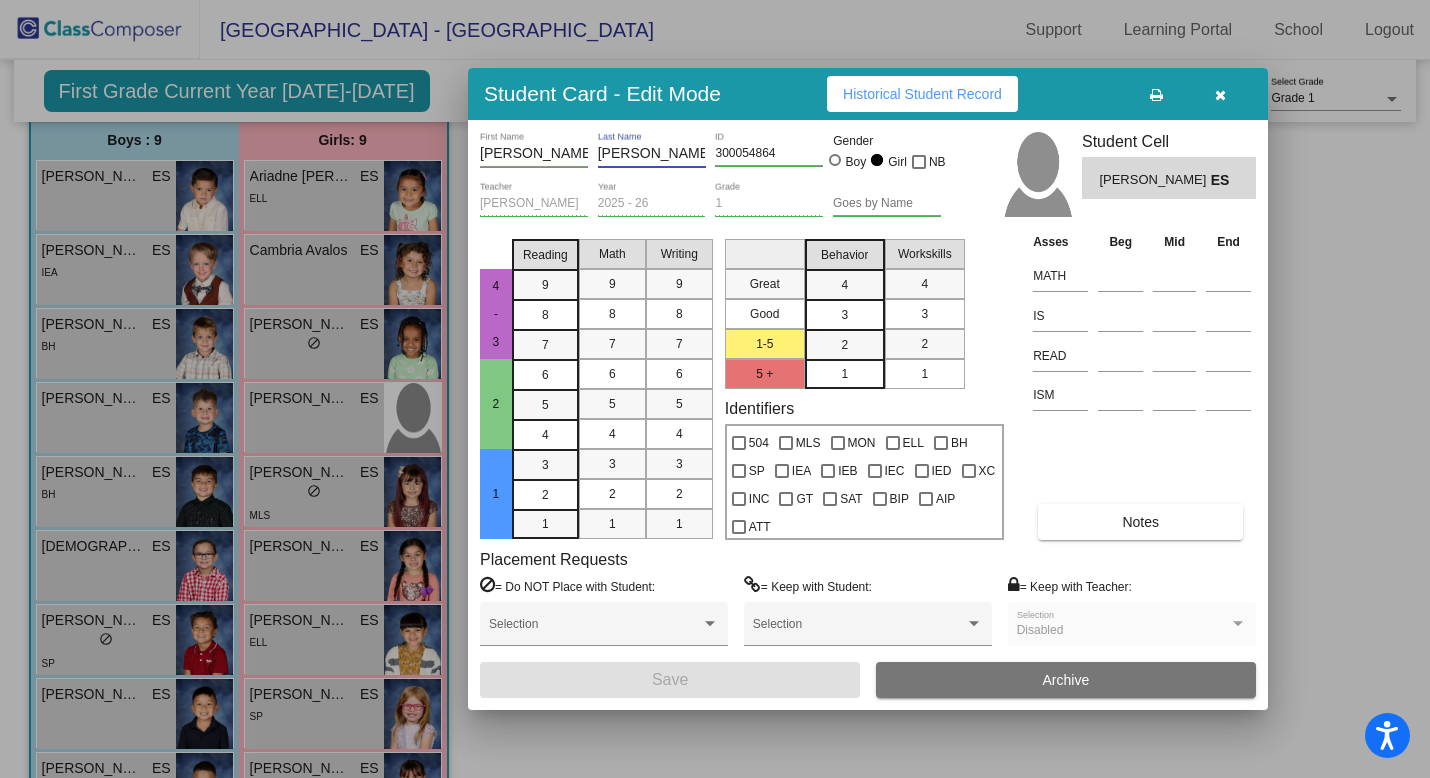click on "Mercado" at bounding box center [652, 154] 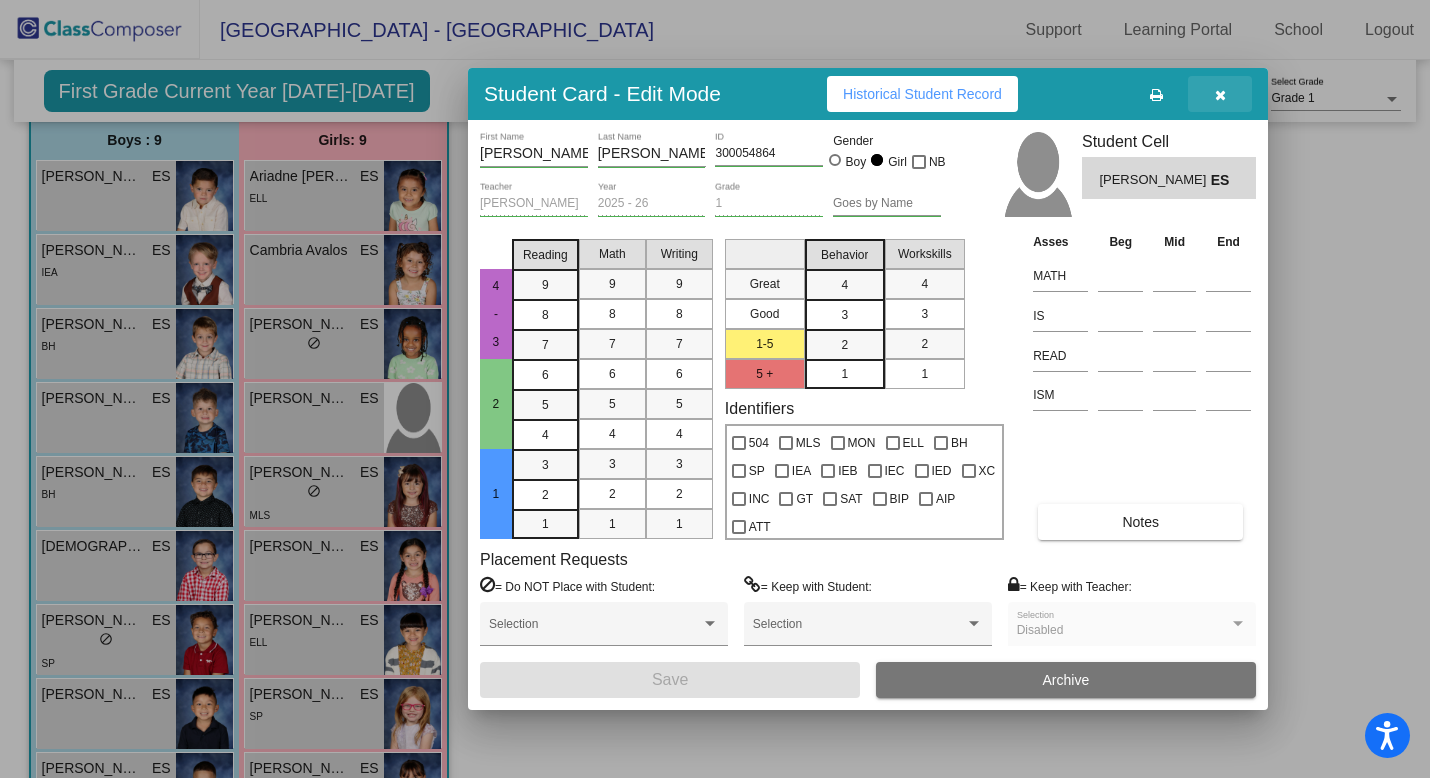click at bounding box center [1220, 95] 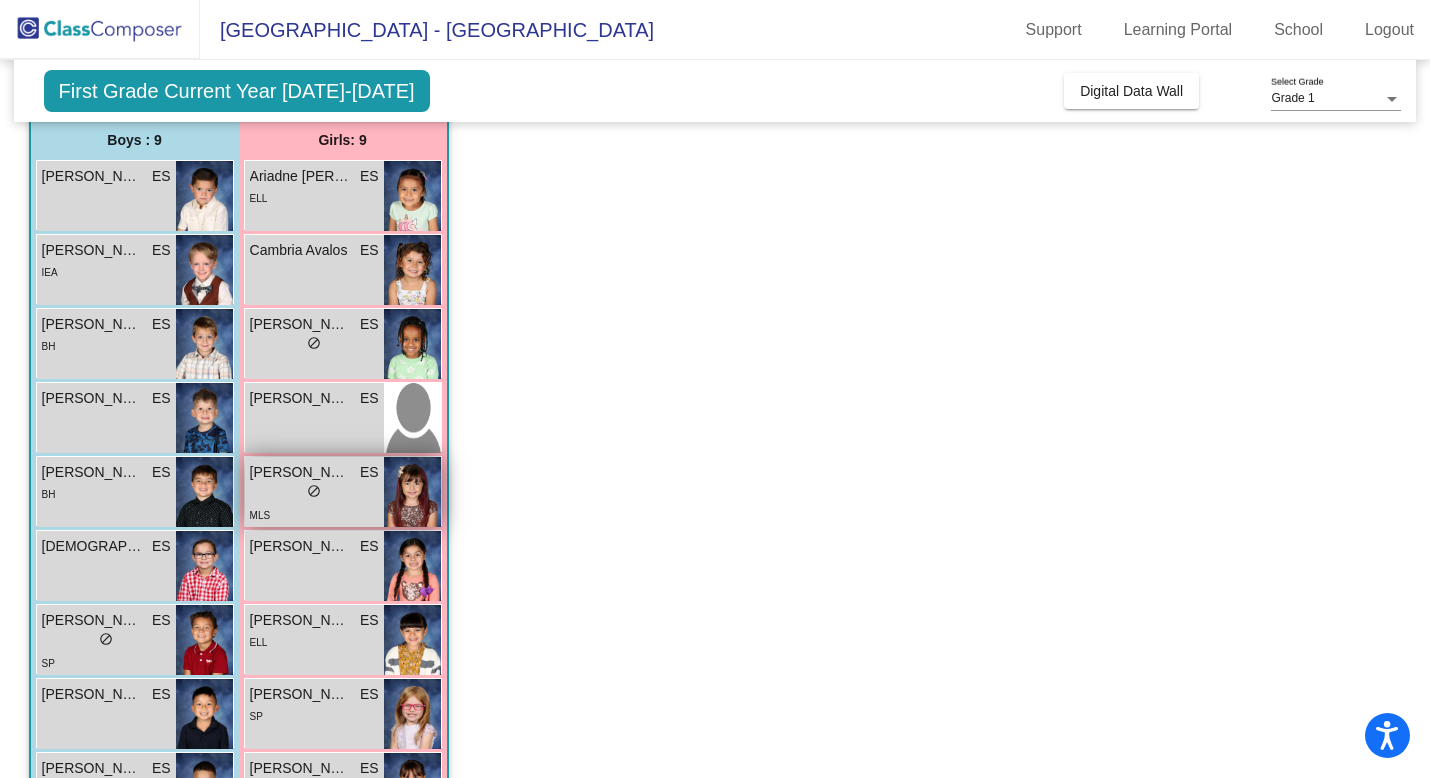 click on "Khloe Marie Garcia" at bounding box center (300, 472) 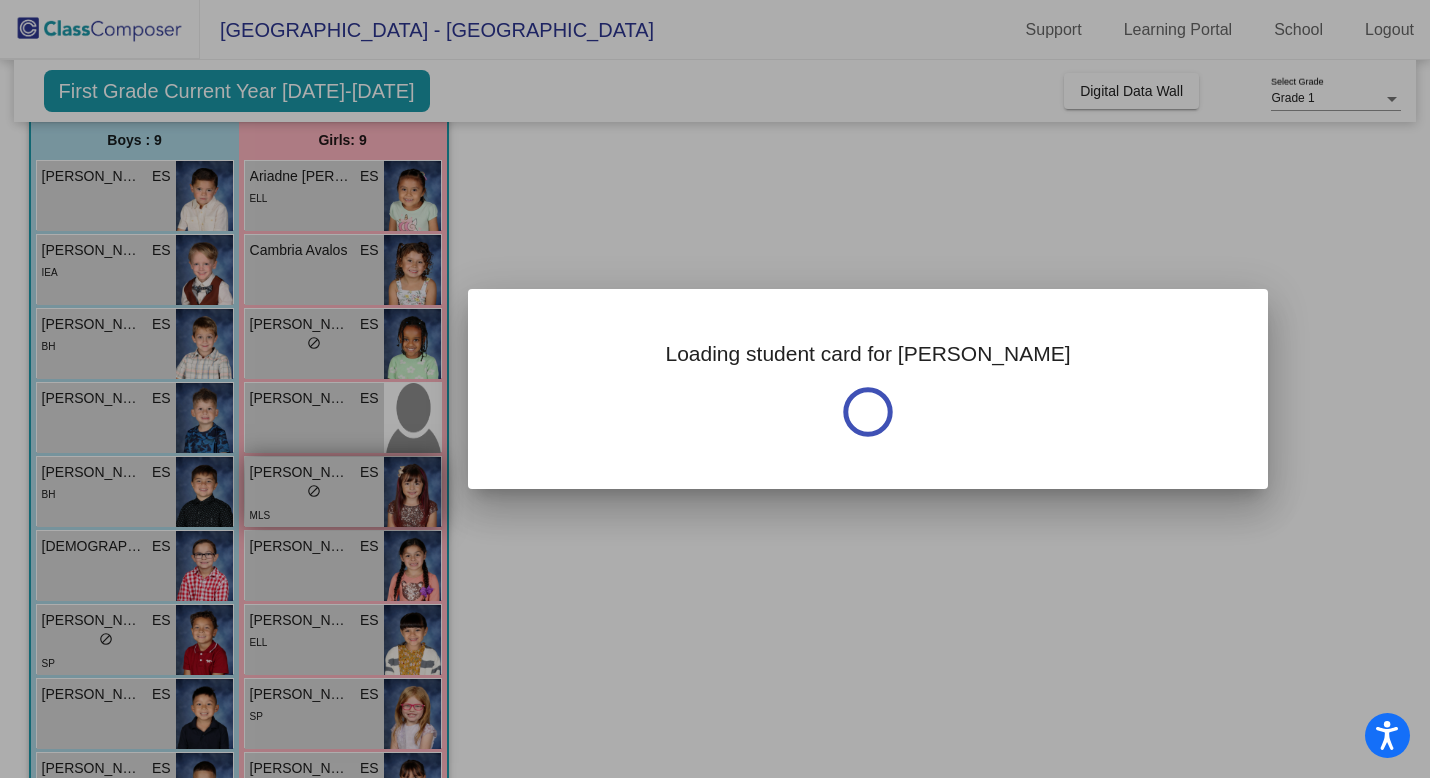 click at bounding box center [715, 389] 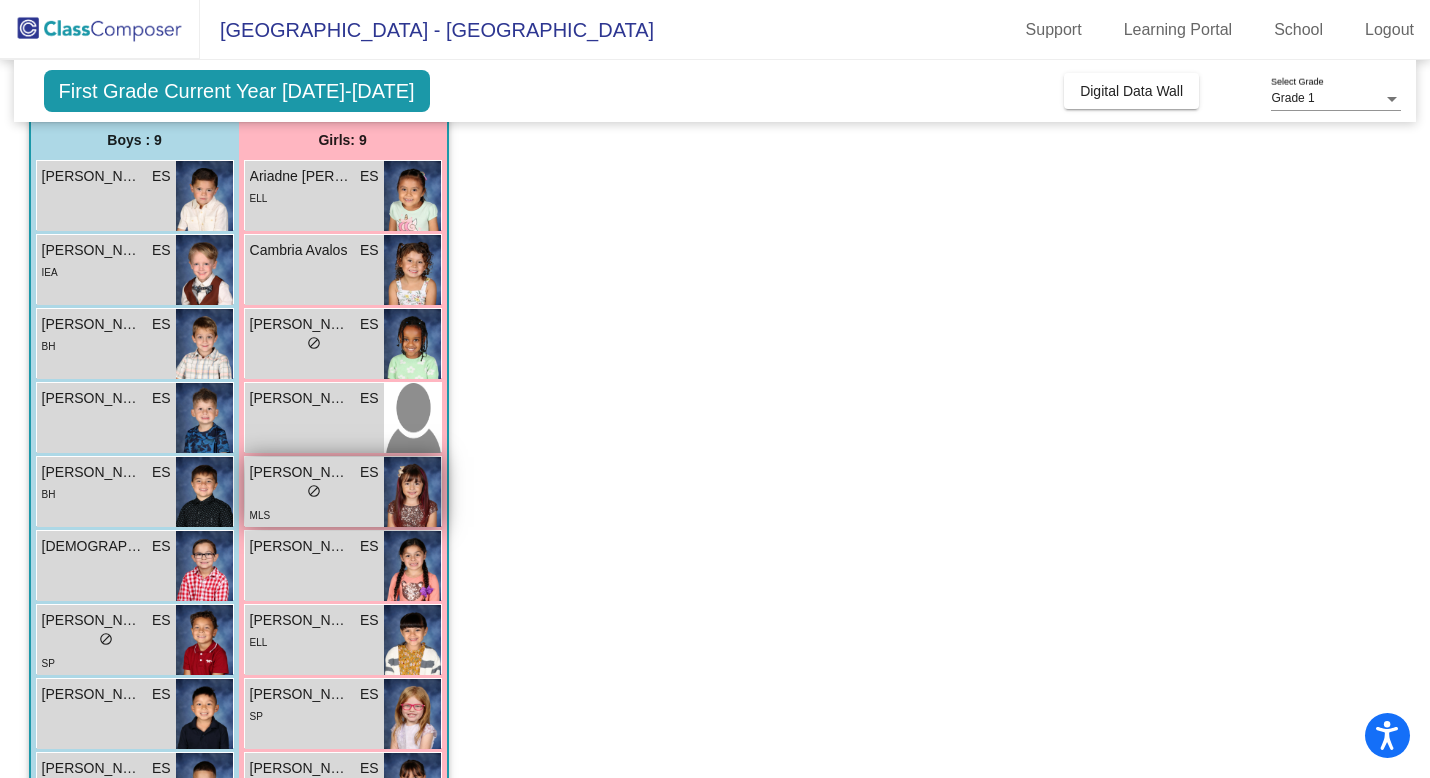 click on "lock do_not_disturb_alt" at bounding box center [314, 493] 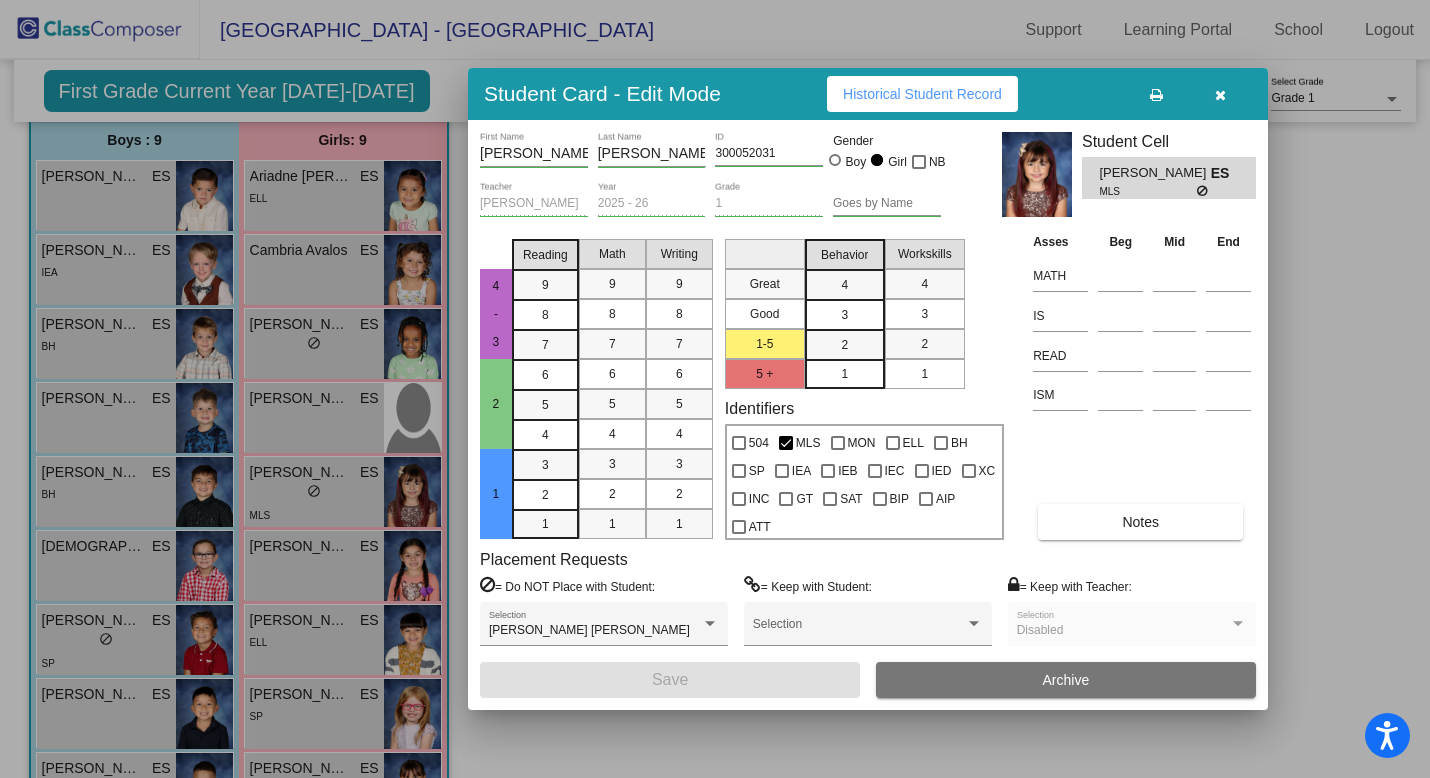 click on "Garcia" at bounding box center [652, 154] 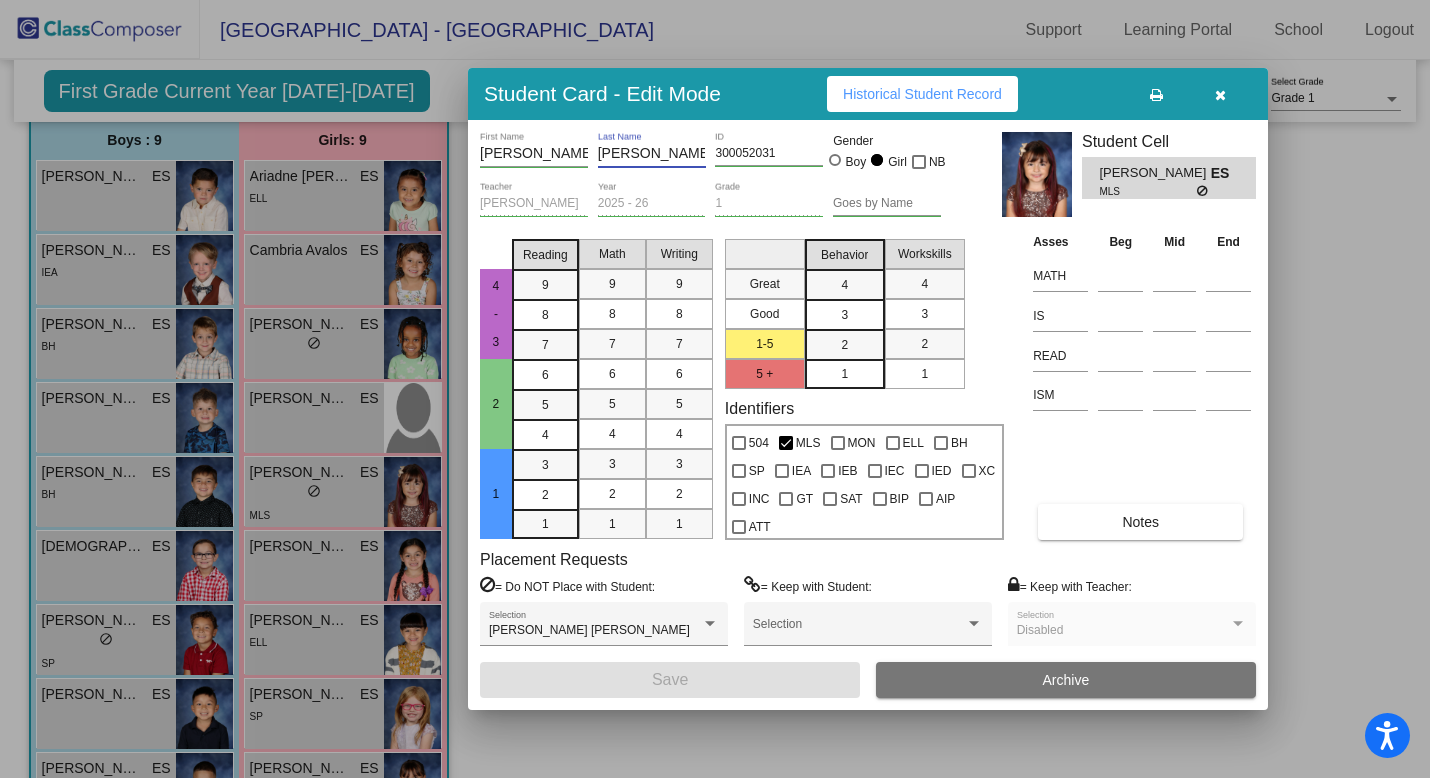 click on "Garcia" at bounding box center [652, 154] 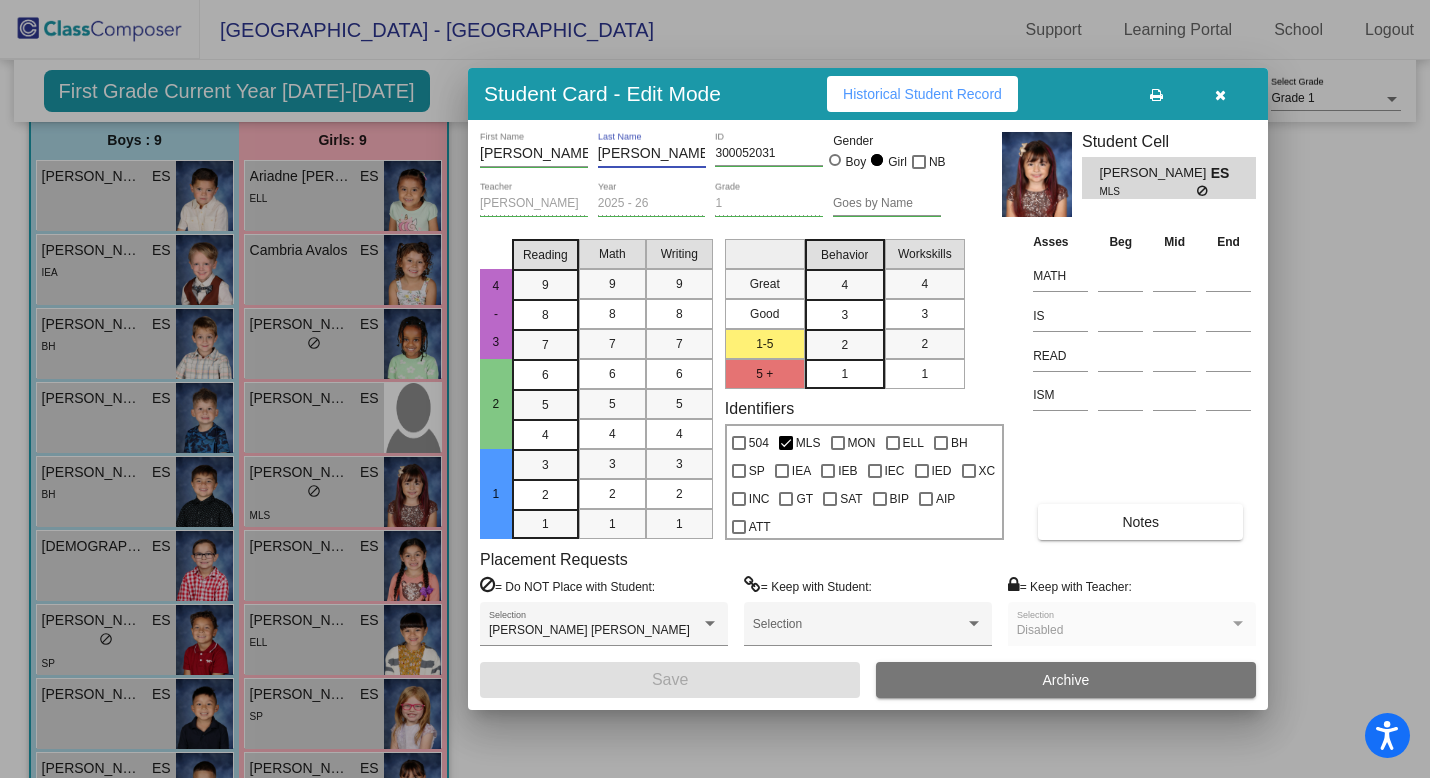 click at bounding box center [1220, 95] 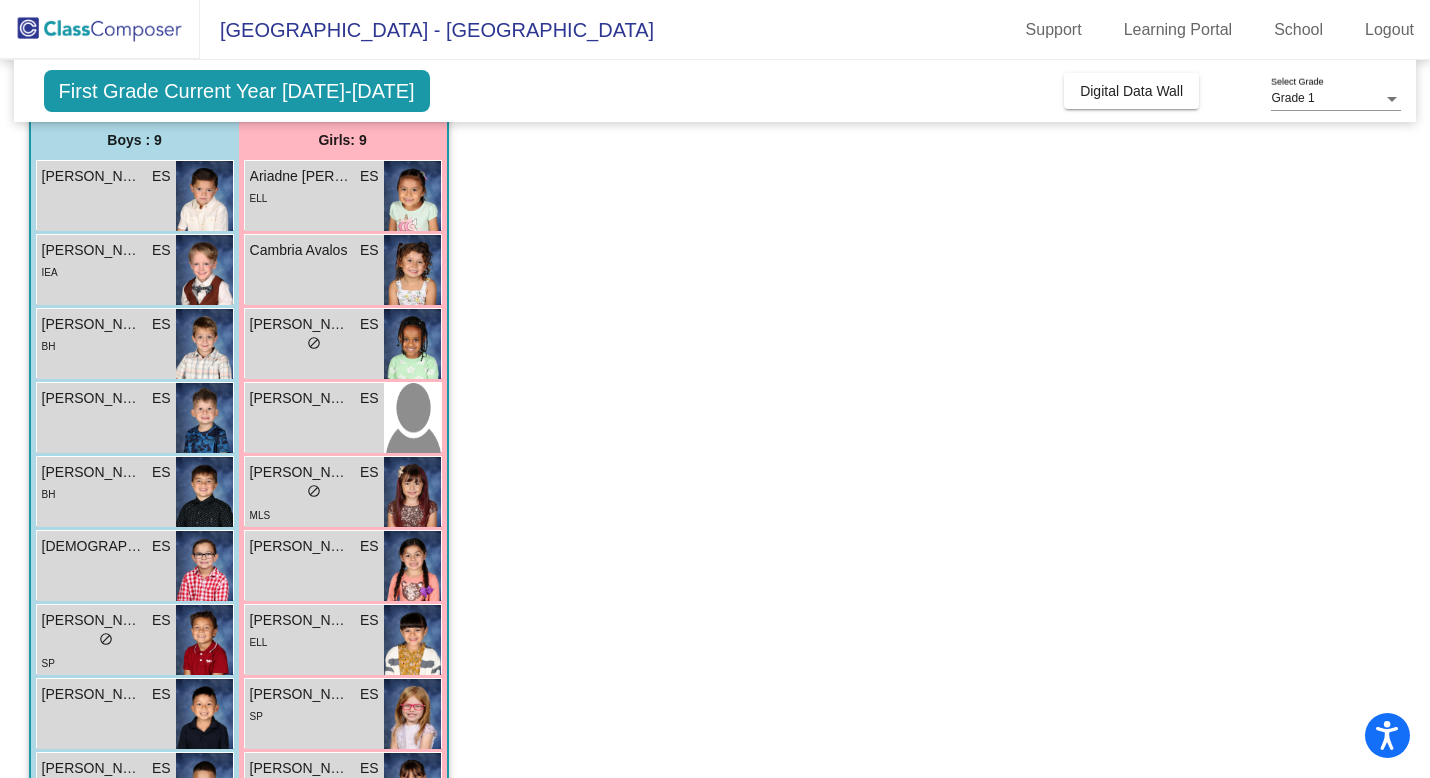 click on "Class 6    picture_as_pdf Esmeralda Sanchez  Add Student  First Name Last Name Student Id  (Recommended)   Boy   Girl   Non Binary Add Close  Boys : 9  Benjamin Carrillo ES lock do_not_disturb_alt Calvin Hodgson ES lock do_not_disturb_alt IEA Carter Cheatham ES lock do_not_disturb_alt BH Dillon Burford ES lock do_not_disturb_alt Gabriel Cowder ES lock do_not_disturb_alt BH Isaiah Shainin ES lock do_not_disturb_alt Joaquin Gonzales ES lock do_not_disturb_alt SP Mason Sandoval ES lock do_not_disturb_alt Santiago Colombe ES lock do_not_disturb_alt 504 Girls: 9 Ariadne Cristal Jimenez Rayo ES lock do_not_disturb_alt ELL Cambria Avalos ES lock do_not_disturb_alt Gabrielle Tilahun ES lock do_not_disturb_alt Isabell Mercado ES lock do_not_disturb_alt Khloe Marie Garcia ES lock do_not_disturb_alt MLS Kylie Geller ES lock do_not_disturb_alt Leah Marino ES lock do_not_disturb_alt ELL Lylah Irusta ES lock do_not_disturb_alt SP Quinn Romero ES lock do_not_disturb_alt" 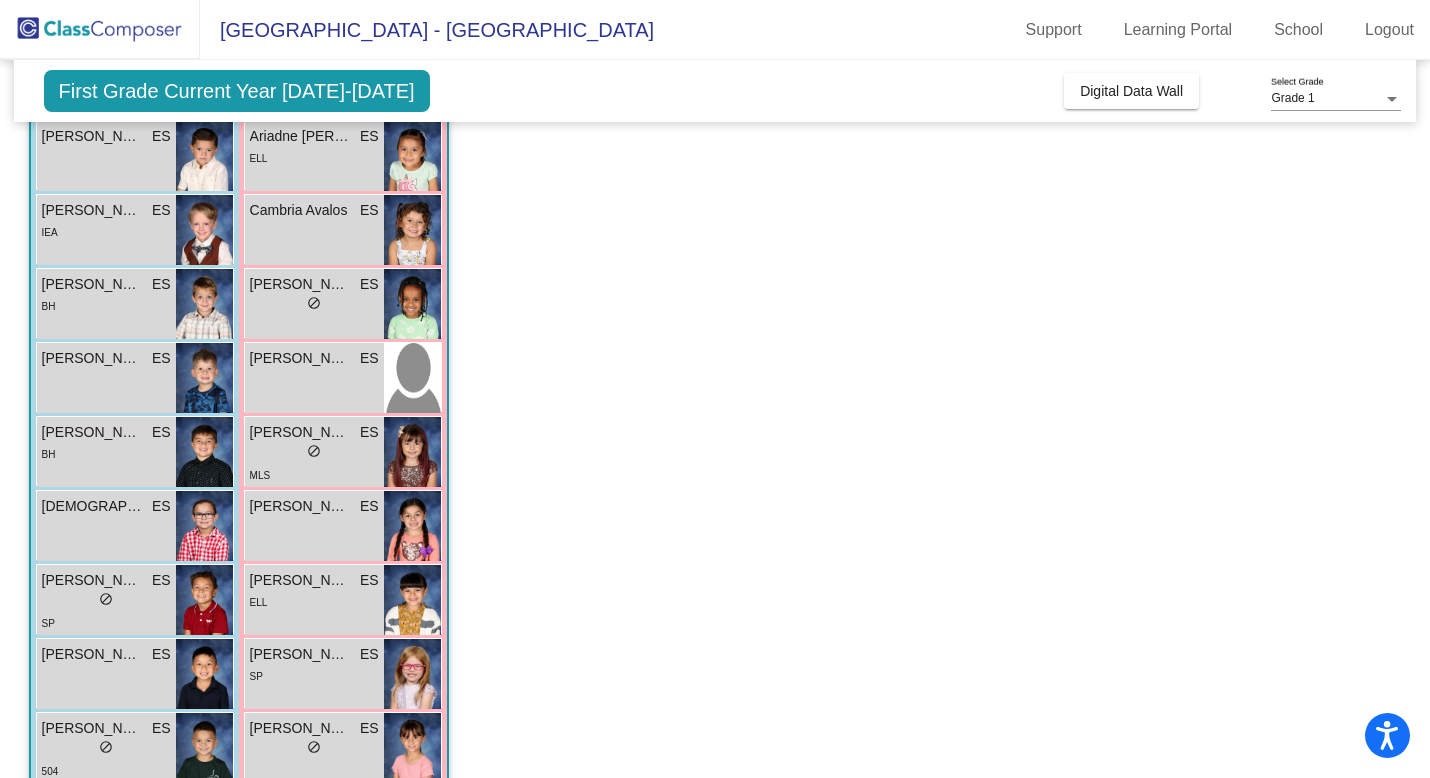 scroll, scrollTop: 240, scrollLeft: 0, axis: vertical 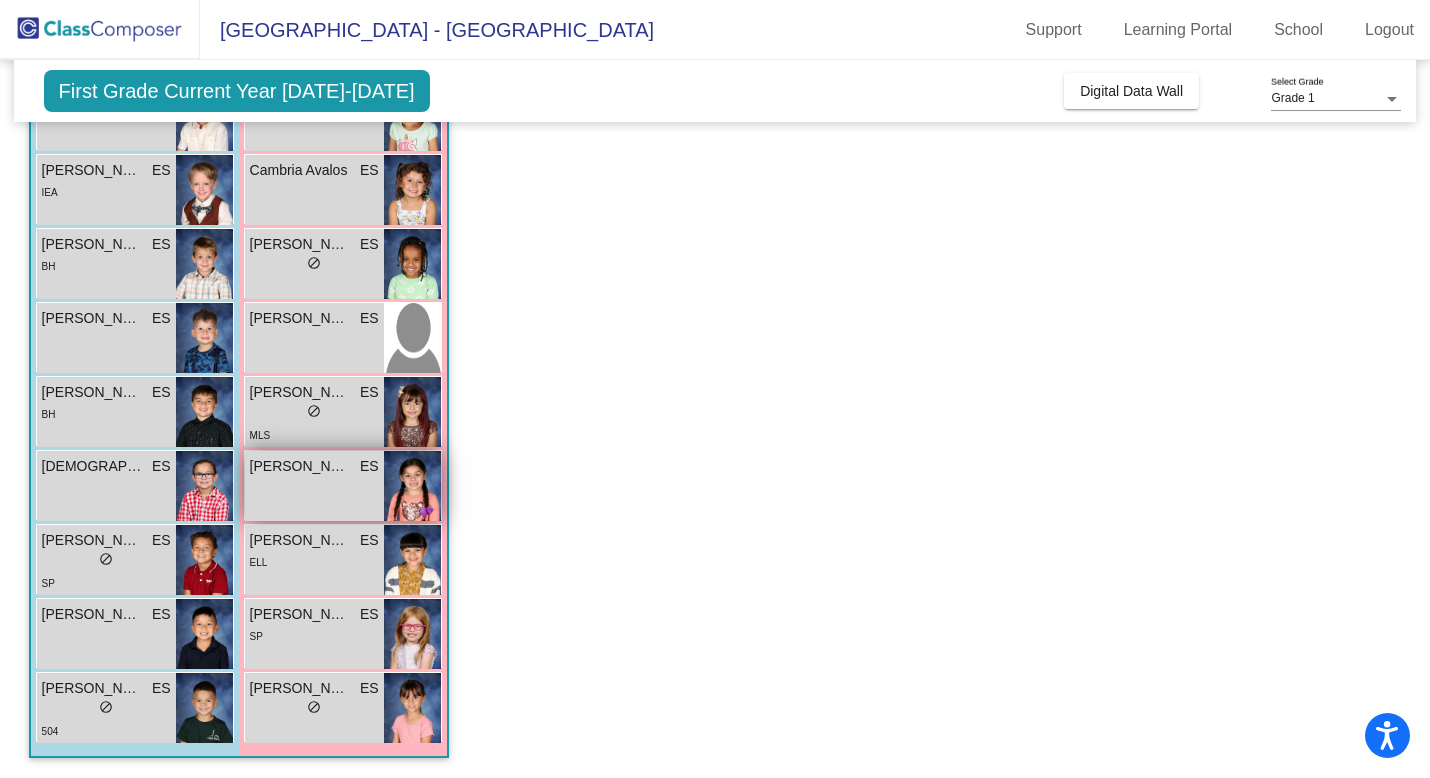 click on "Kylie Geller ES lock do_not_disturb_alt" at bounding box center [314, 486] 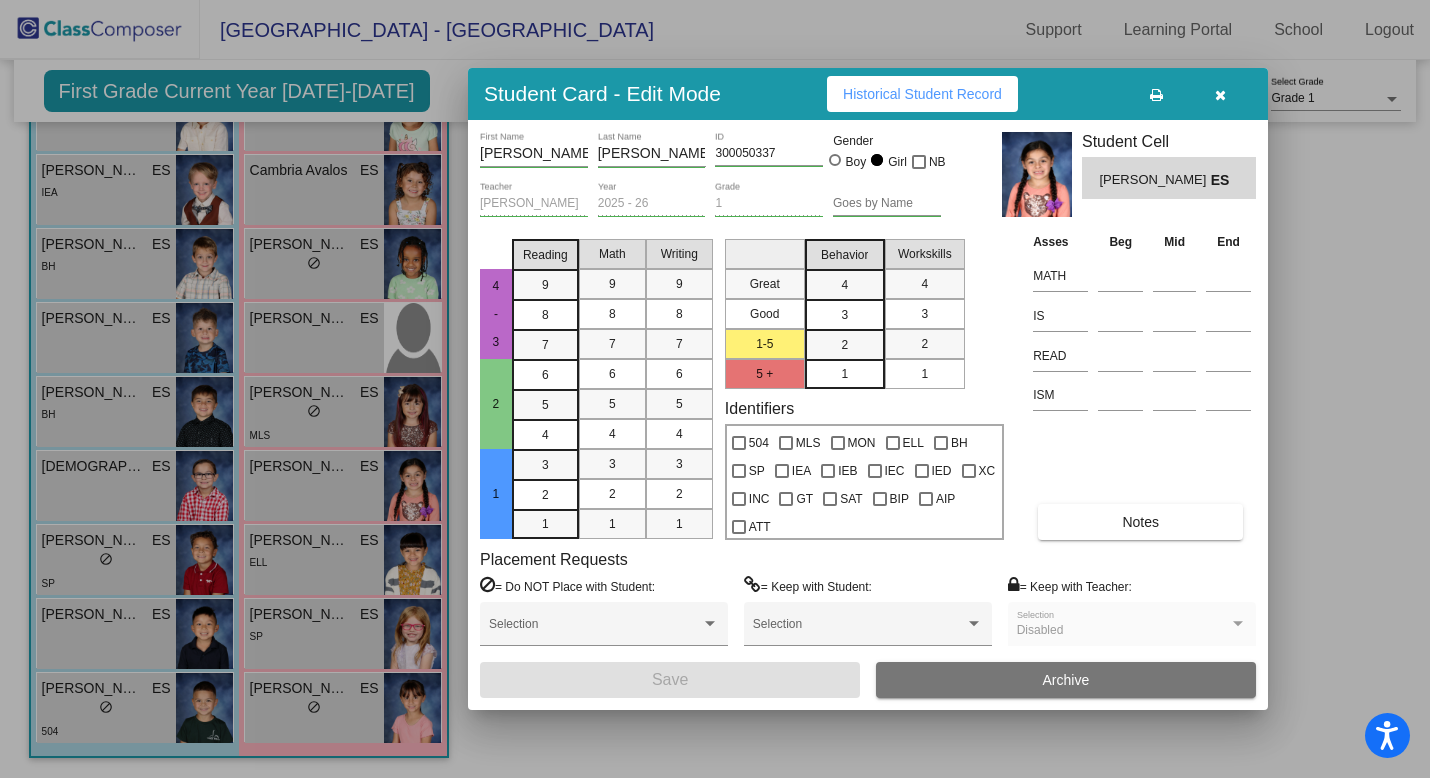 click at bounding box center [715, 389] 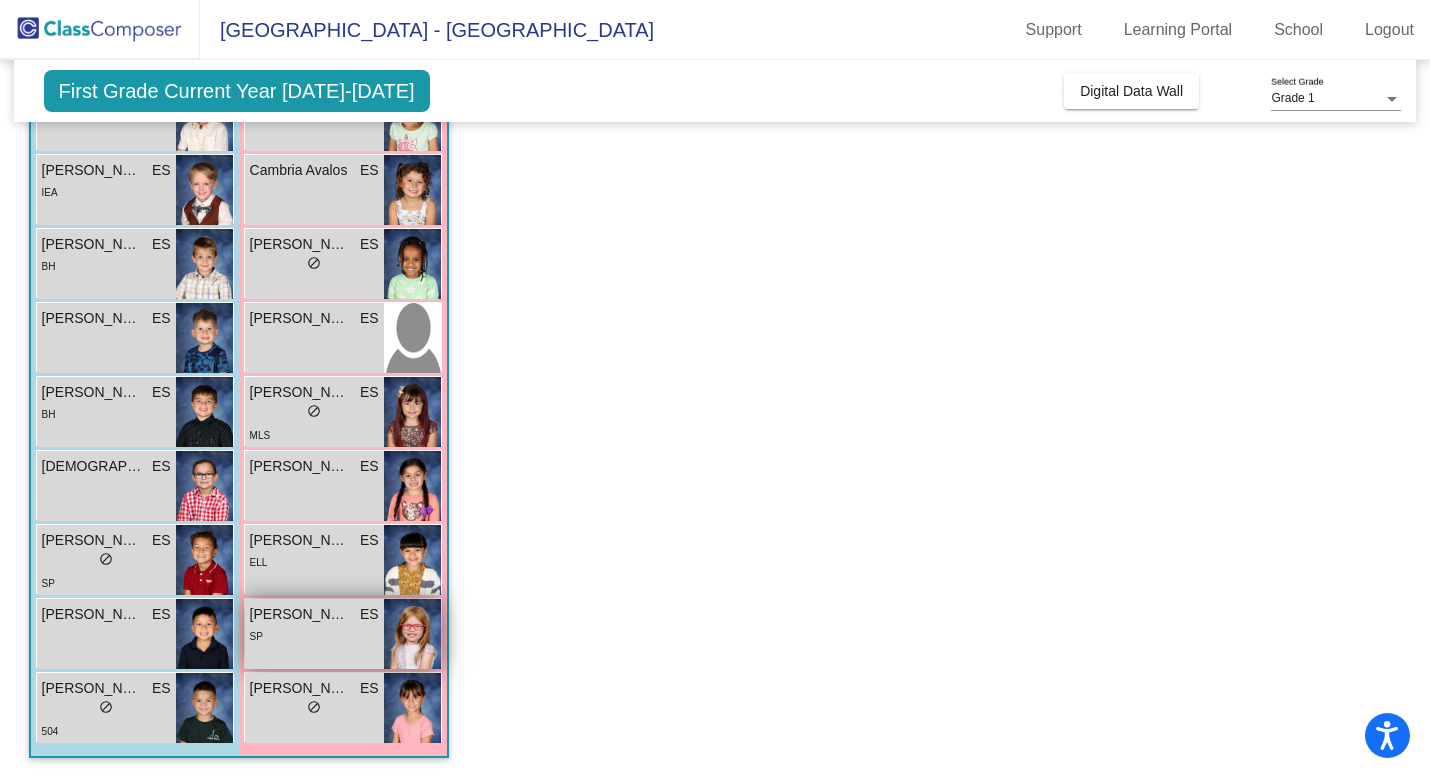 click on "Lylah Irusta" at bounding box center (300, 614) 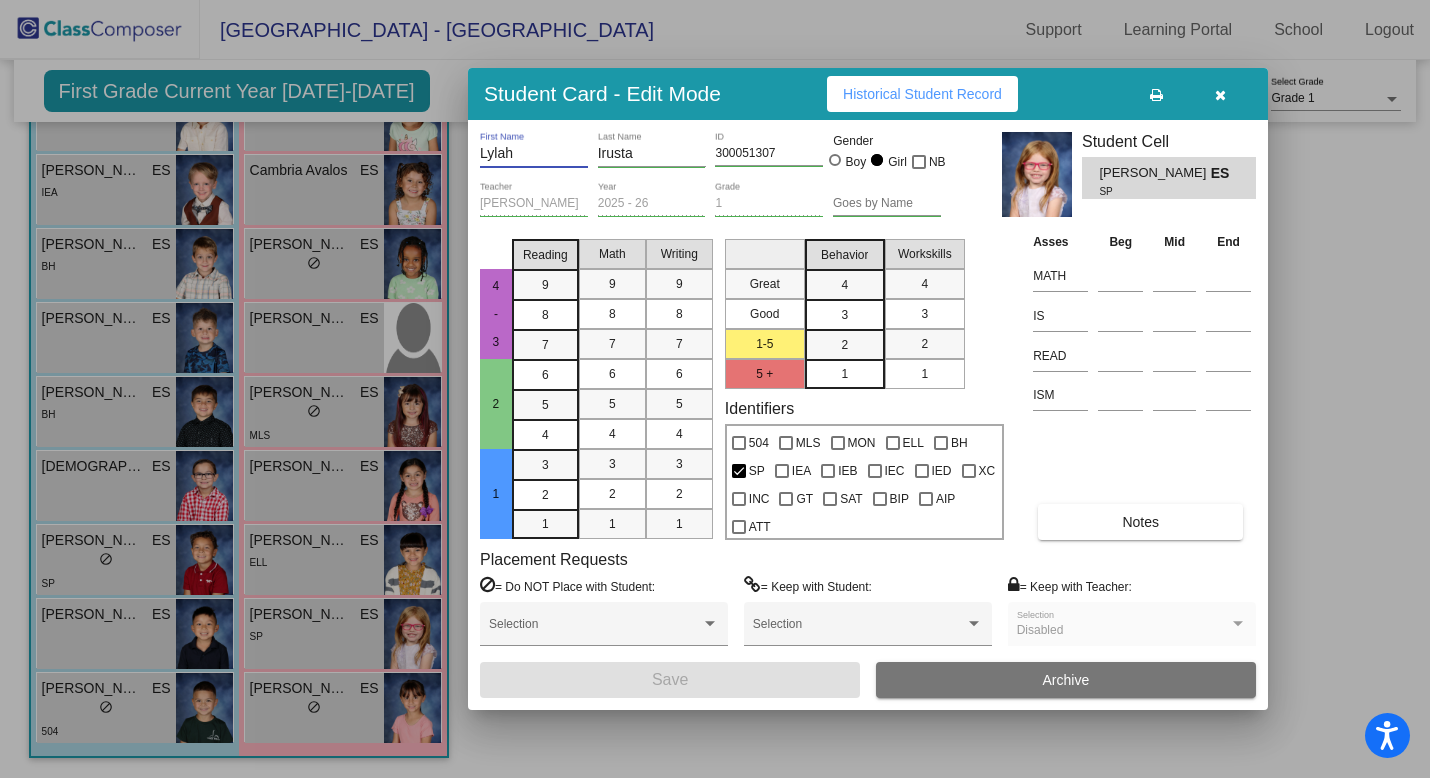 click on "Lylah" at bounding box center (534, 154) 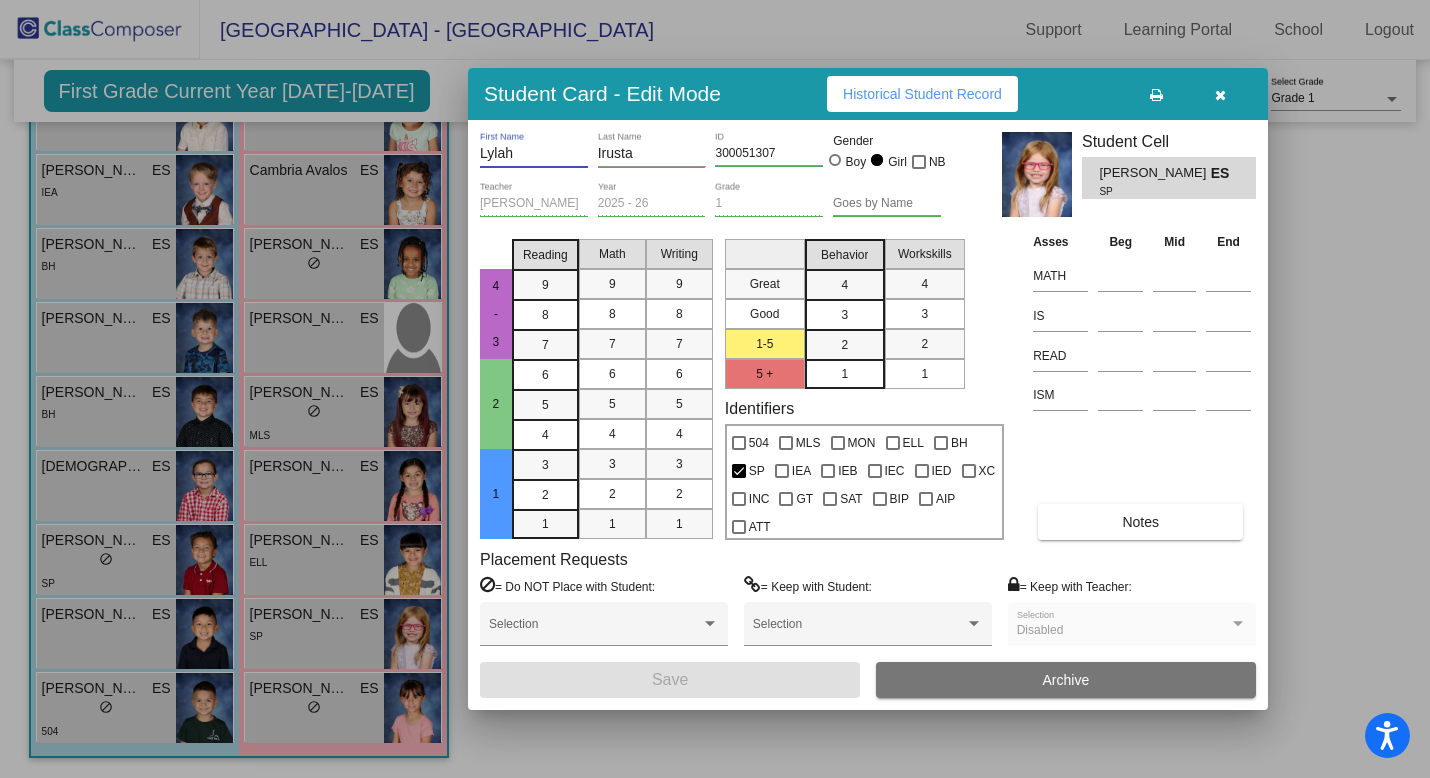 click at bounding box center [1220, 94] 